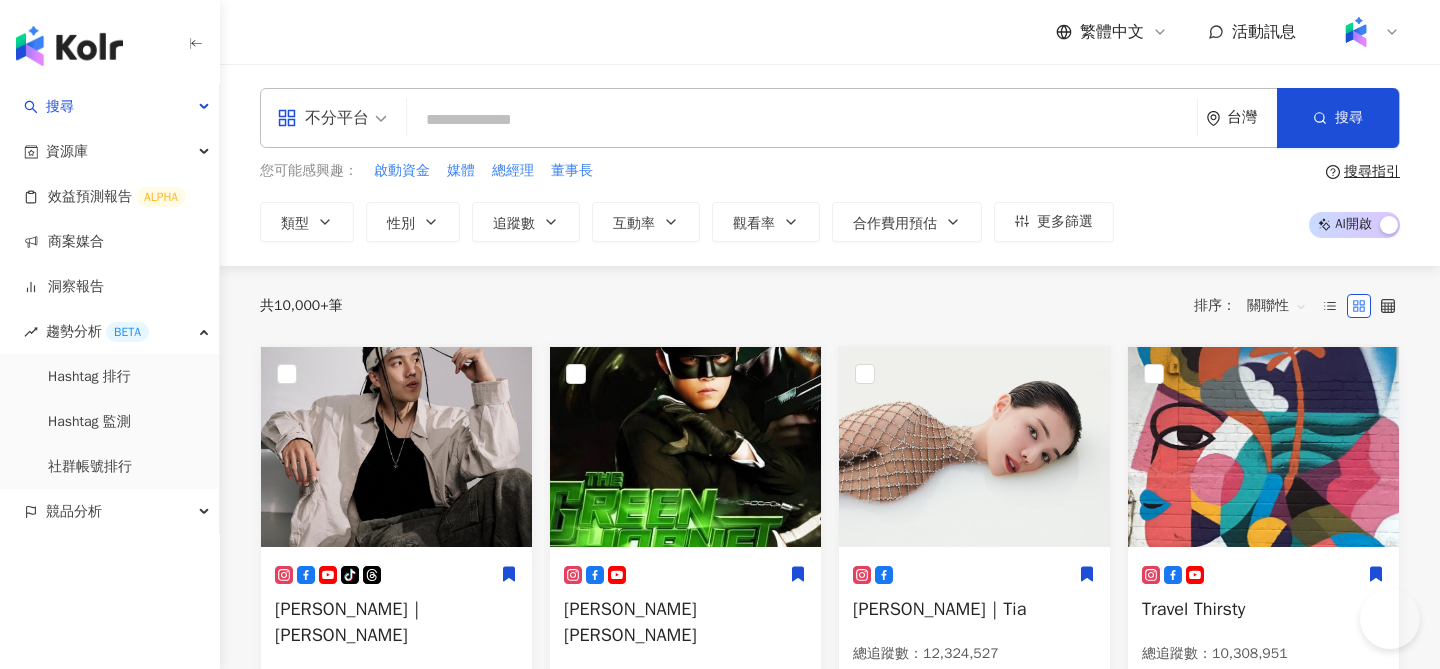 scroll, scrollTop: 0, scrollLeft: 0, axis: both 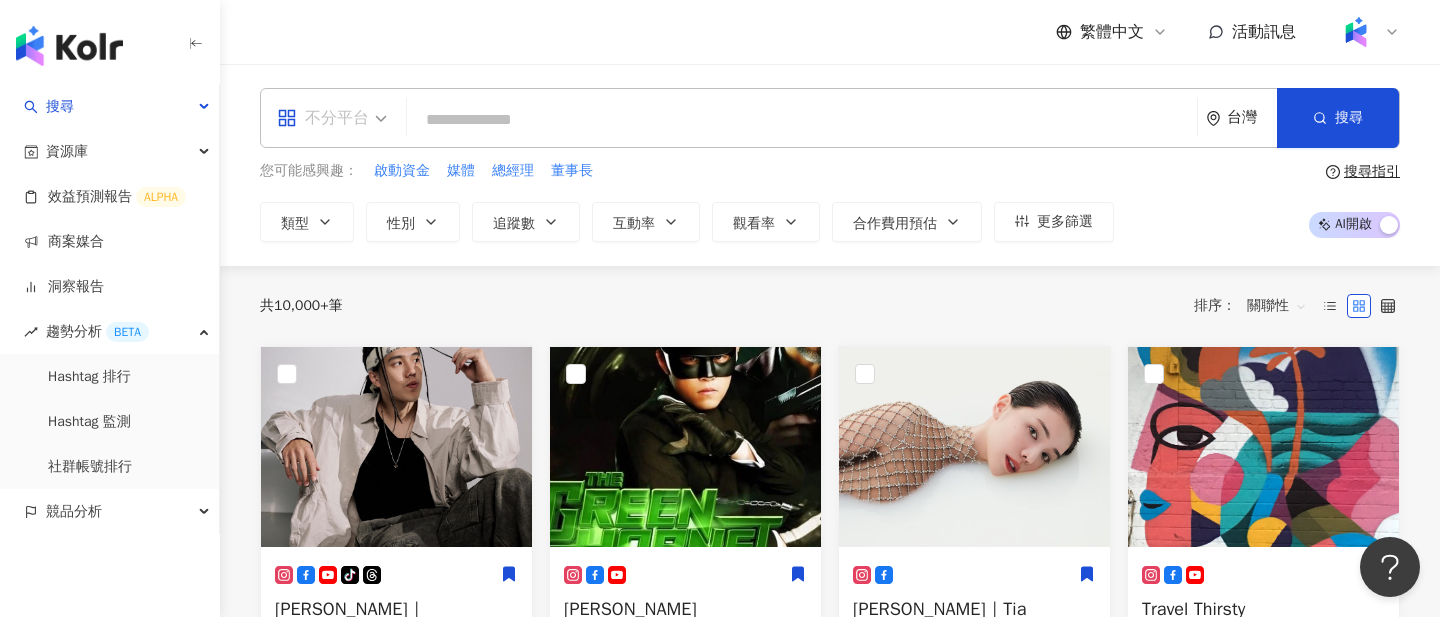 click on "不分平台" at bounding box center (332, 118) 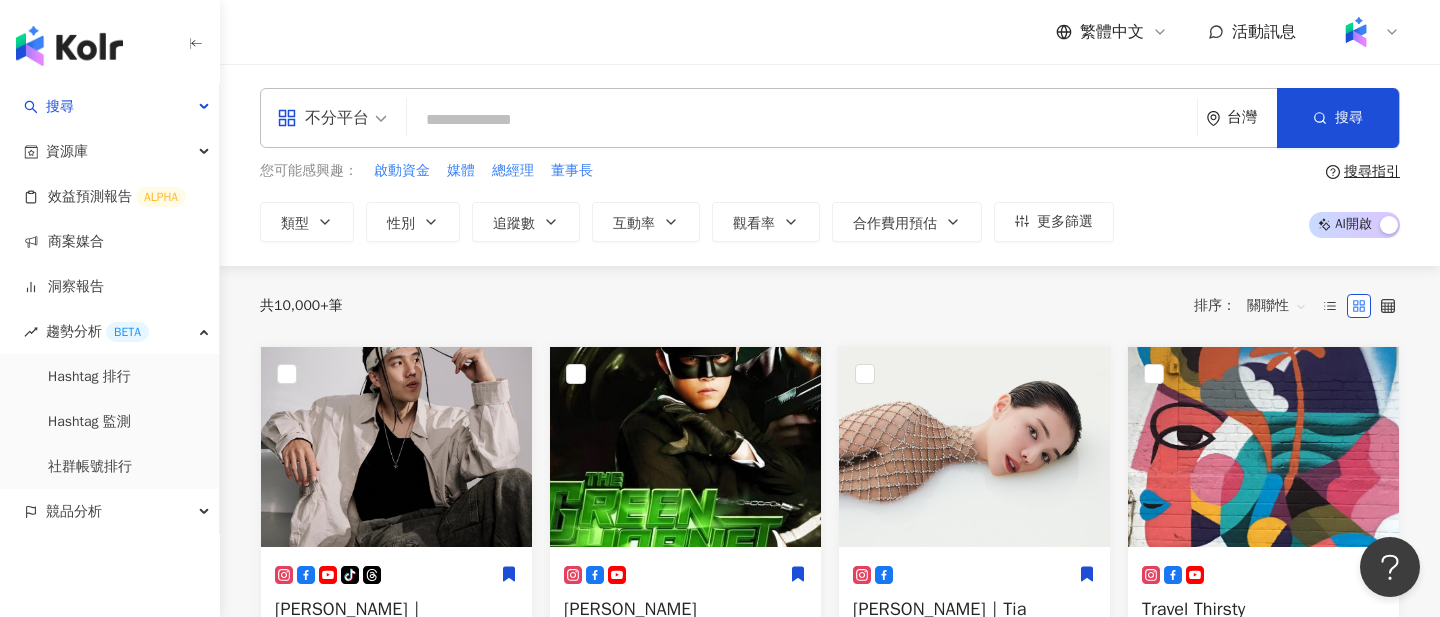 click at bounding box center [802, 120] 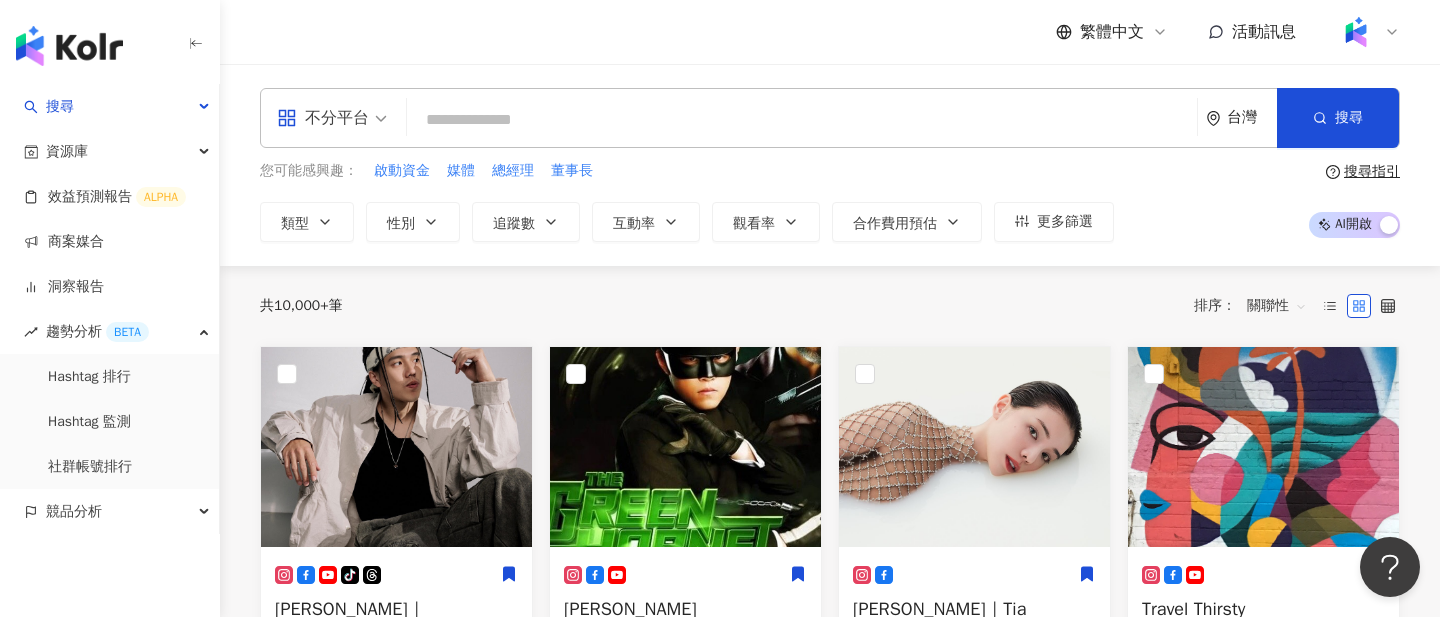 click on "台灣" at bounding box center (1252, 117) 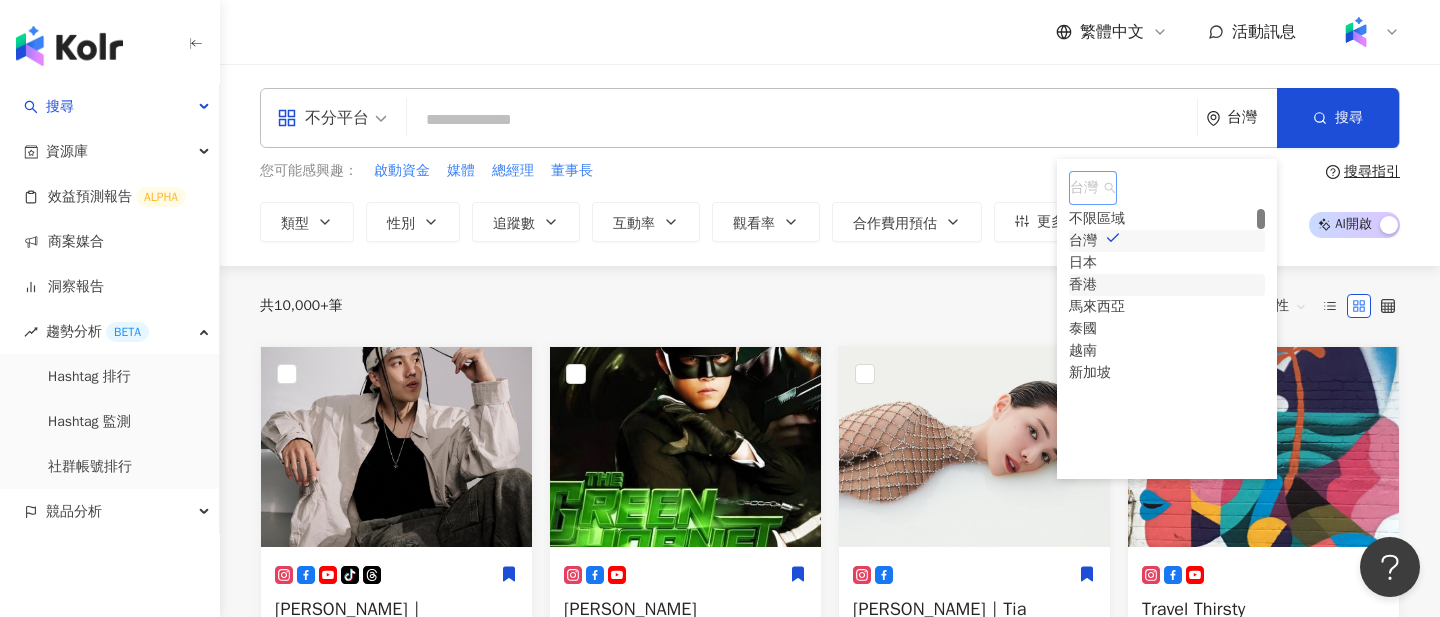 scroll, scrollTop: 0, scrollLeft: 0, axis: both 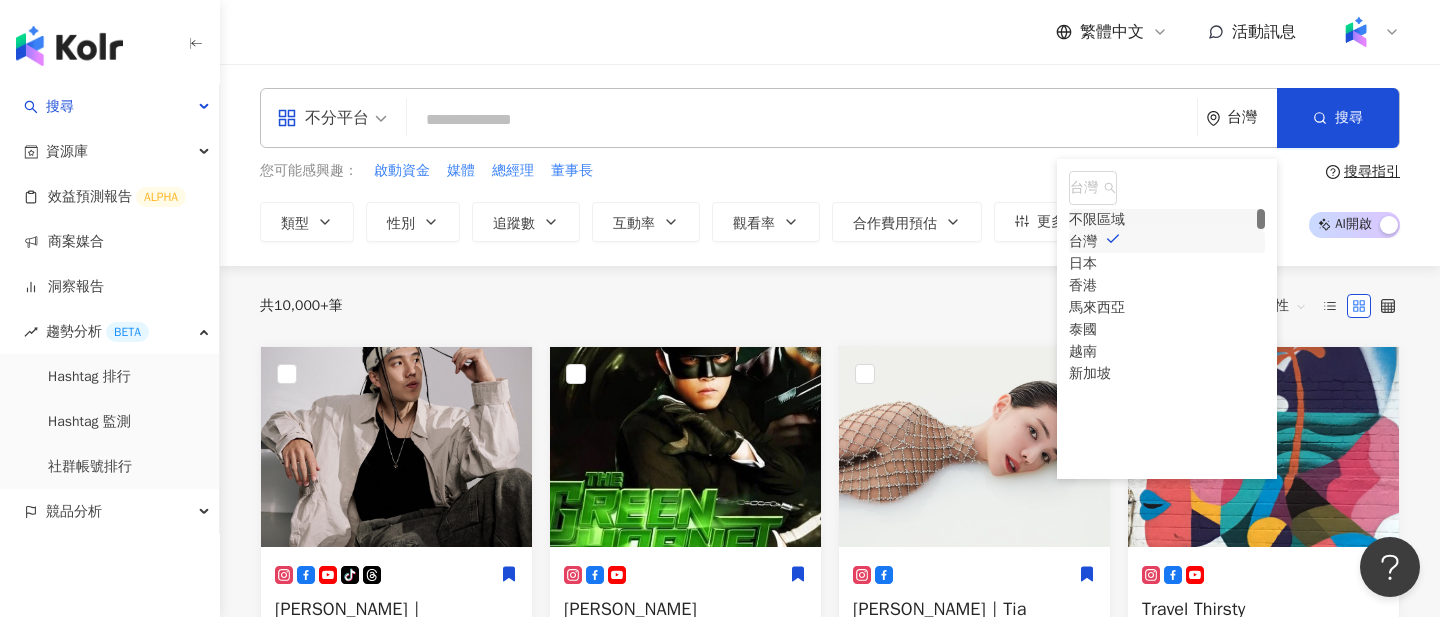 click at bounding box center (802, 120) 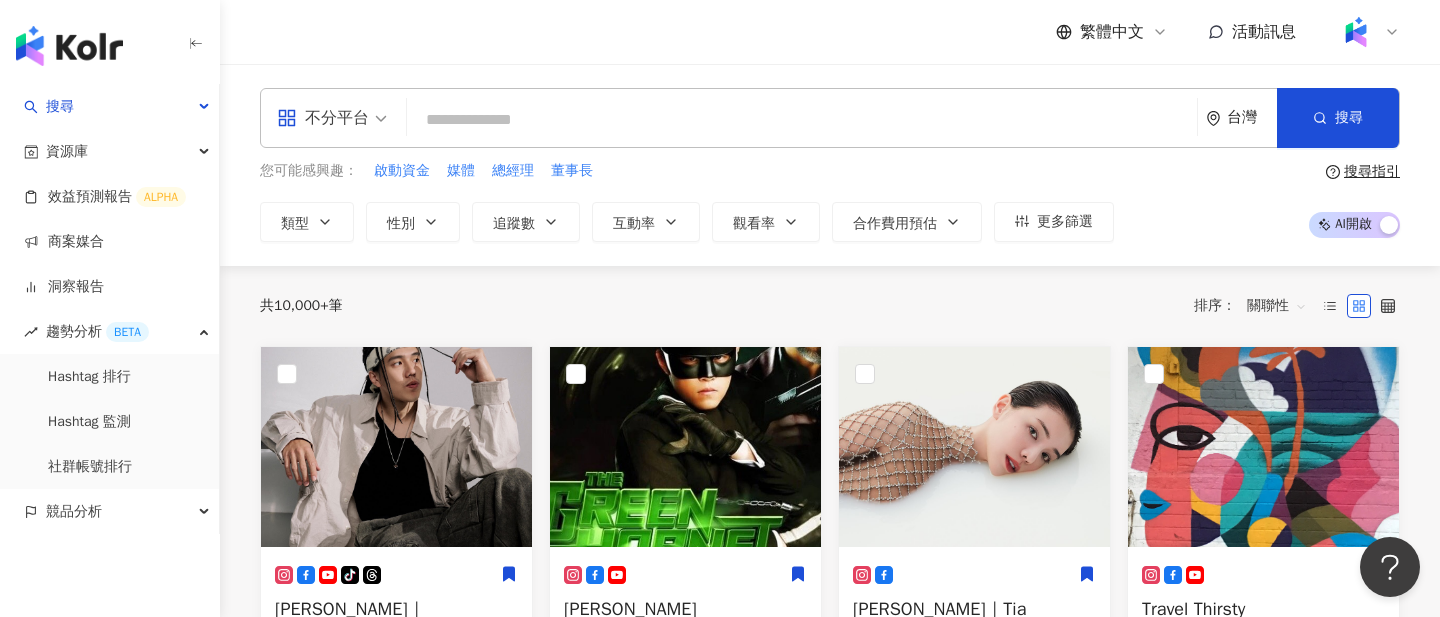 click at bounding box center [802, 120] 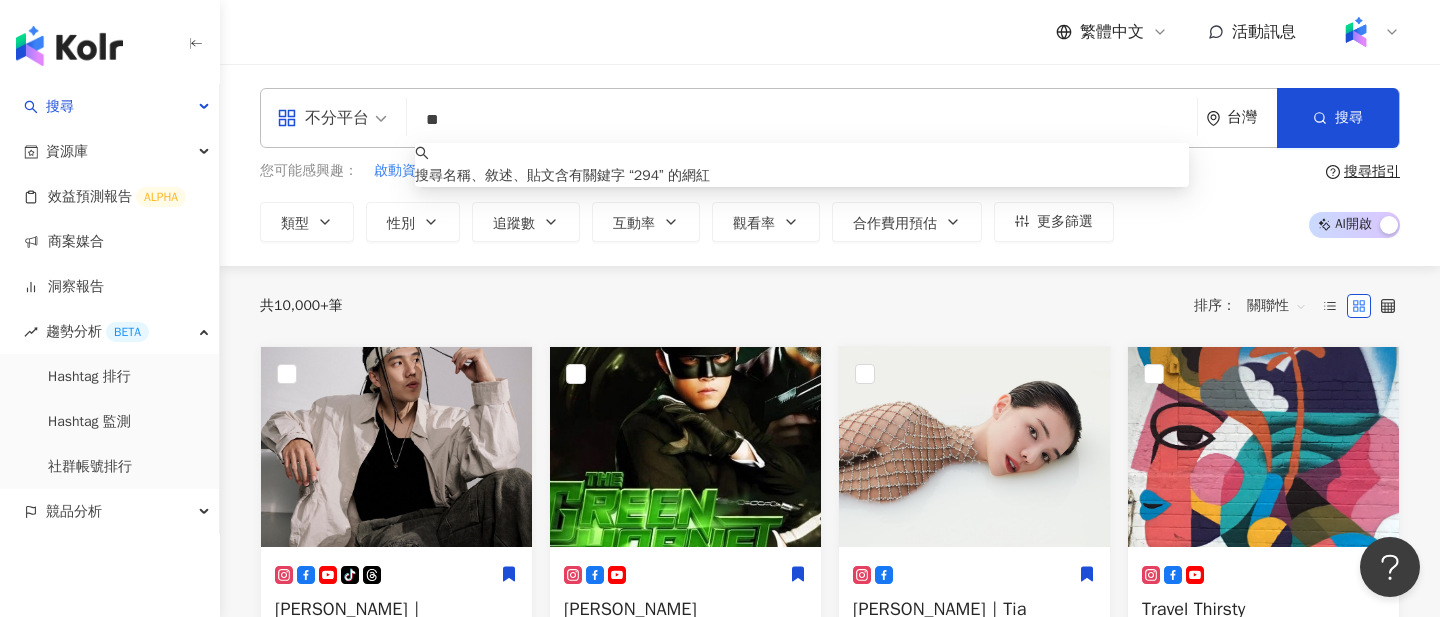 type on "*" 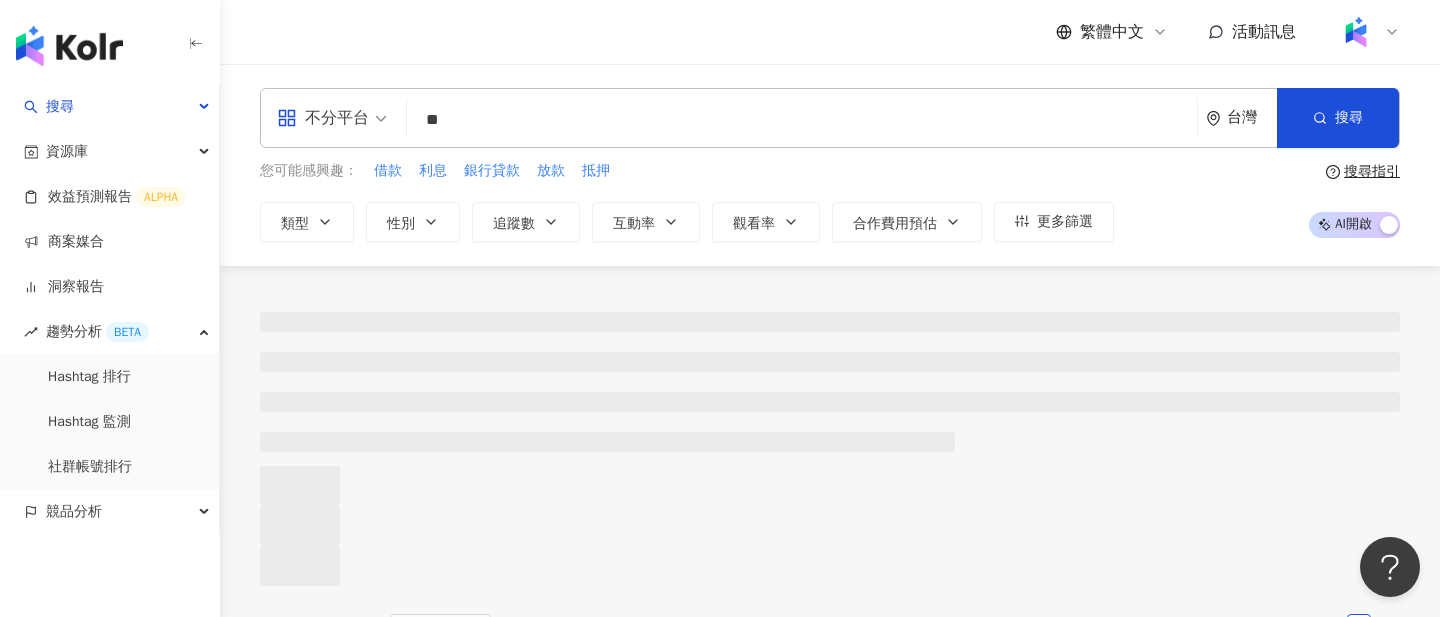 click on "不分平台 ** 台灣 搜尋 c1f3285e-5dd6-4699-badb-406b47e844a0 0bc88a83-7979-4f52-90ed-1e16057a647d e758b24c-3409-4643-a5fe-775f5ae9a88c 林曉雯 1,993   追蹤者 蔡依林｜創業貸款｜股票投資｜貸款資訊｜貸款 1,453   追蹤者 林靜 2,409   追蹤者 ʏᴜ｜貸款諮詢 2,037   追蹤者 林熙蕾｜虛擬貨幣｜加密貨幣｜銀行貸款｜信用貸款｜機車貸款 1,981   追蹤者 您可能感興趣： 借款  利息  銀行貸款  放款  抵押  類型 性別 追蹤數 互動率 觀看率 合作費用預估  更多篩選 搜尋指引 AI  開啟 AI  關閉" at bounding box center (830, 165) 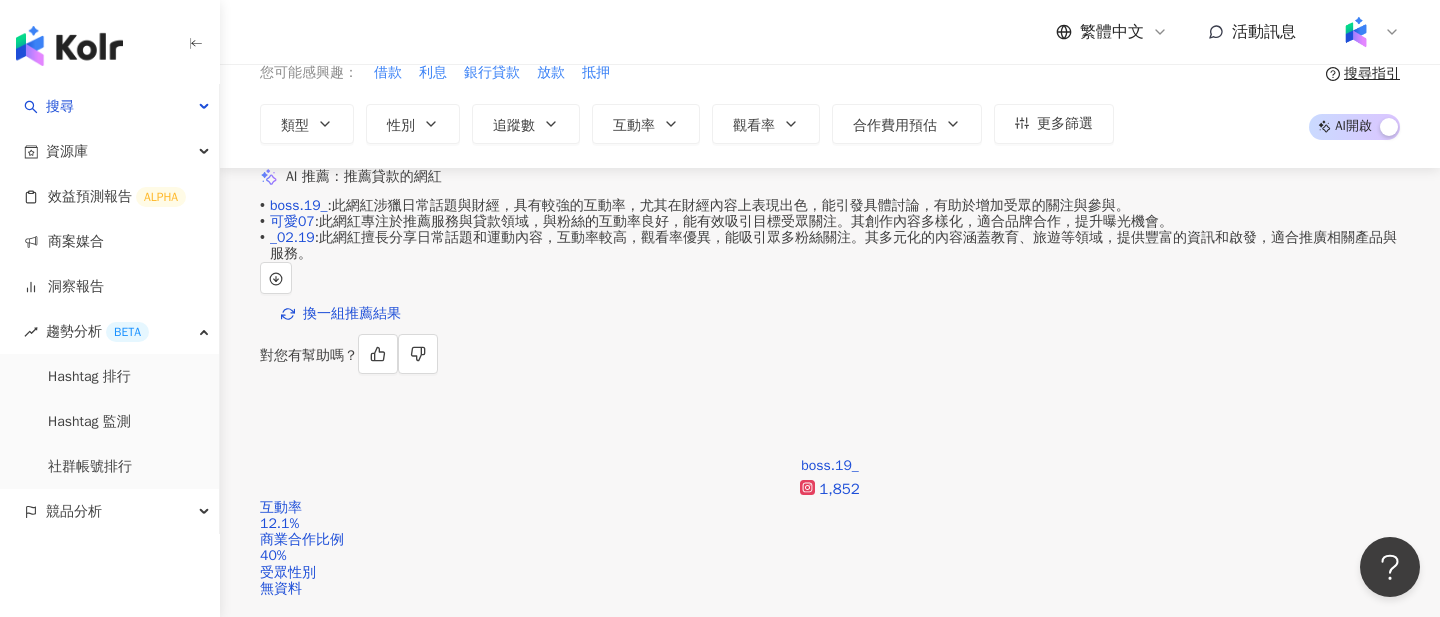 scroll, scrollTop: 95, scrollLeft: 0, axis: vertical 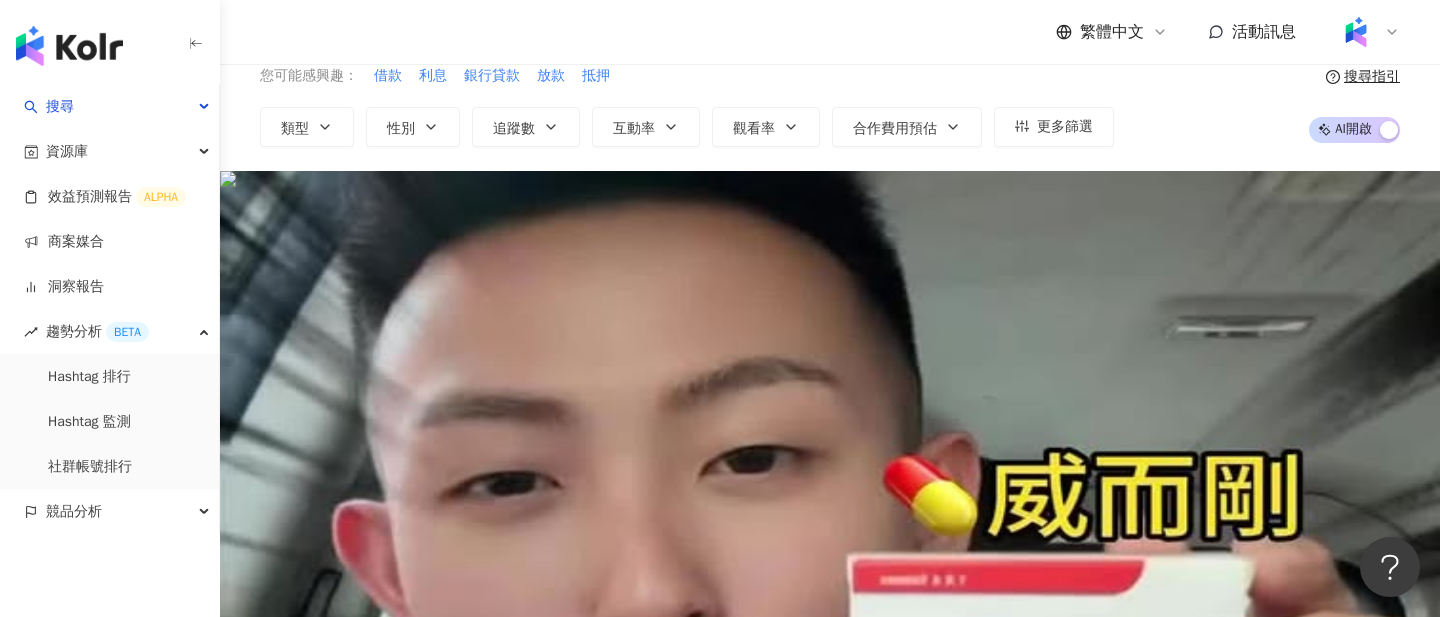 click on "AI  開啟 AI  關閉" at bounding box center (1354, 130) 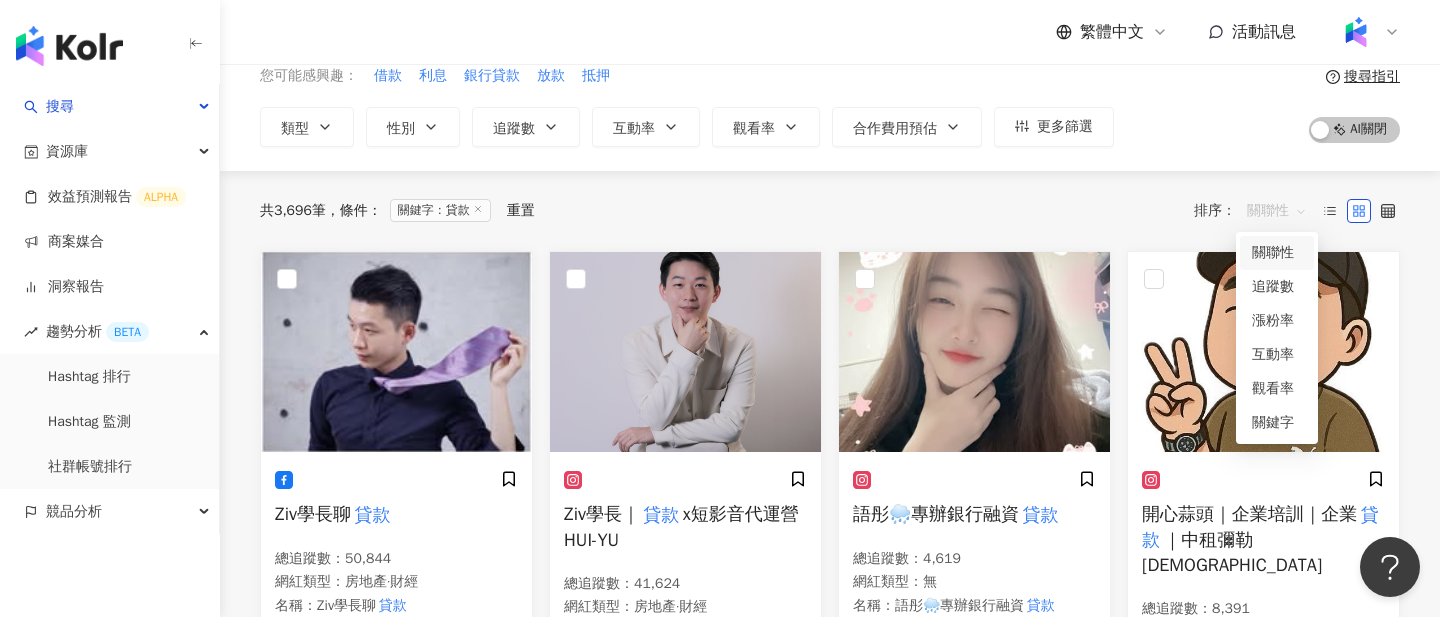 click on "關聯性" at bounding box center [1277, 211] 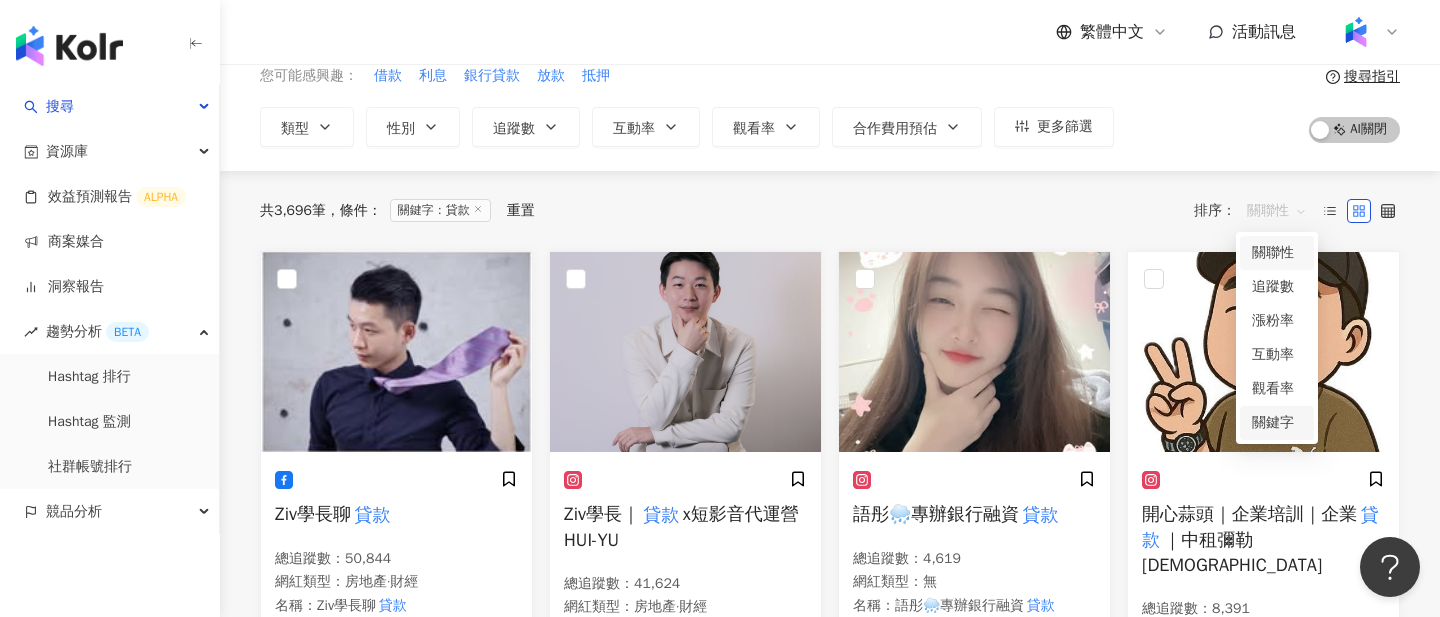 click on "關鍵字" at bounding box center (1277, 423) 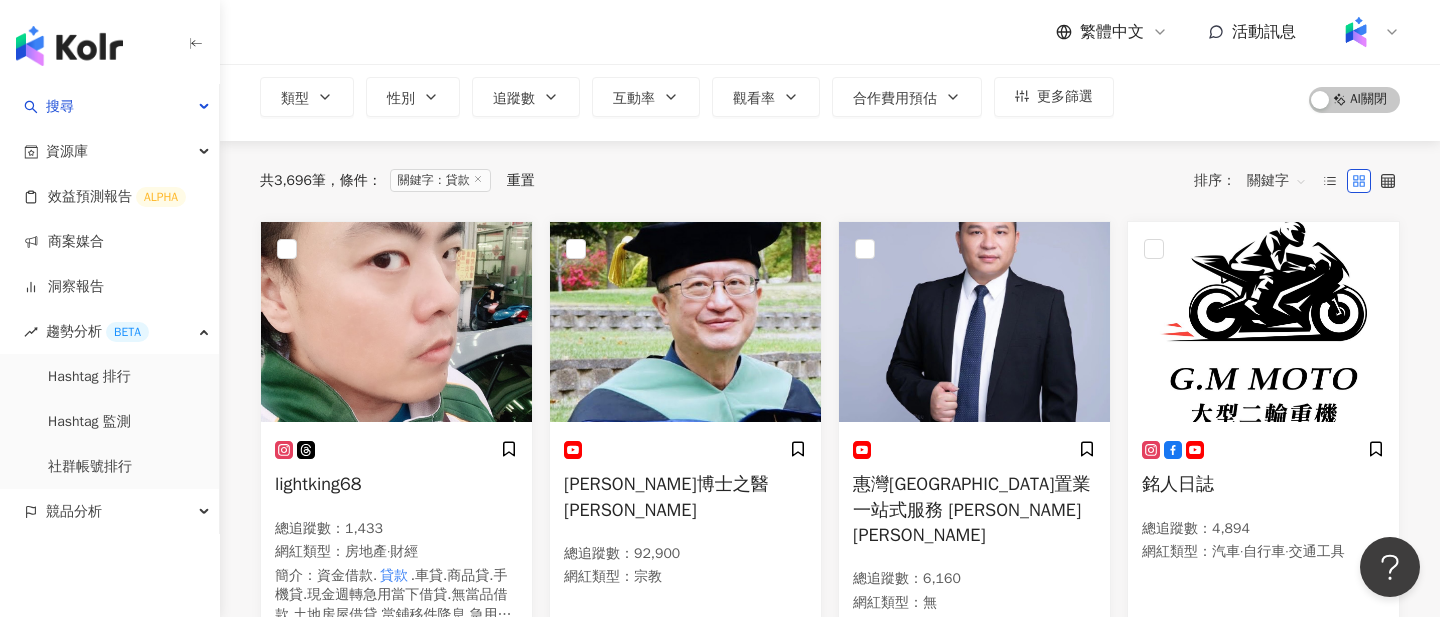 scroll, scrollTop: 0, scrollLeft: 0, axis: both 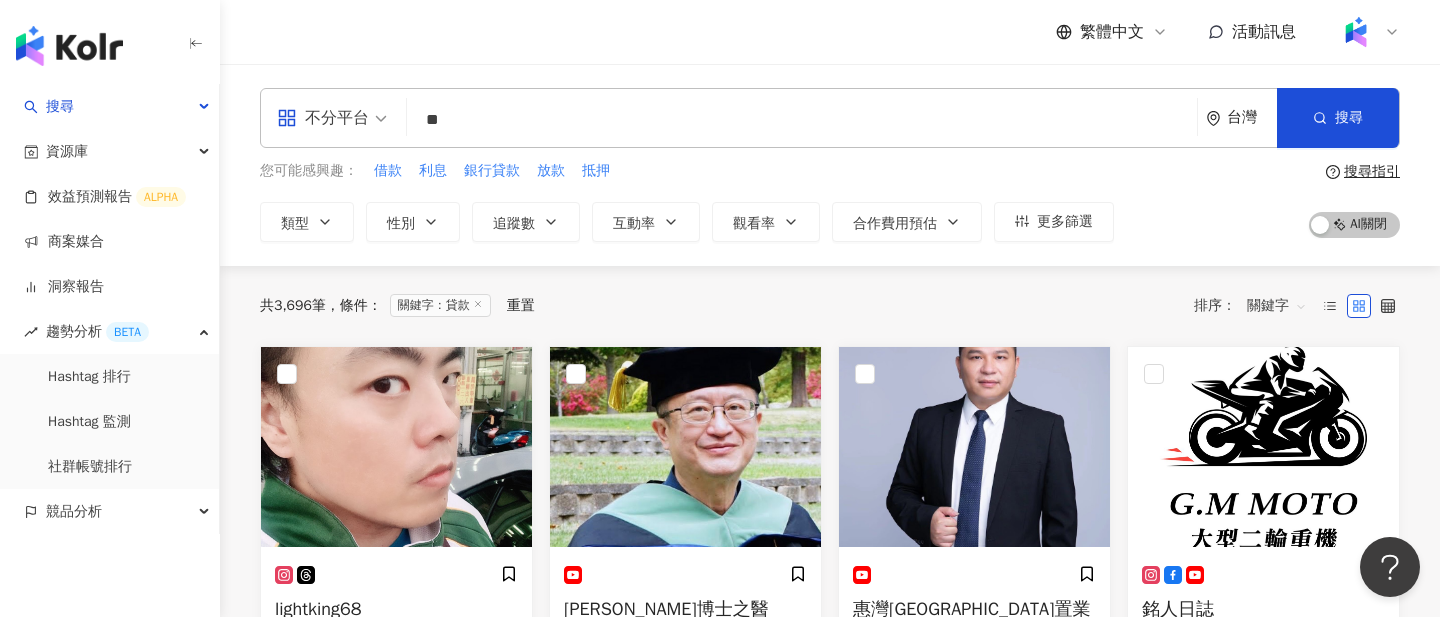 click on "**" at bounding box center (802, 120) 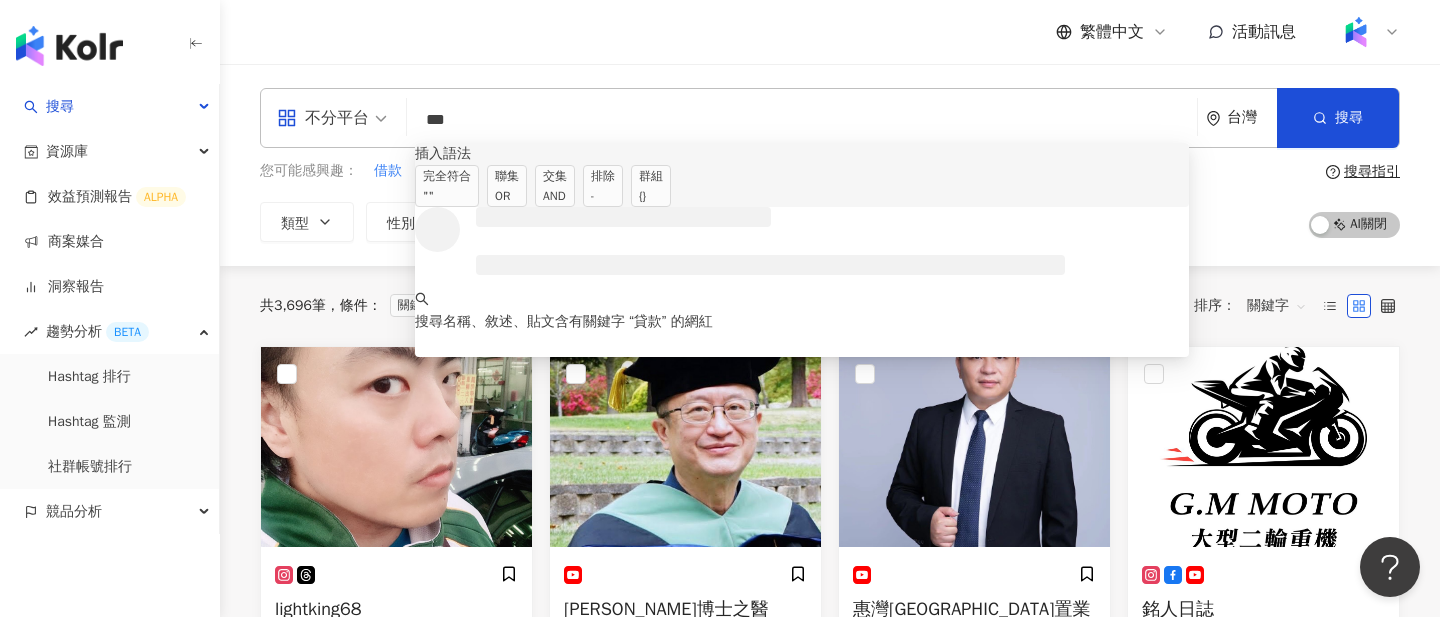 click on "OR" at bounding box center [507, 196] 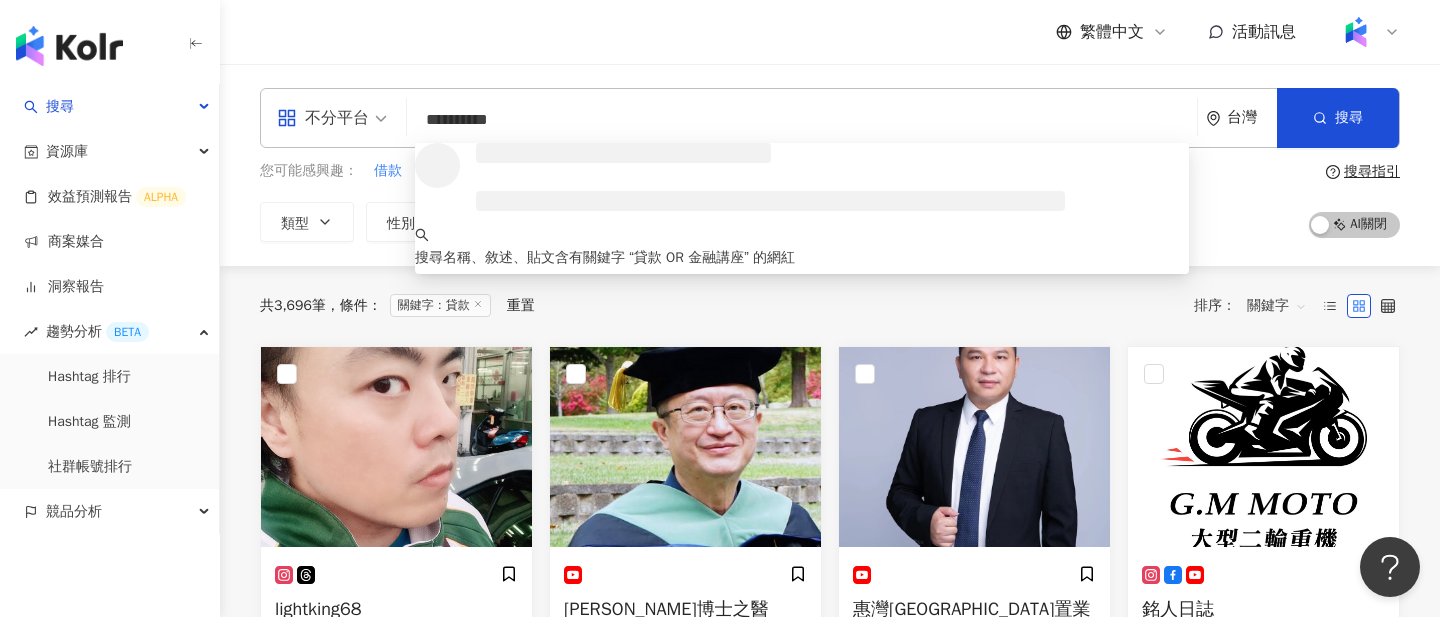 drag, startPoint x: 483, startPoint y: 115, endPoint x: 365, endPoint y: 101, distance: 118.82761 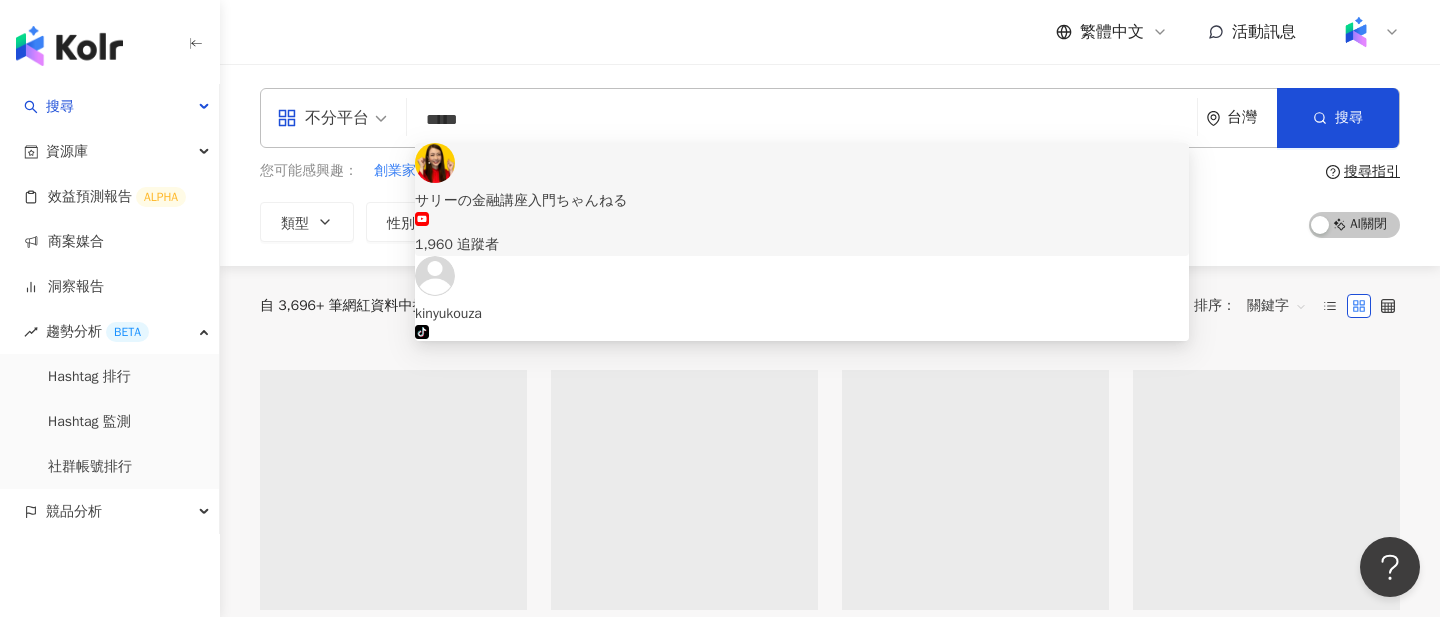 type on "****" 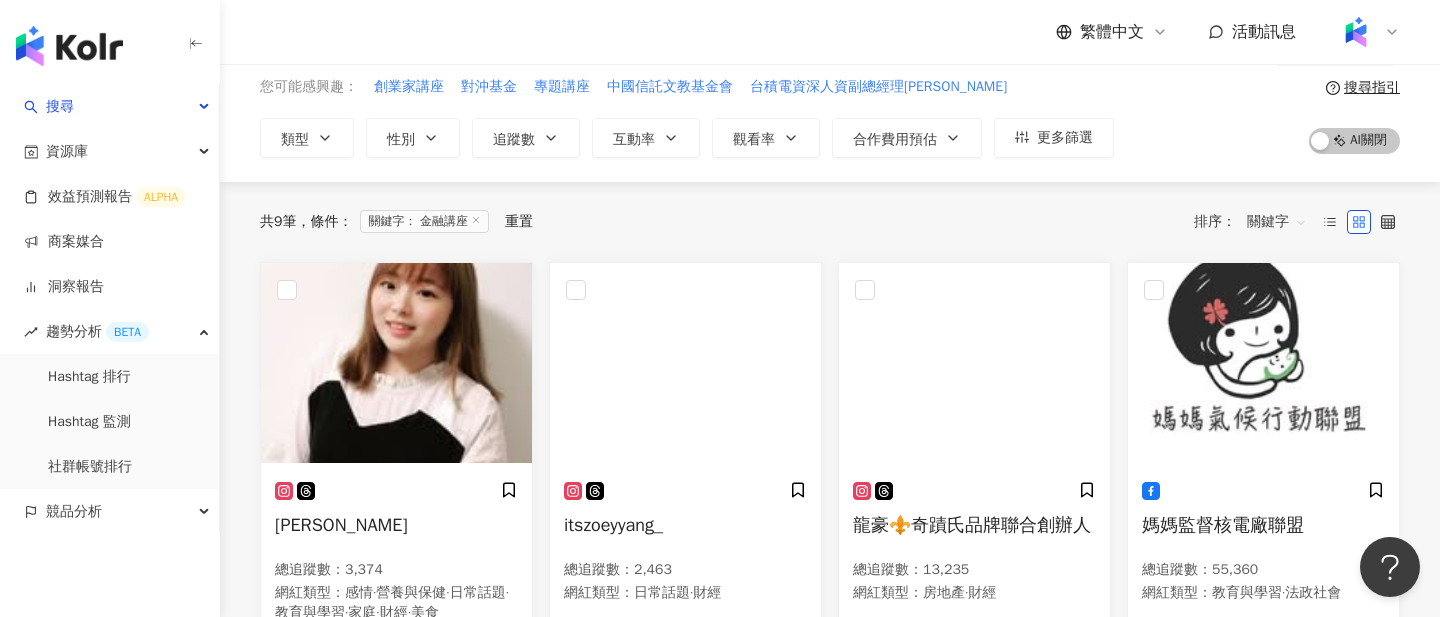 scroll, scrollTop: 0, scrollLeft: 0, axis: both 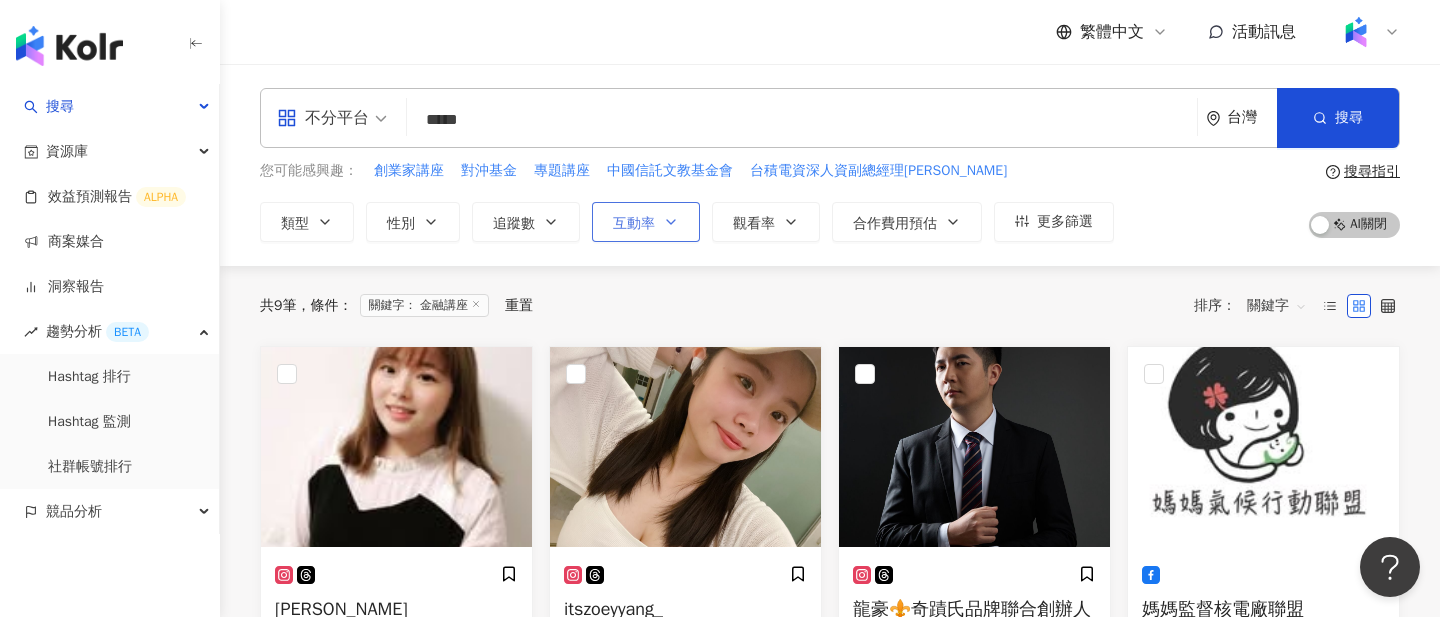 click on "互動率" at bounding box center (634, 224) 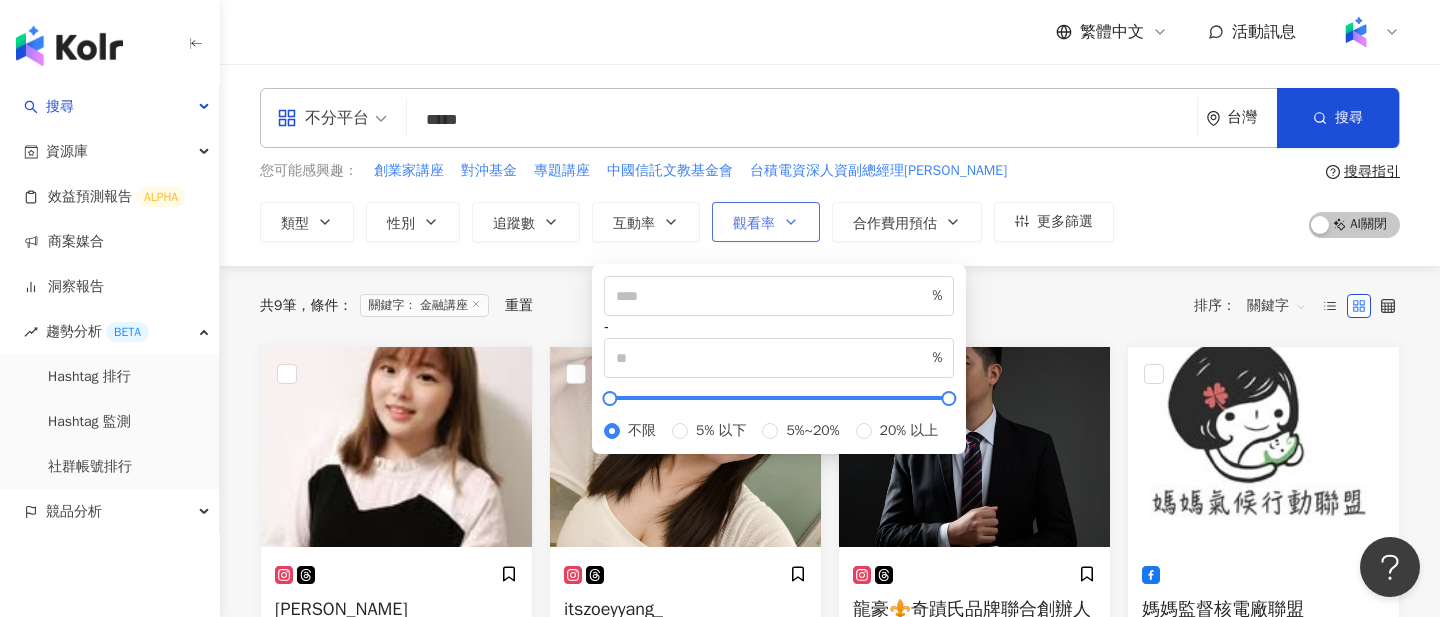 click on "觀看率" at bounding box center [766, 222] 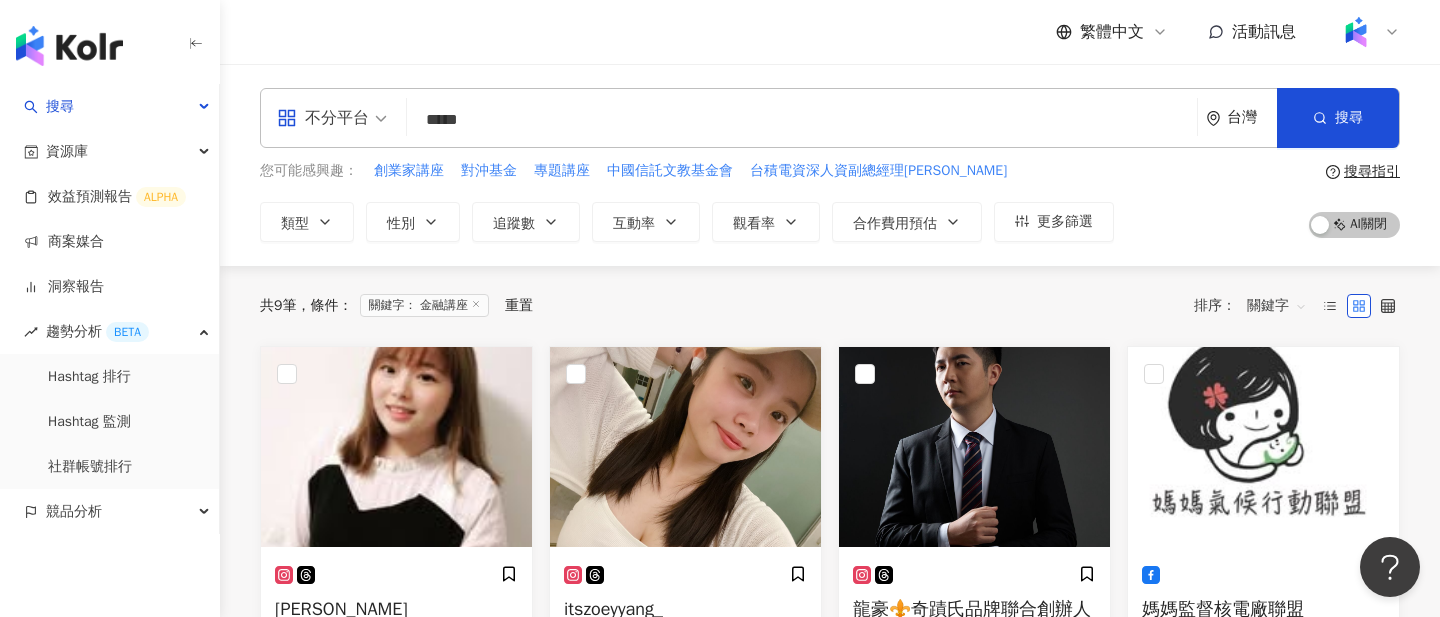click on "共  9  筆 條件 ： 關鍵字： 金融講座 重置 排序： 關鍵字" at bounding box center (830, 306) 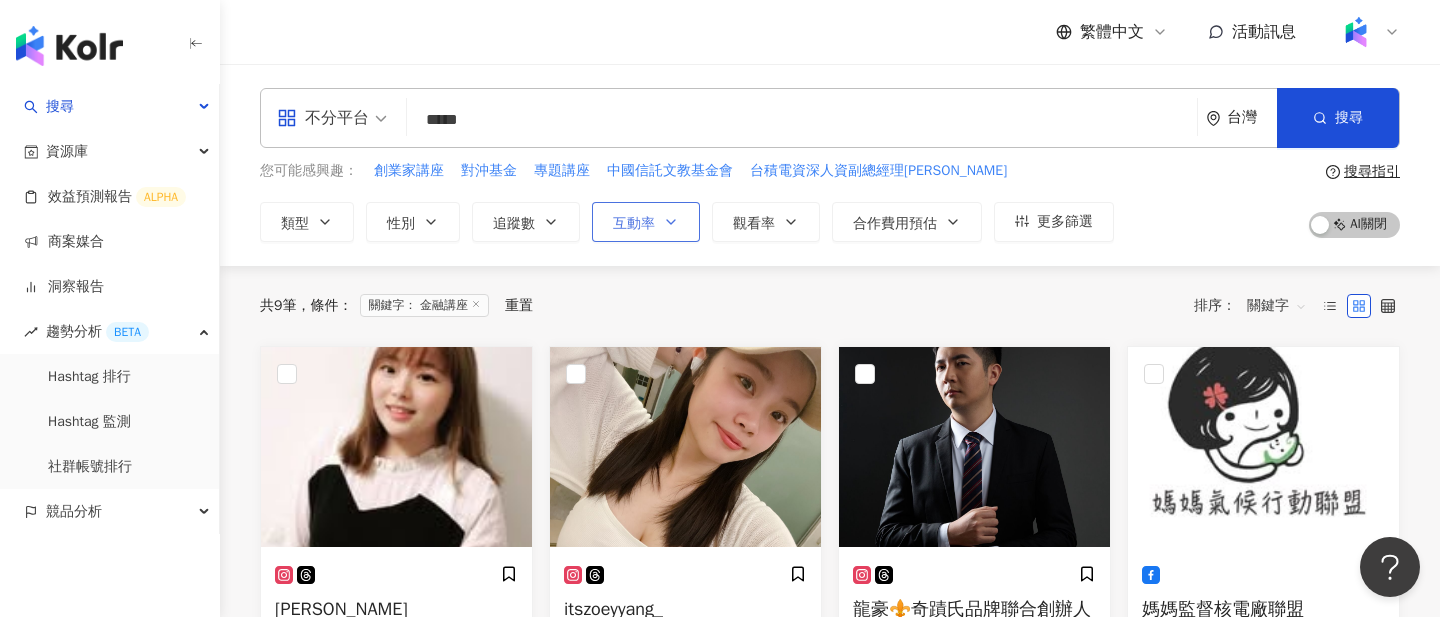 click 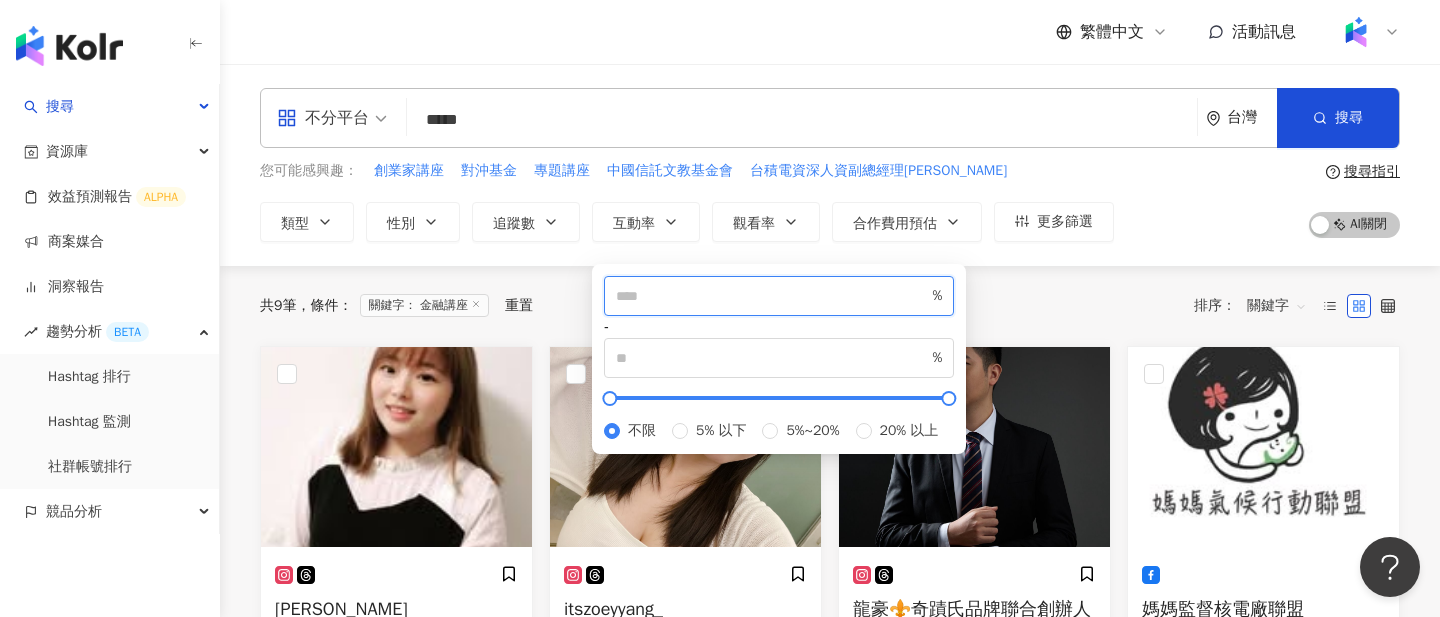 click at bounding box center [772, 296] 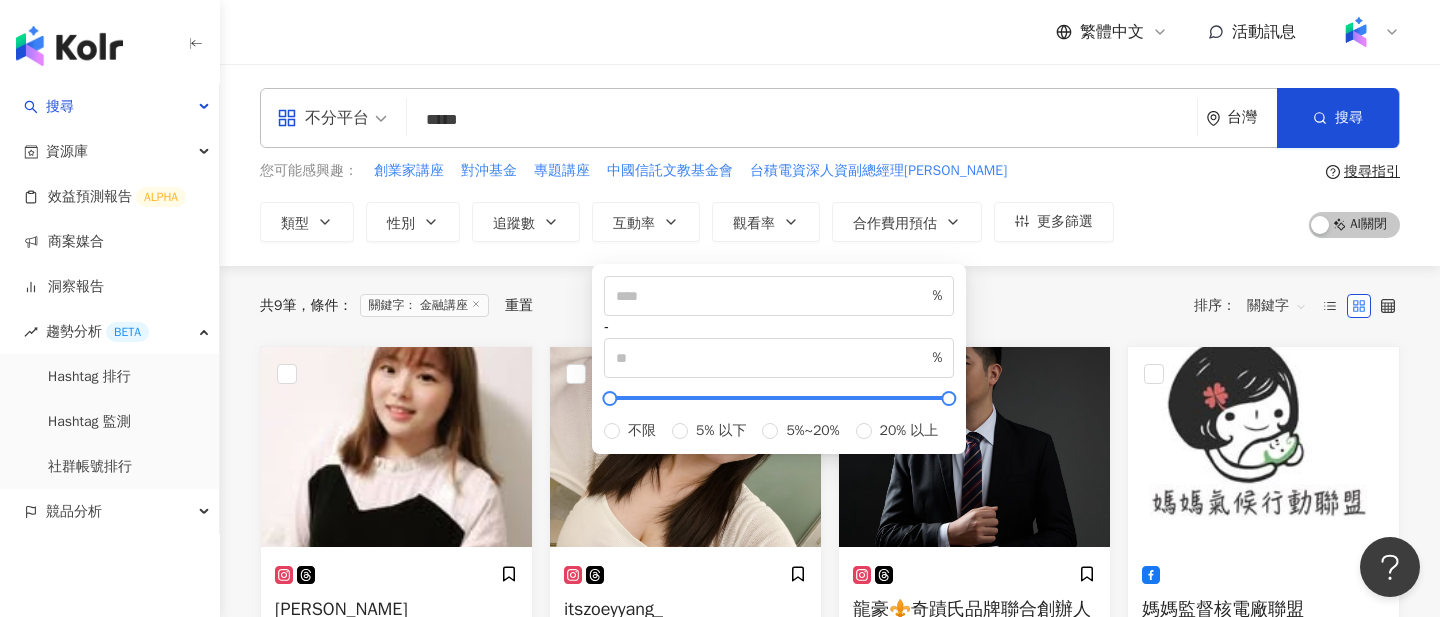 click on "* %  -  % 不限 5% 以下 5%~20% 20% 以上" at bounding box center (779, 354) 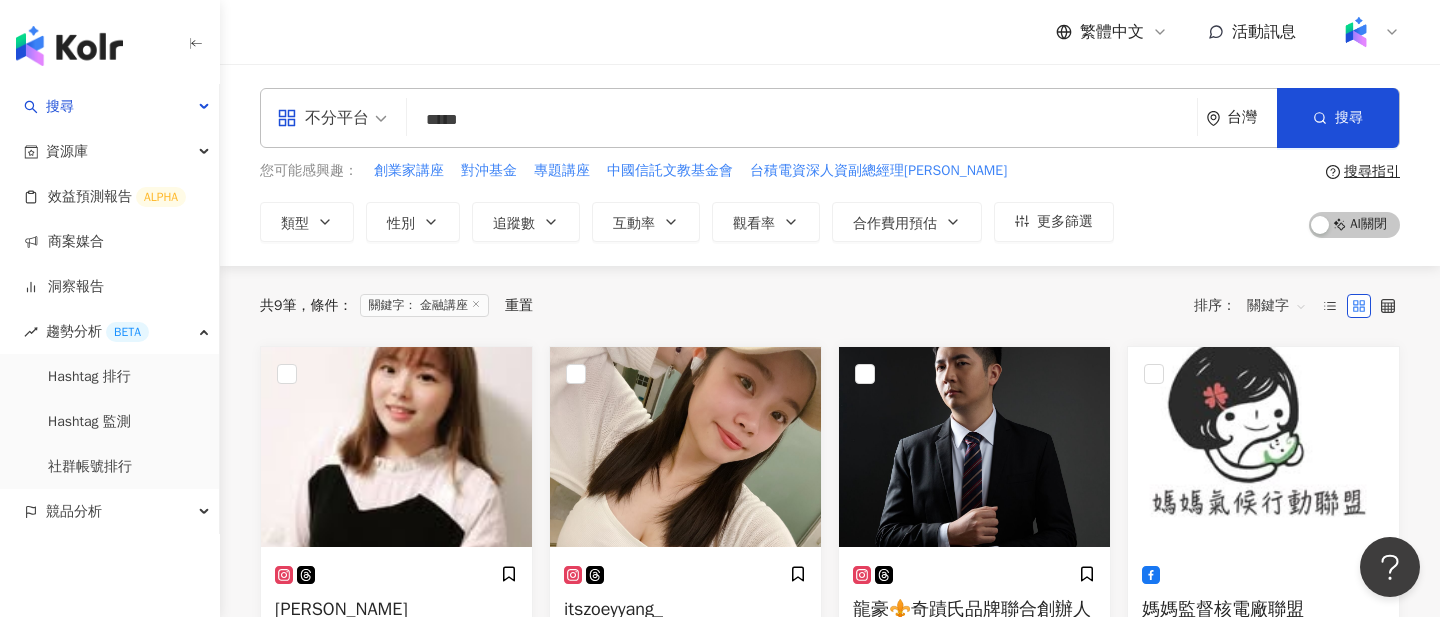 click on "共  9  筆 條件 ： 關鍵字： 金融講座 重置 排序： 關鍵字" at bounding box center (830, 306) 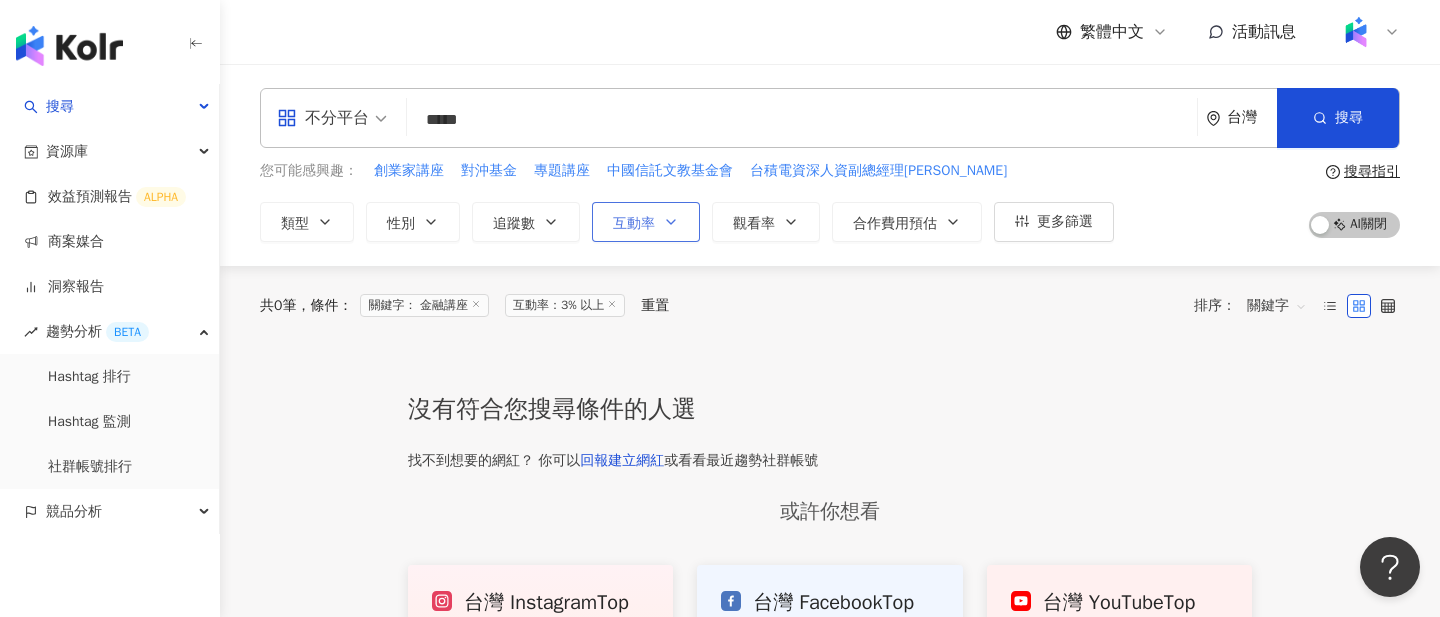 click on "互動率" at bounding box center [634, 224] 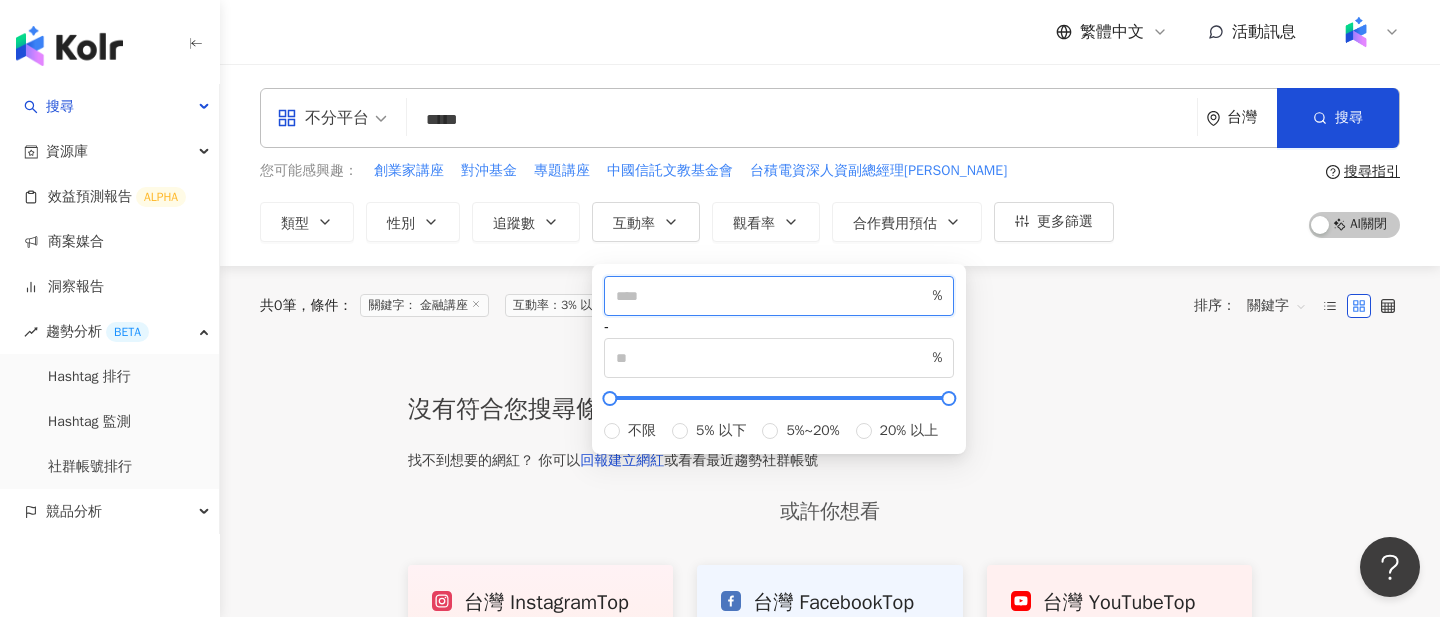 drag, startPoint x: 671, startPoint y: 305, endPoint x: 546, endPoint y: 305, distance: 125 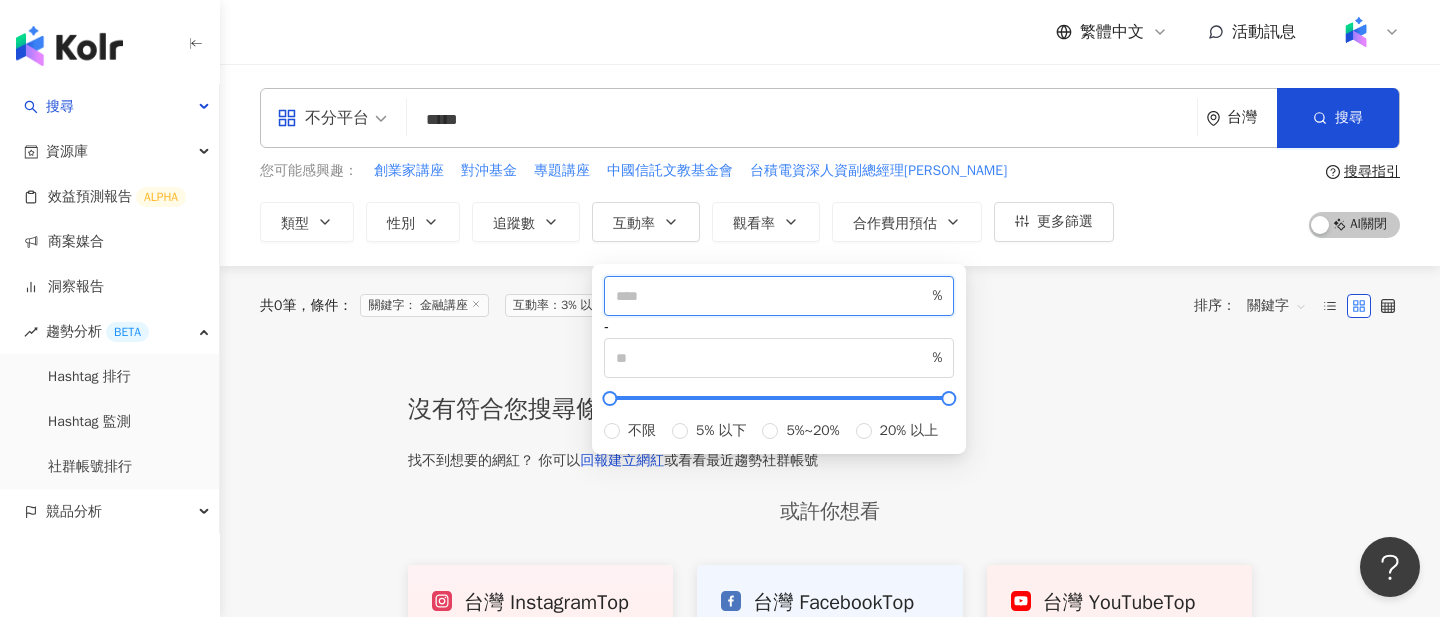 type on "*" 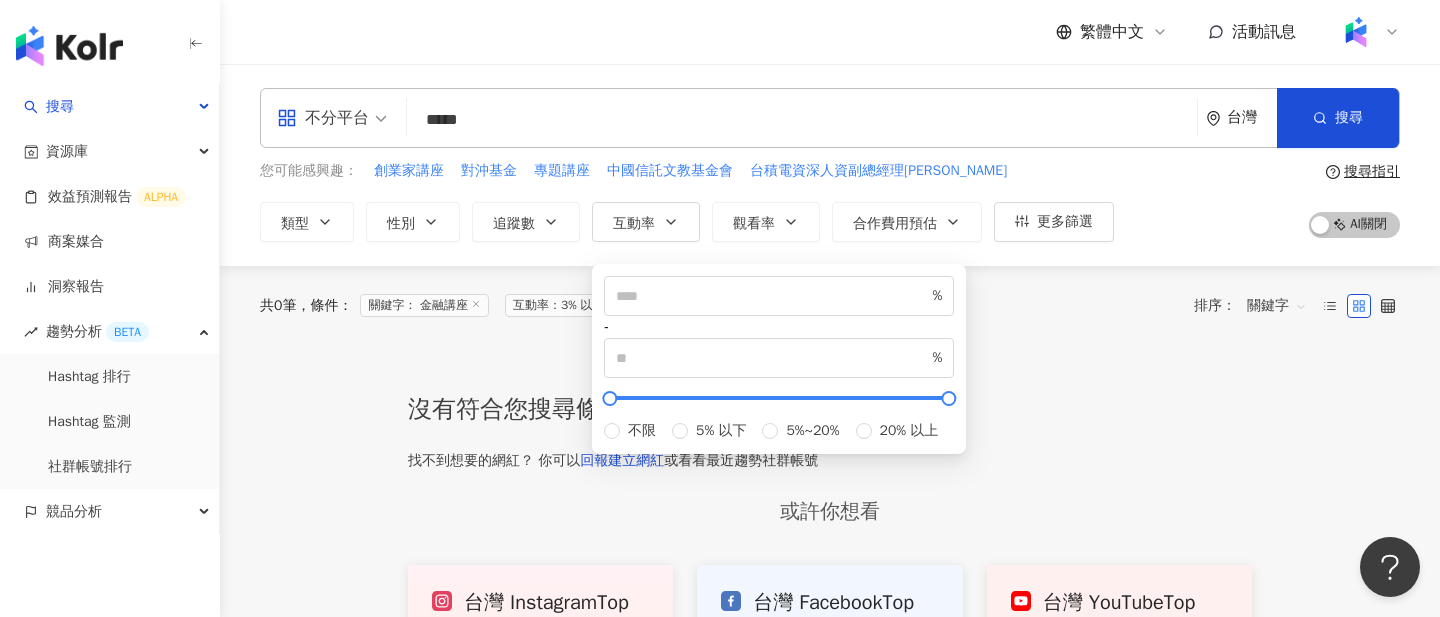 click at bounding box center [830, 371] 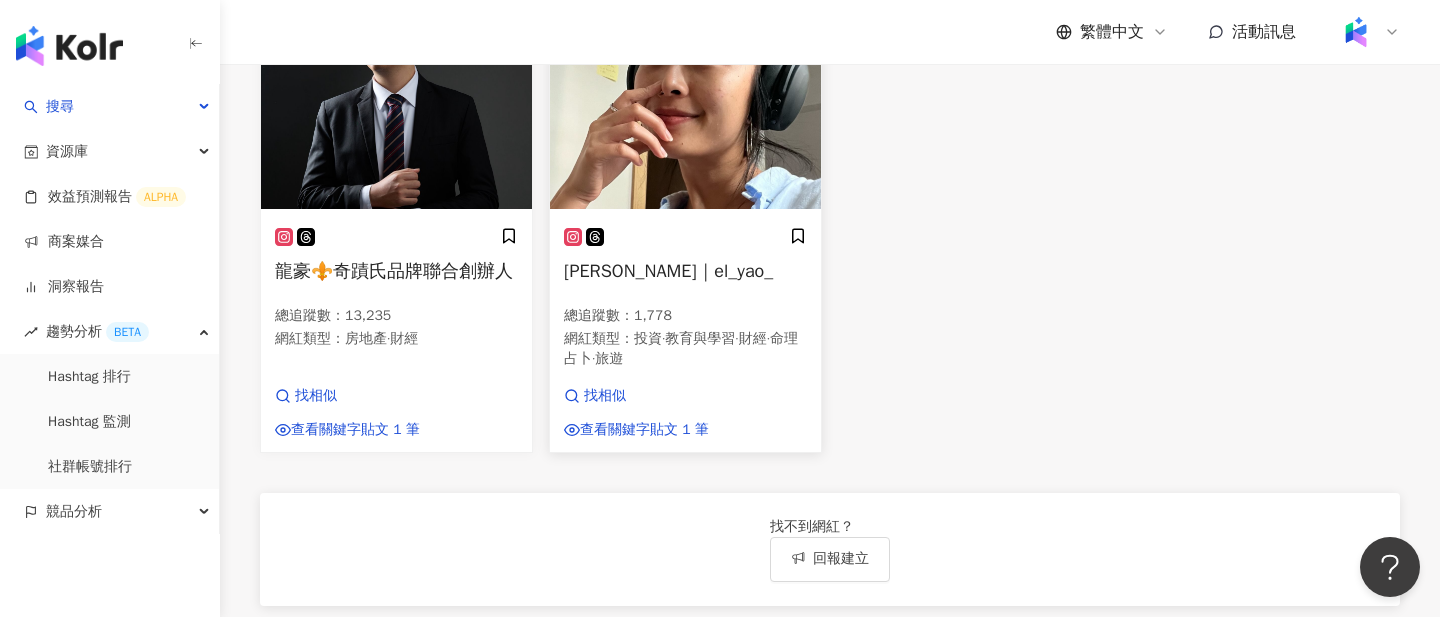 scroll, scrollTop: 285, scrollLeft: 0, axis: vertical 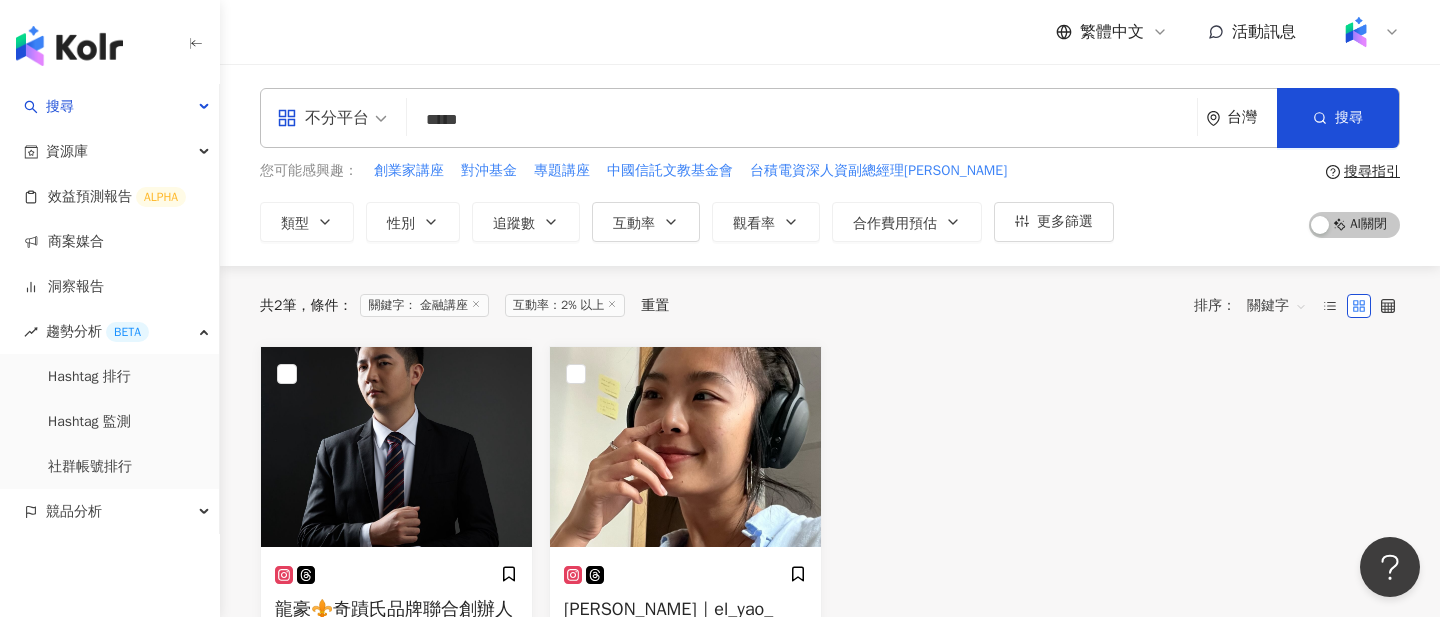 click on "****" at bounding box center [802, 120] 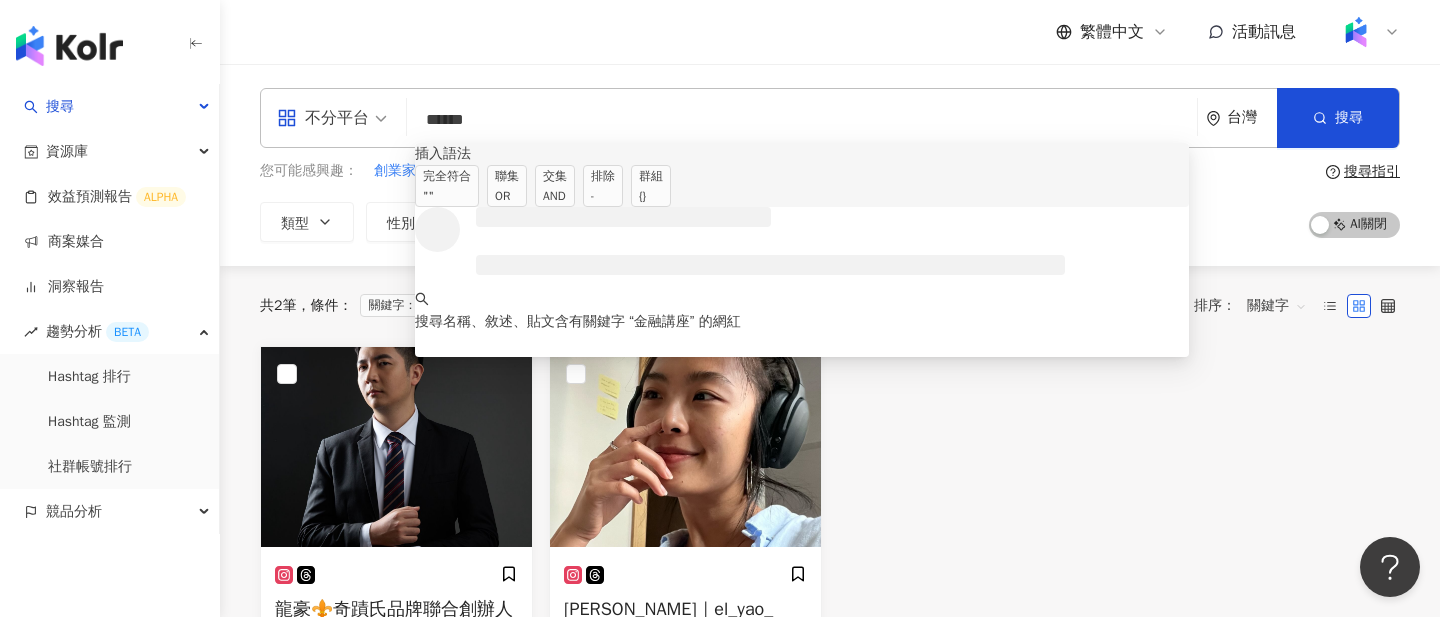 click on "聯集 OR" at bounding box center (507, 186) 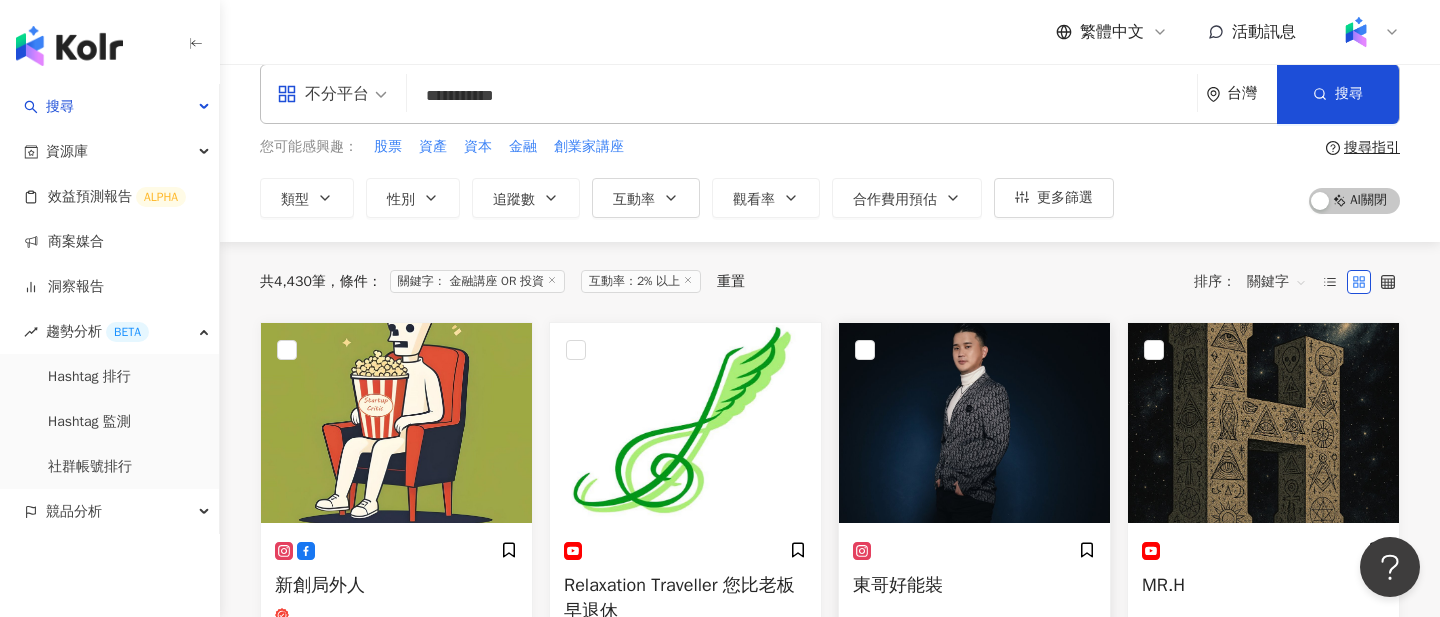 scroll, scrollTop: 0, scrollLeft: 0, axis: both 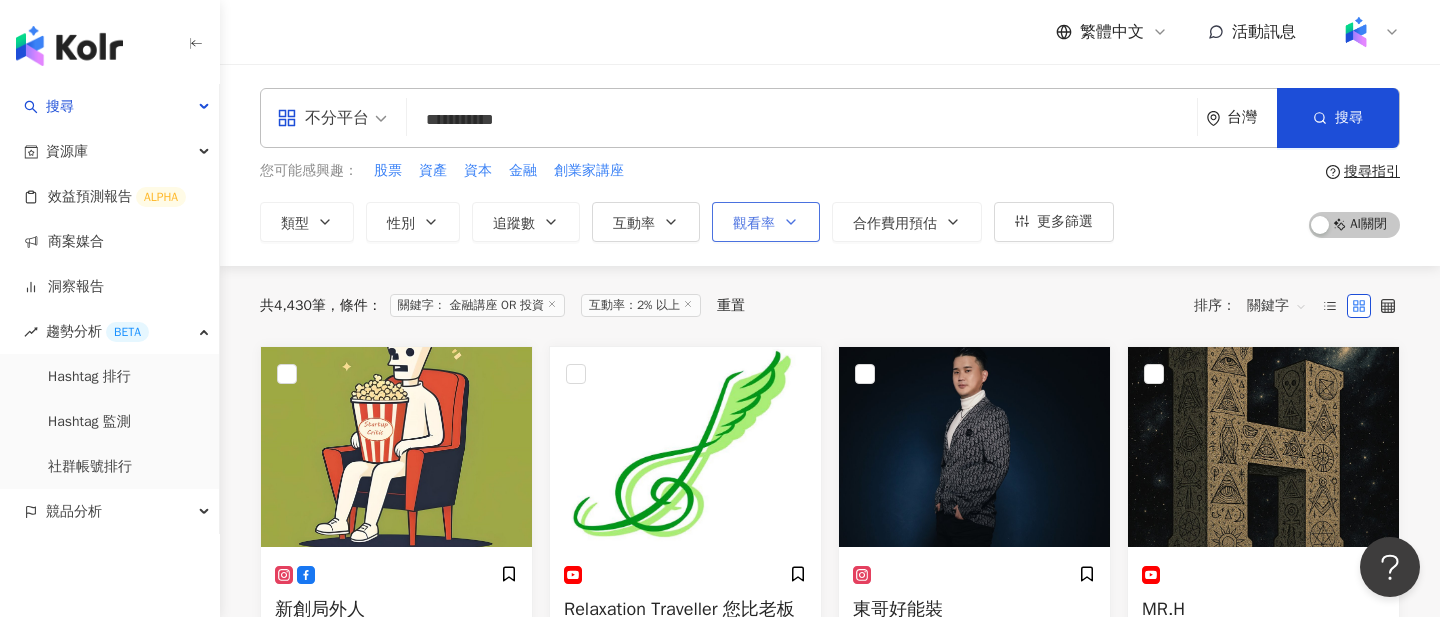 type on "**********" 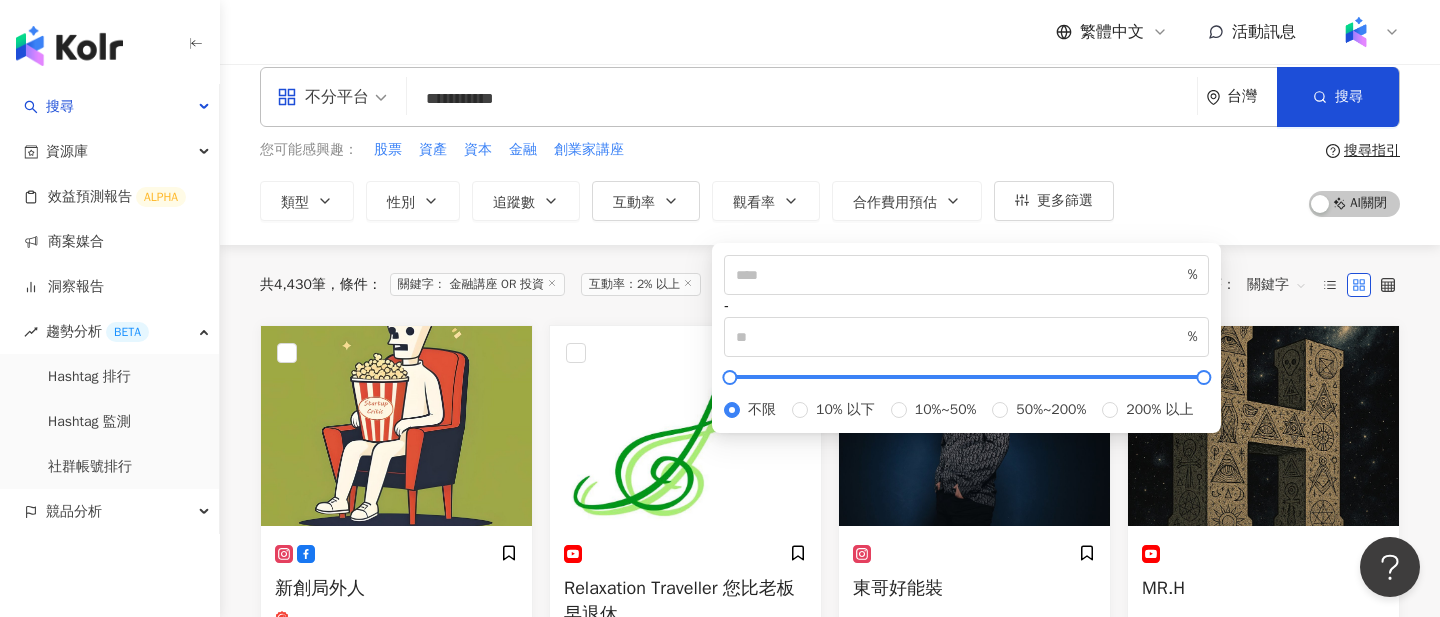 scroll, scrollTop: 22, scrollLeft: 0, axis: vertical 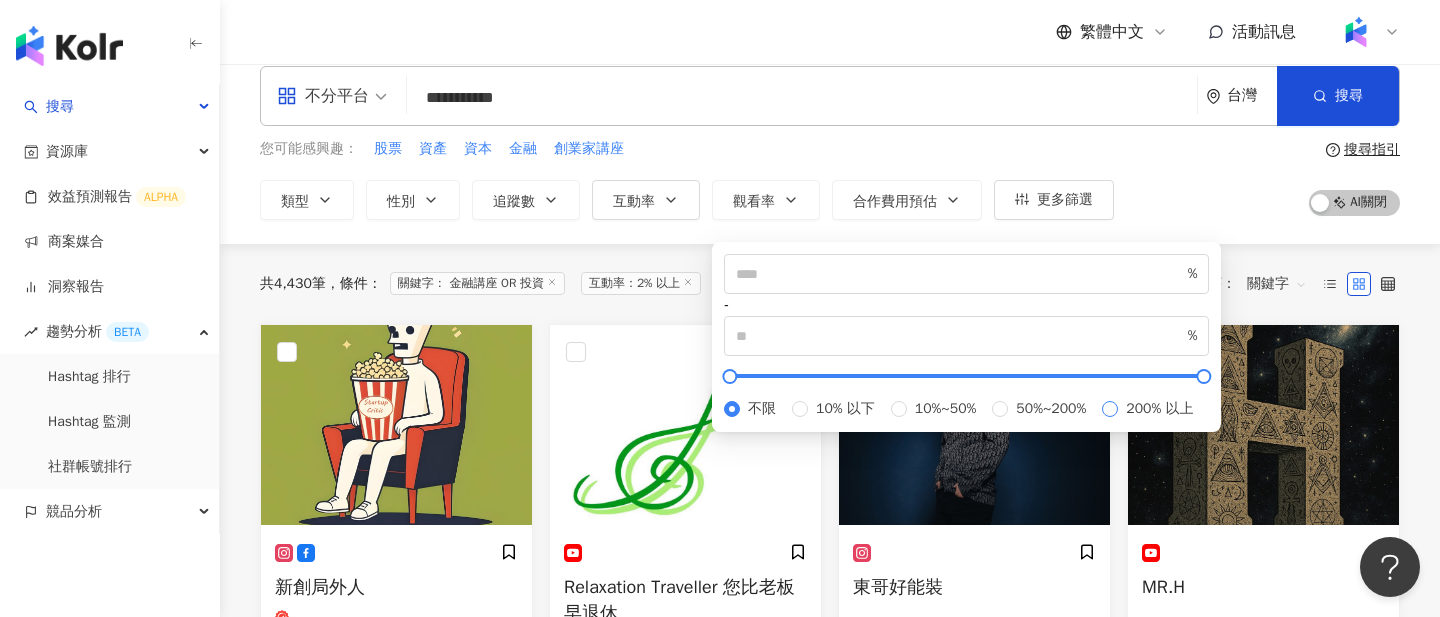 type on "***" 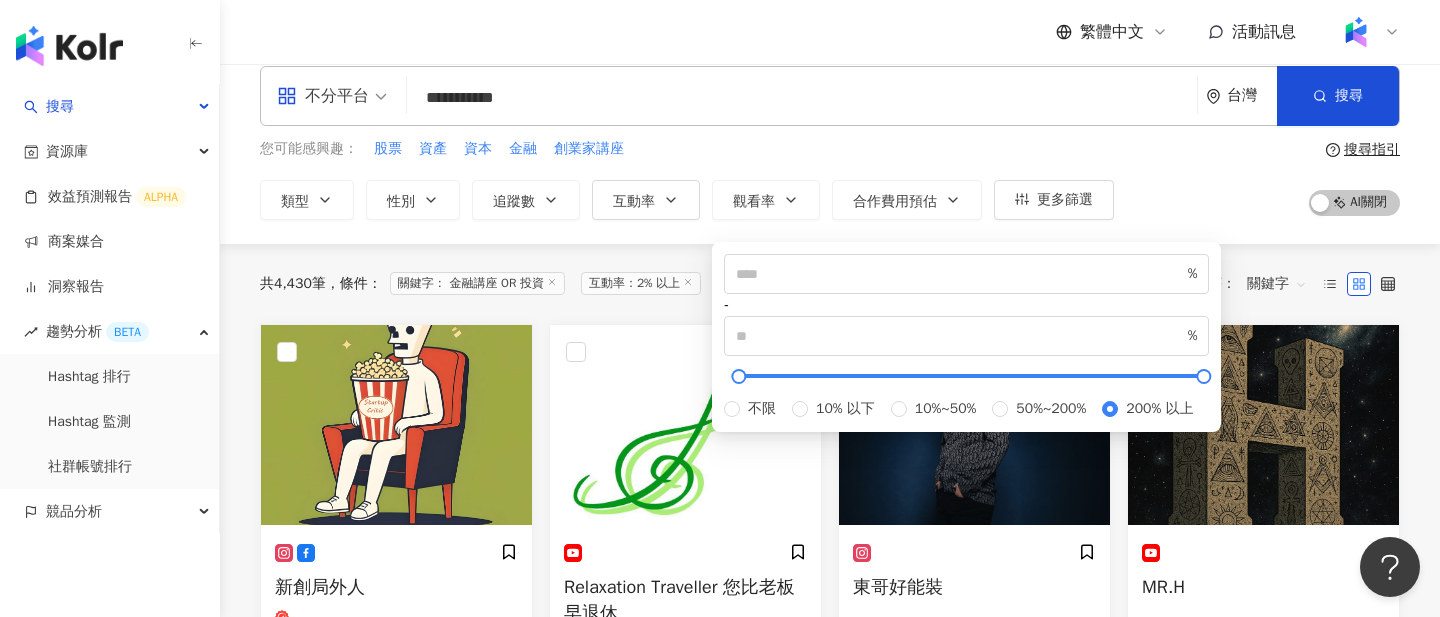 click on "**********" at bounding box center [830, 143] 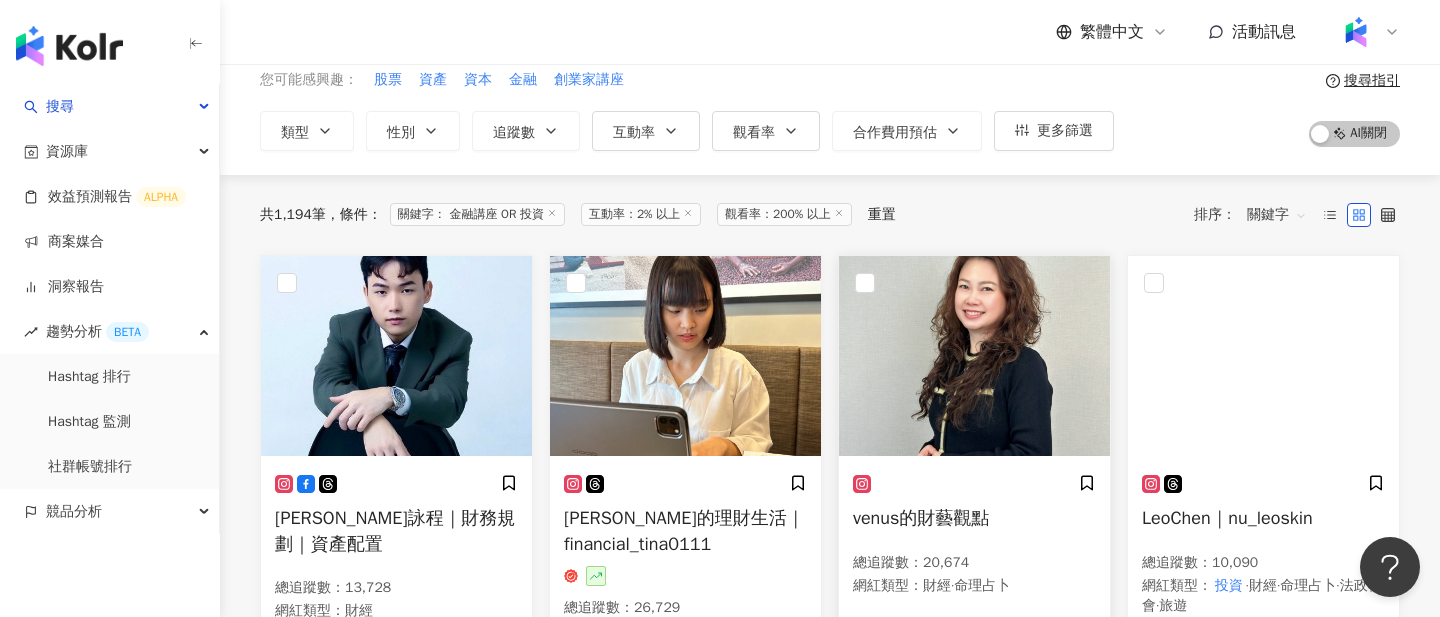 scroll, scrollTop: 0, scrollLeft: 0, axis: both 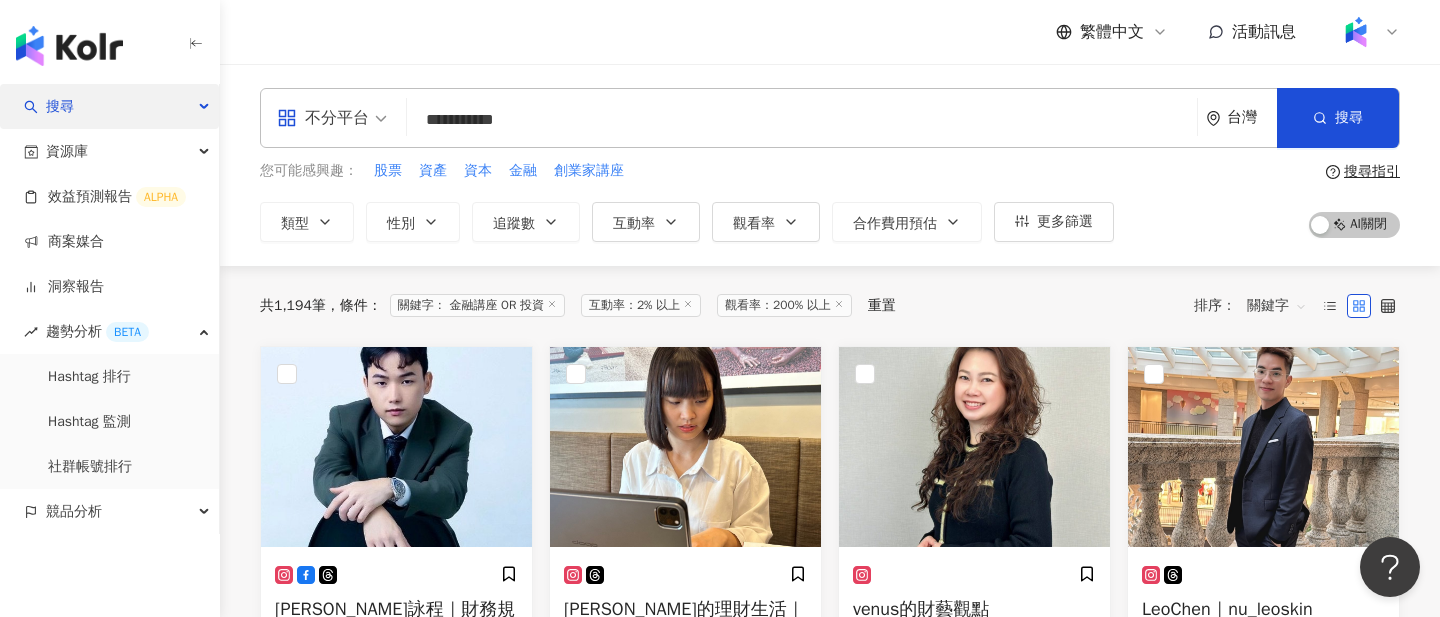 click on "搜尋" at bounding box center (109, 106) 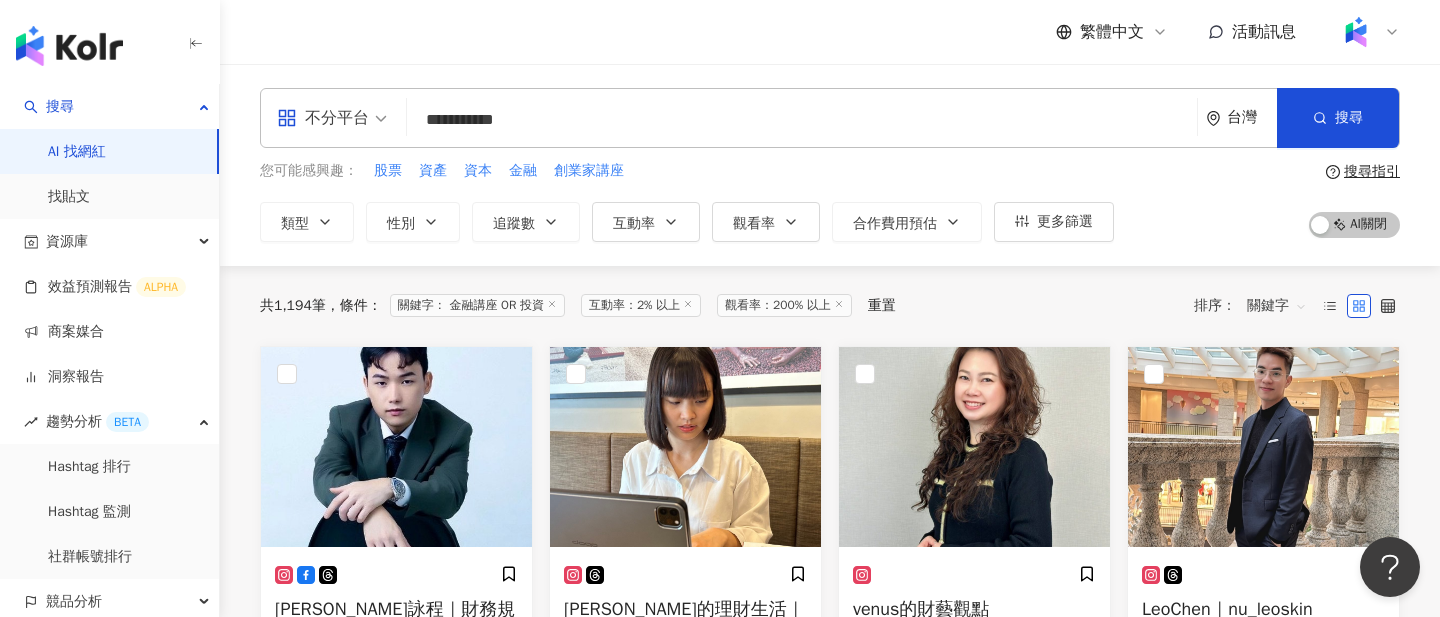 click on "搜尋指引" at bounding box center (1372, 172) 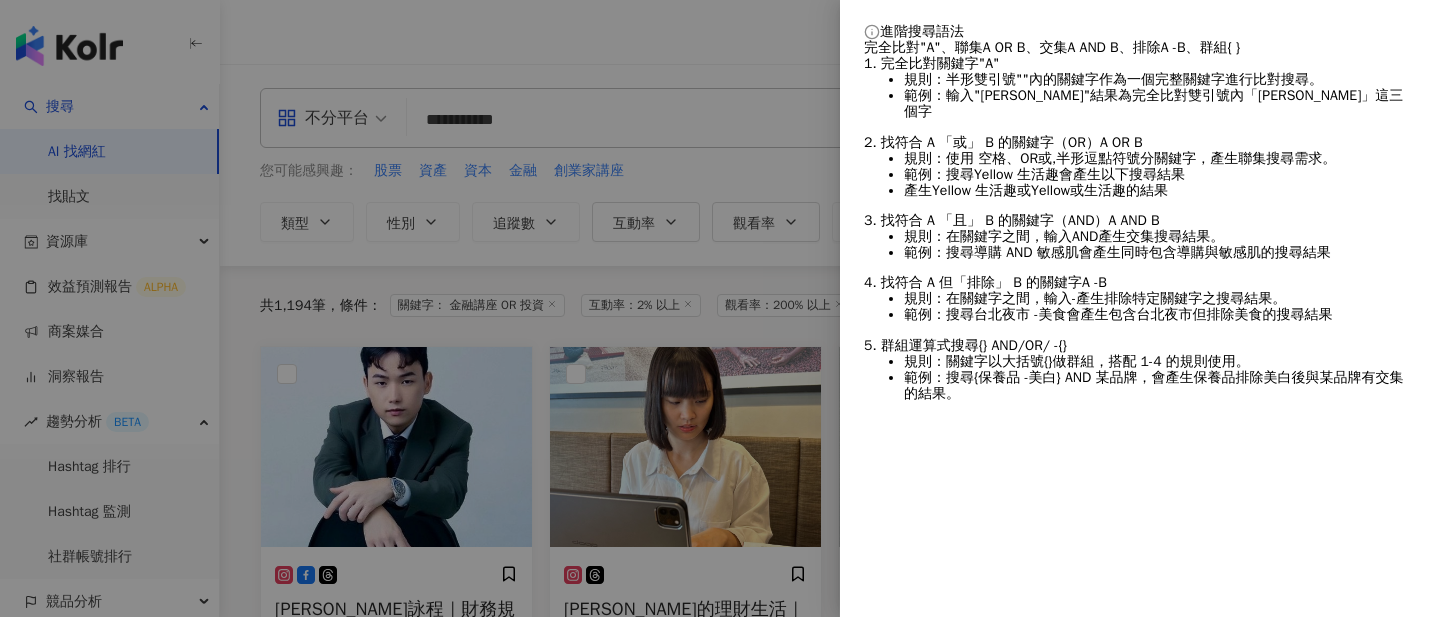 click at bounding box center [720, 308] 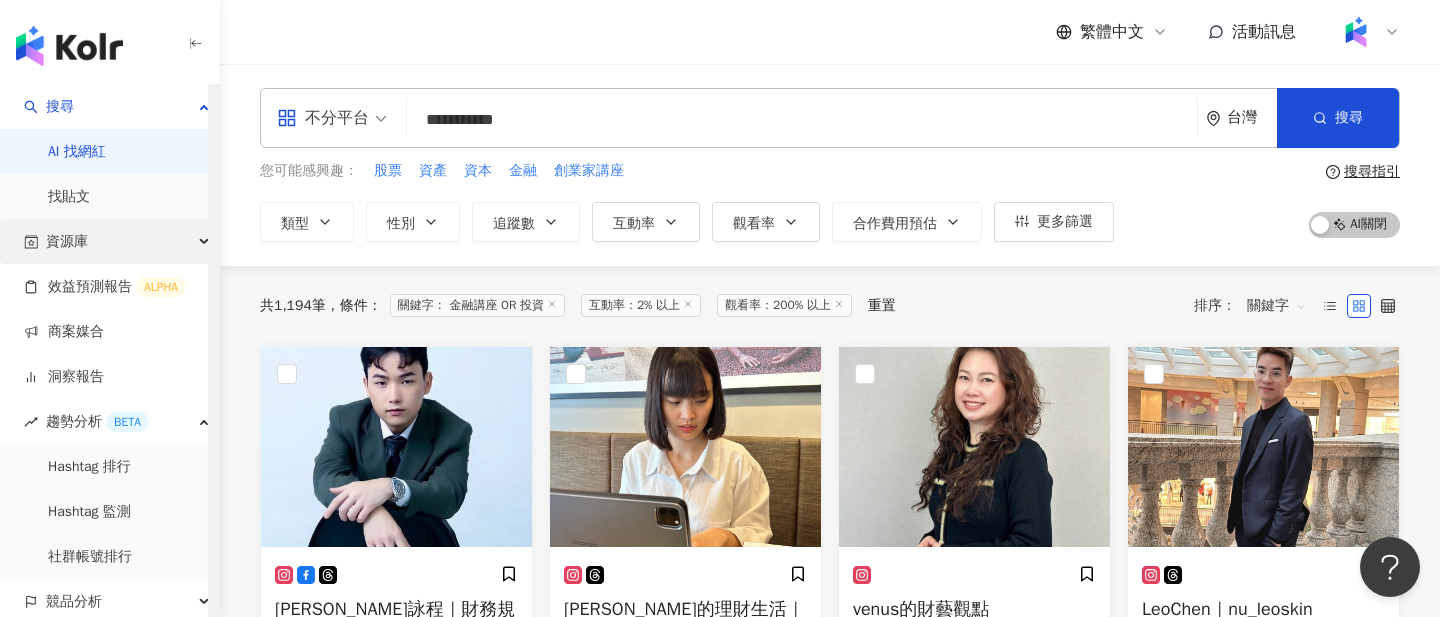click on "資源庫" at bounding box center (109, 241) 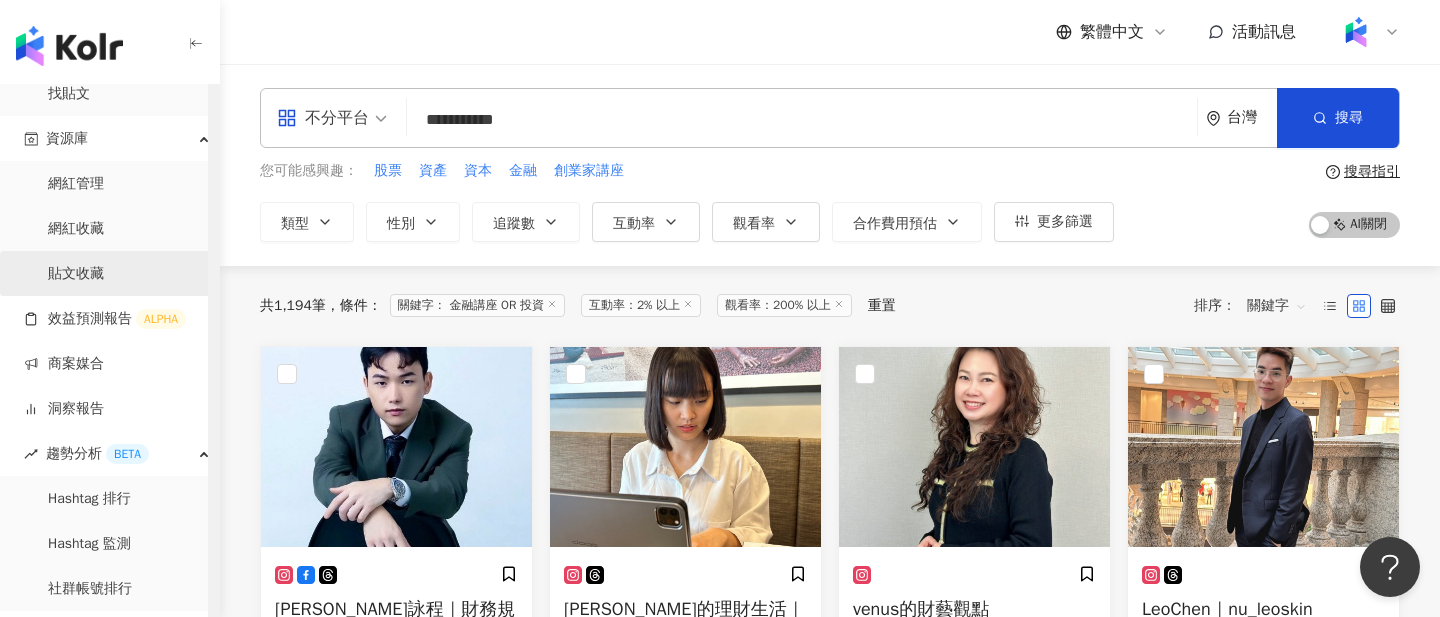 scroll, scrollTop: 109, scrollLeft: 0, axis: vertical 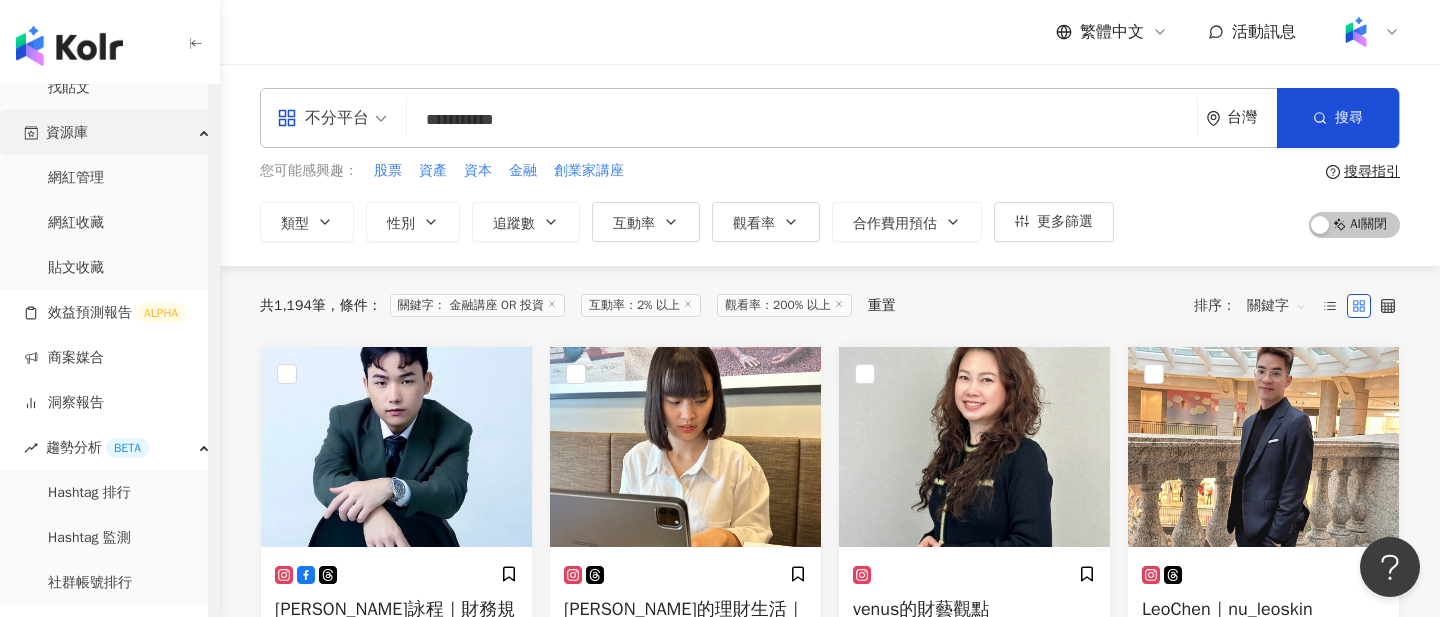 click on "資源庫" at bounding box center (109, 132) 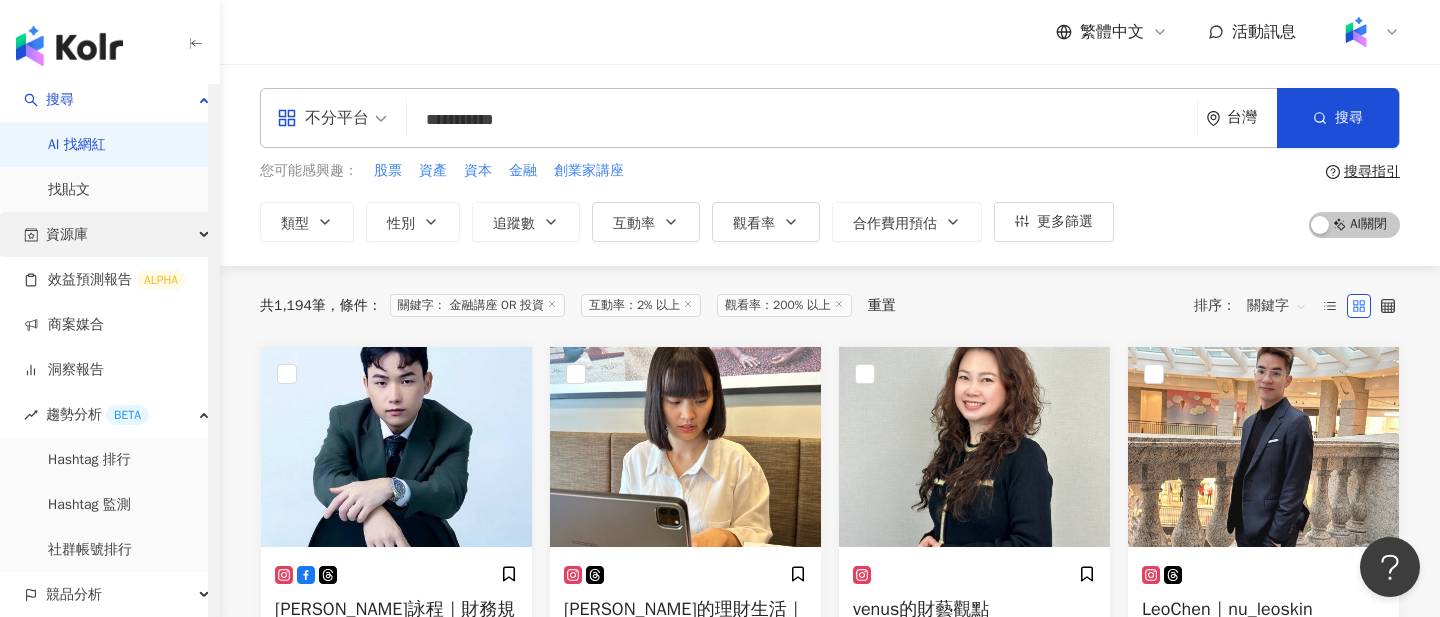 scroll, scrollTop: 7, scrollLeft: 0, axis: vertical 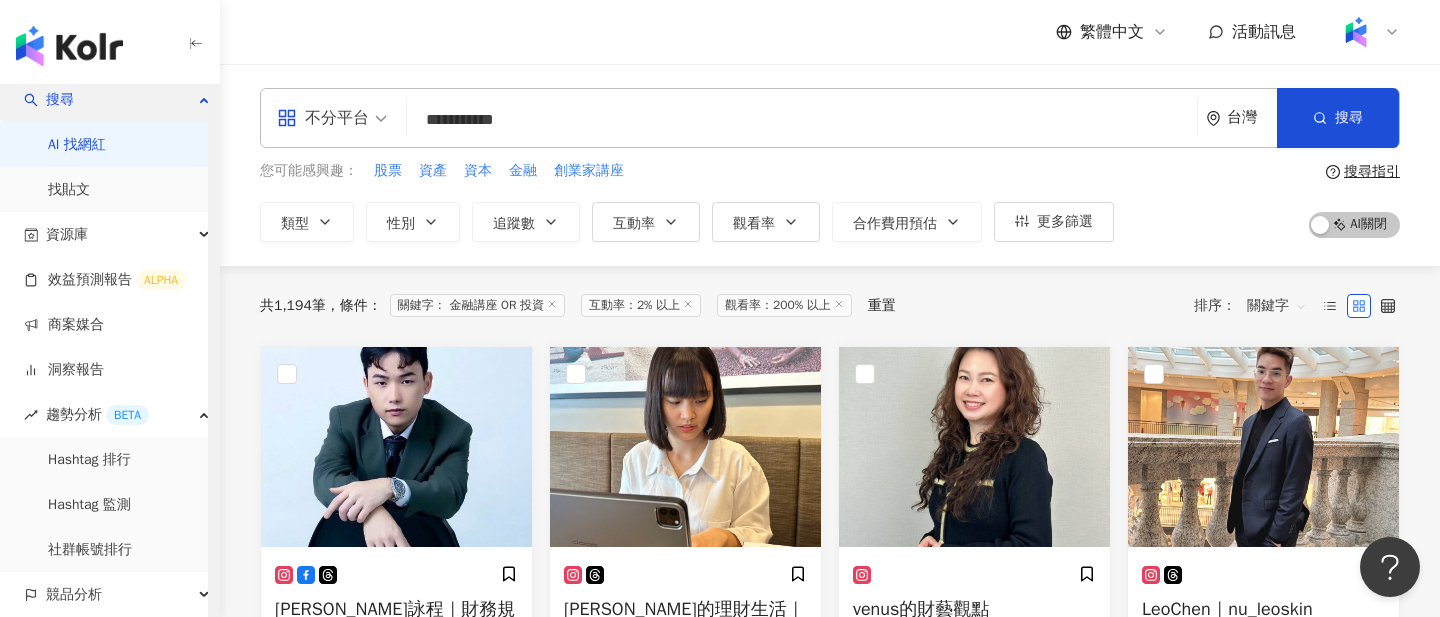 click on "搜尋" at bounding box center [109, 99] 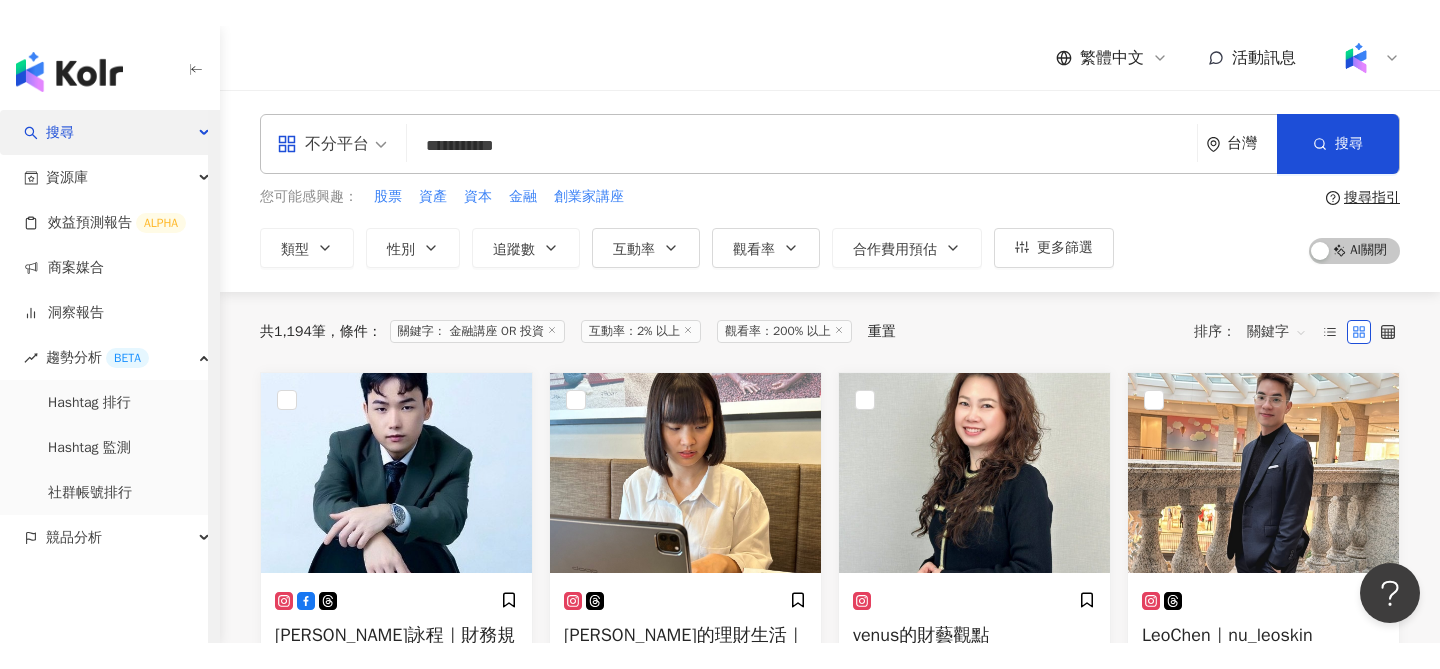 scroll, scrollTop: 0, scrollLeft: 0, axis: both 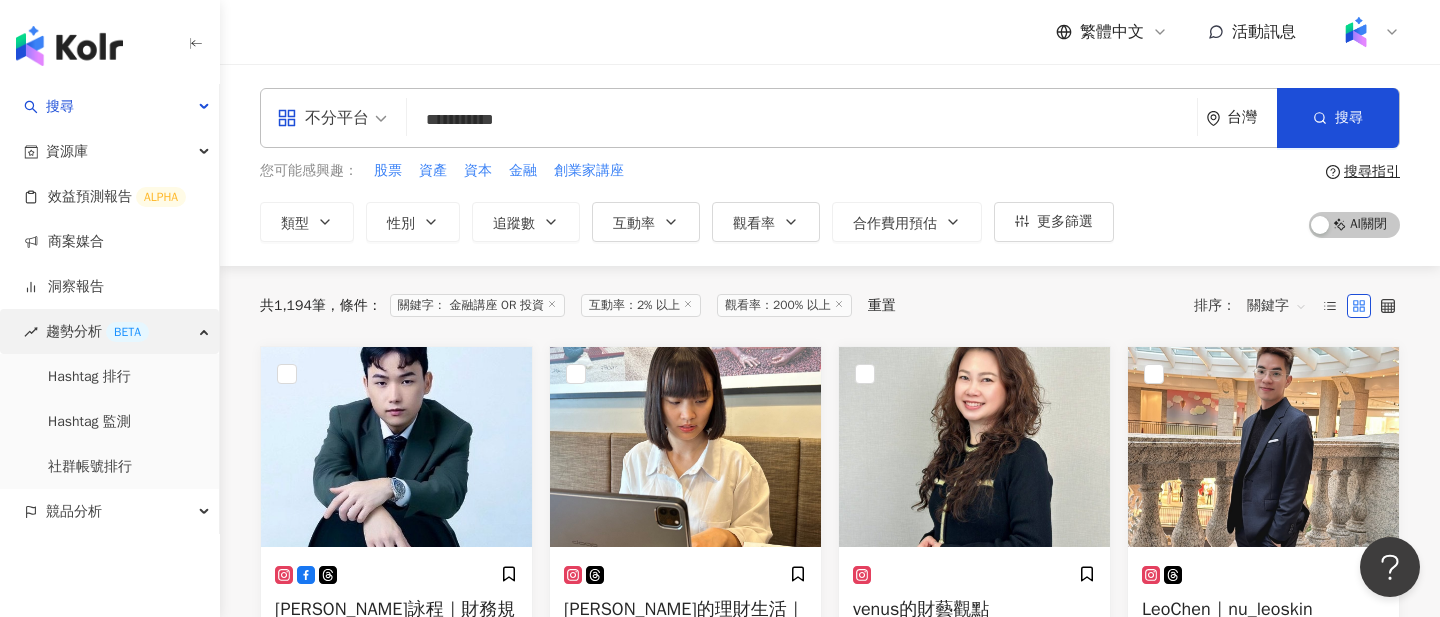 click on "趨勢分析 BETA" at bounding box center (109, 331) 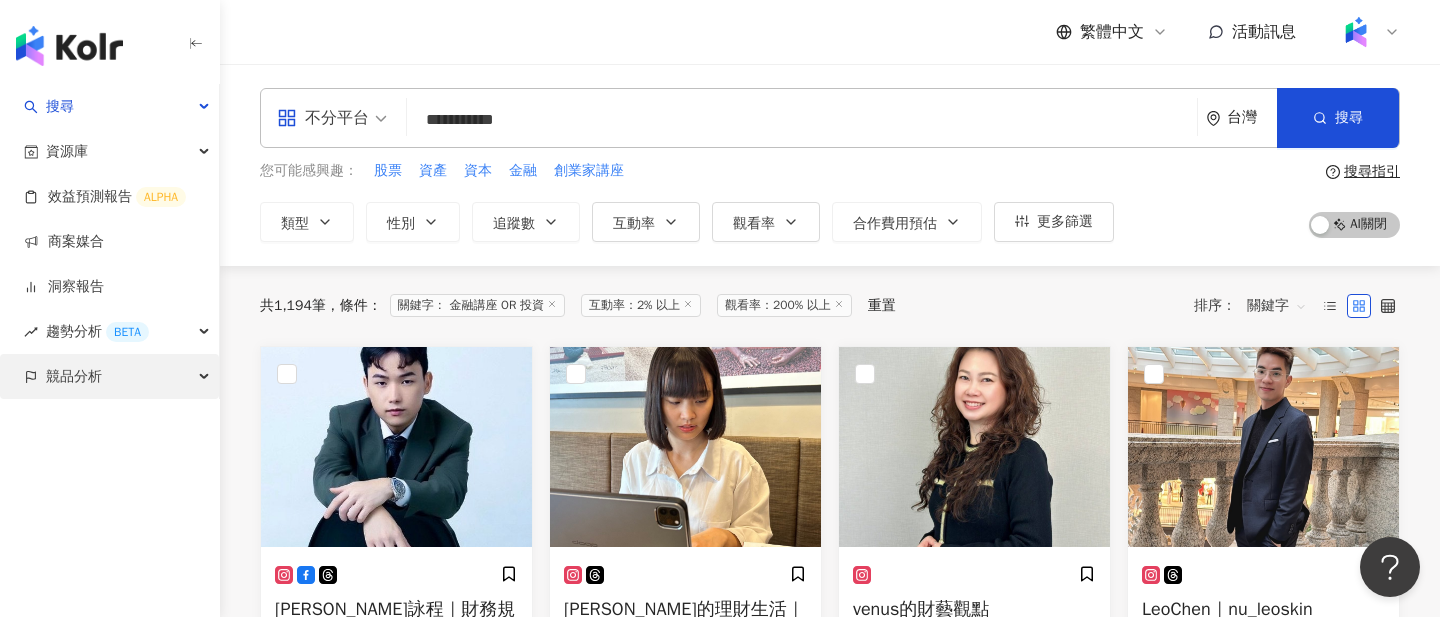 click on "競品分析" at bounding box center (109, 376) 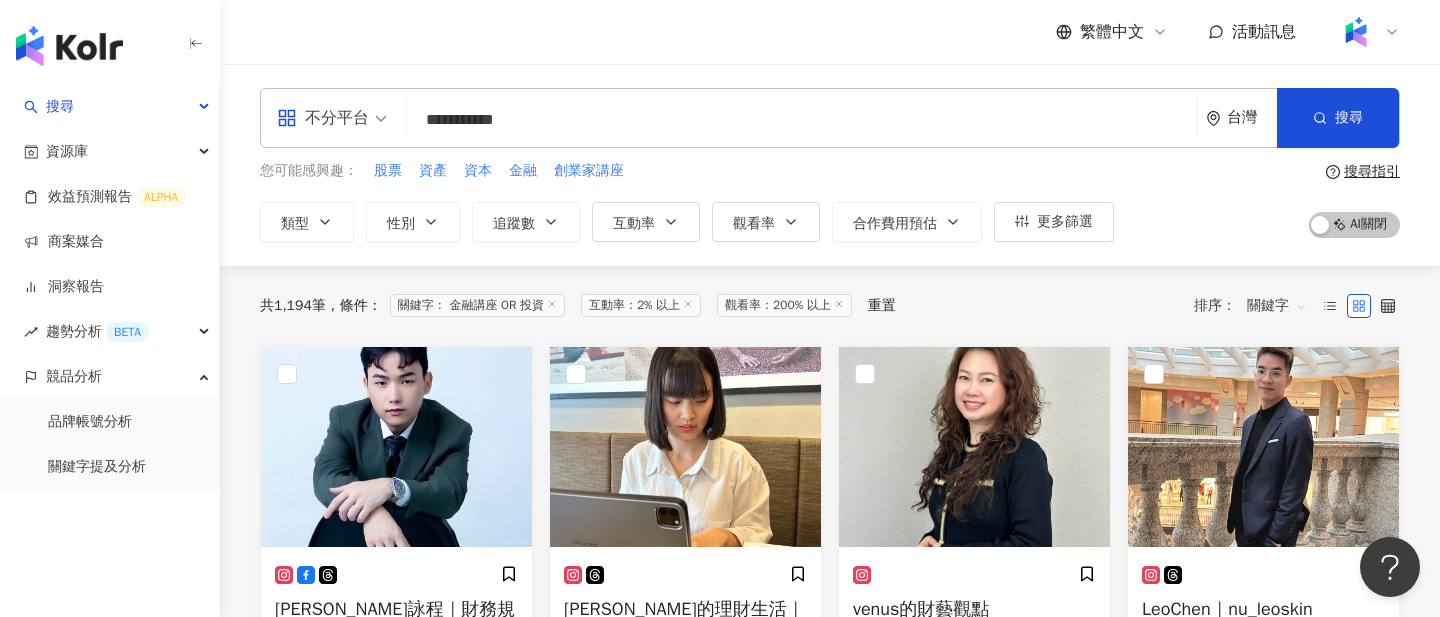 click at bounding box center (1368, 32) 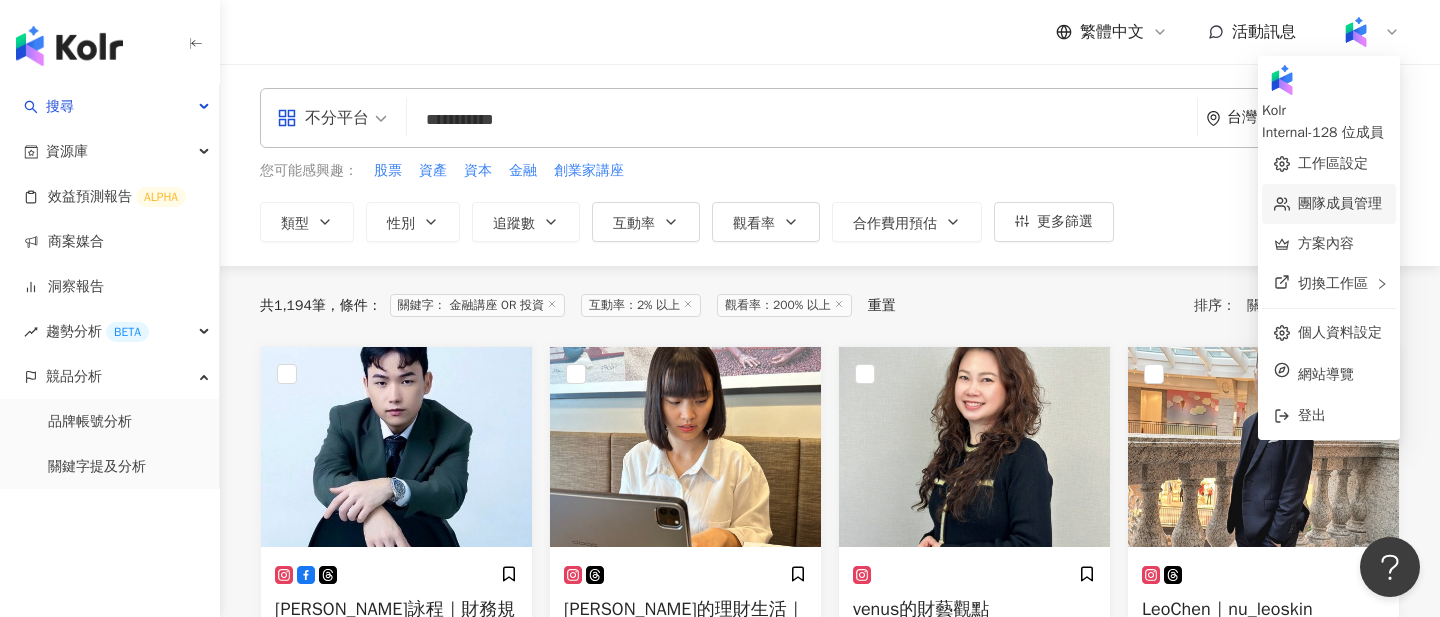 click on "團隊成員管理" at bounding box center [1340, 203] 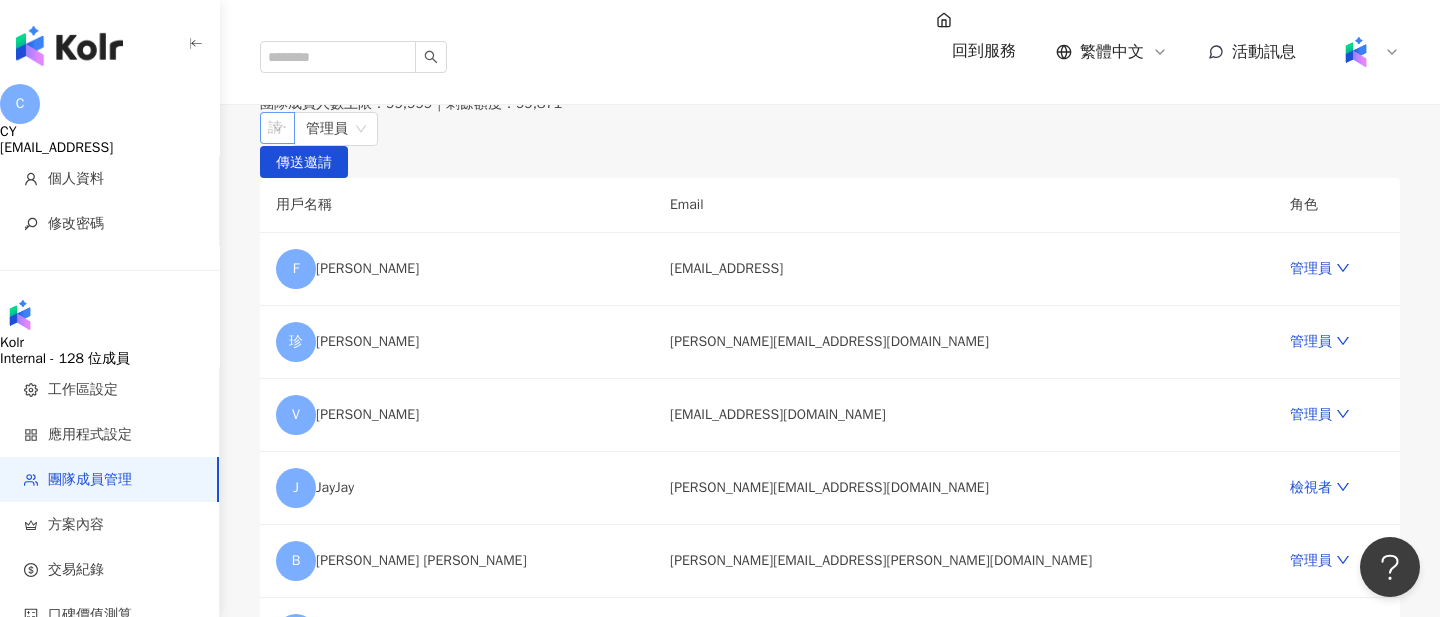 click at bounding box center (267, 128) 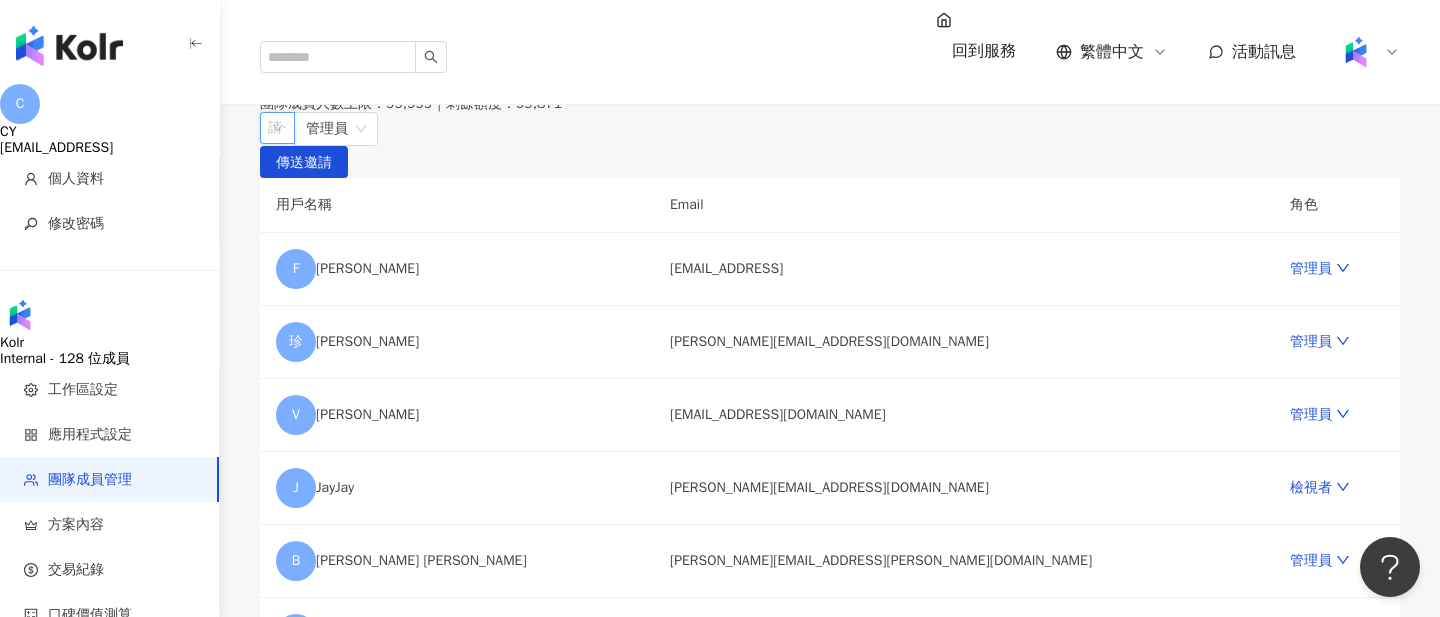 click at bounding box center [267, 128] 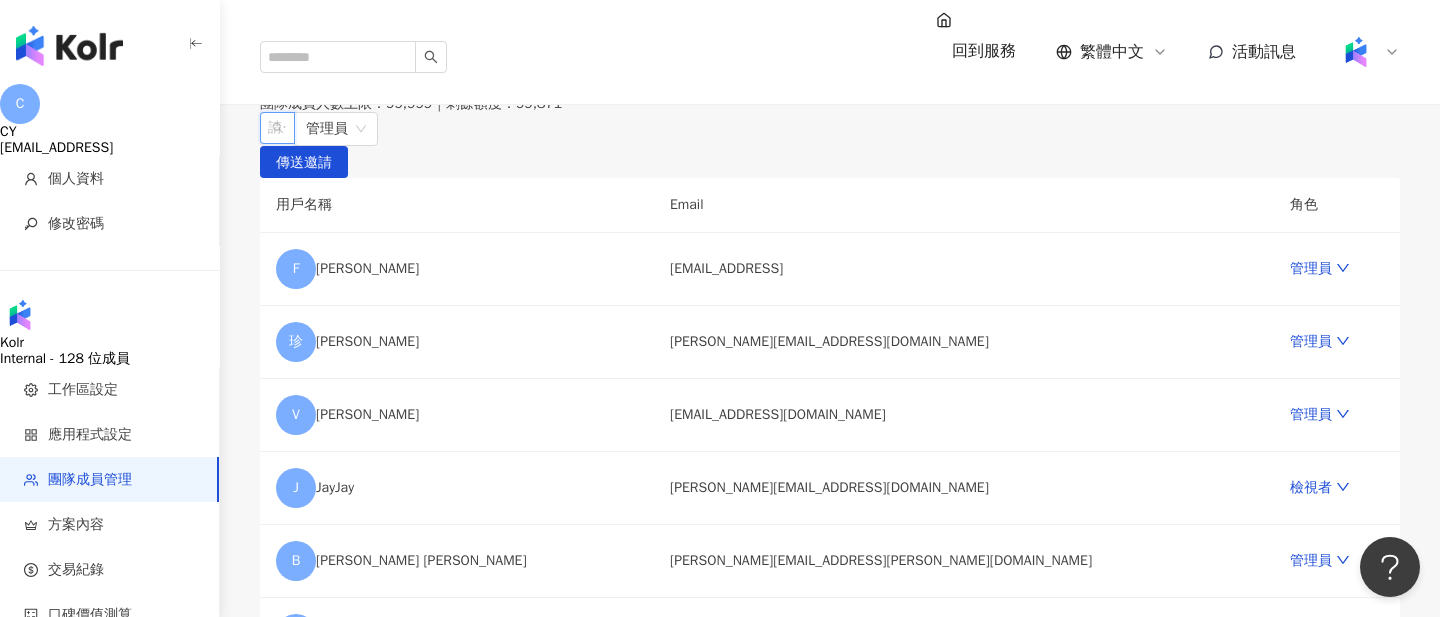 click at bounding box center [267, 128] 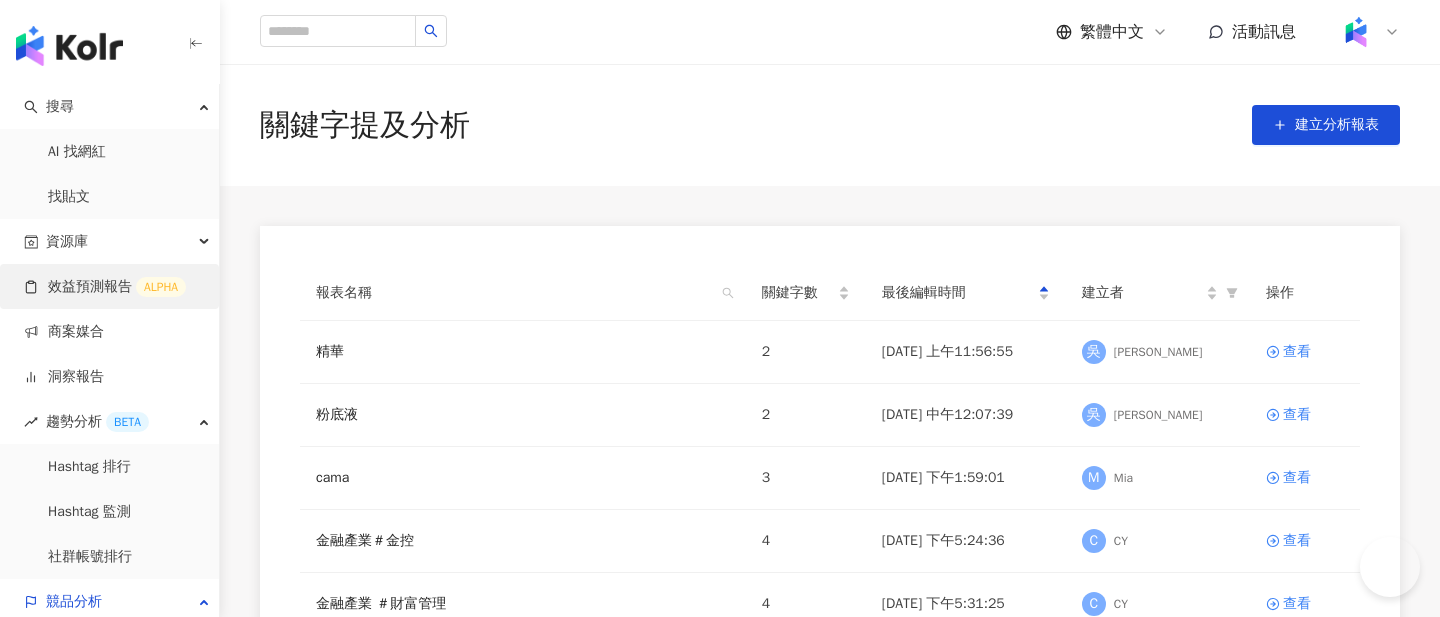 scroll, scrollTop: 436, scrollLeft: 0, axis: vertical 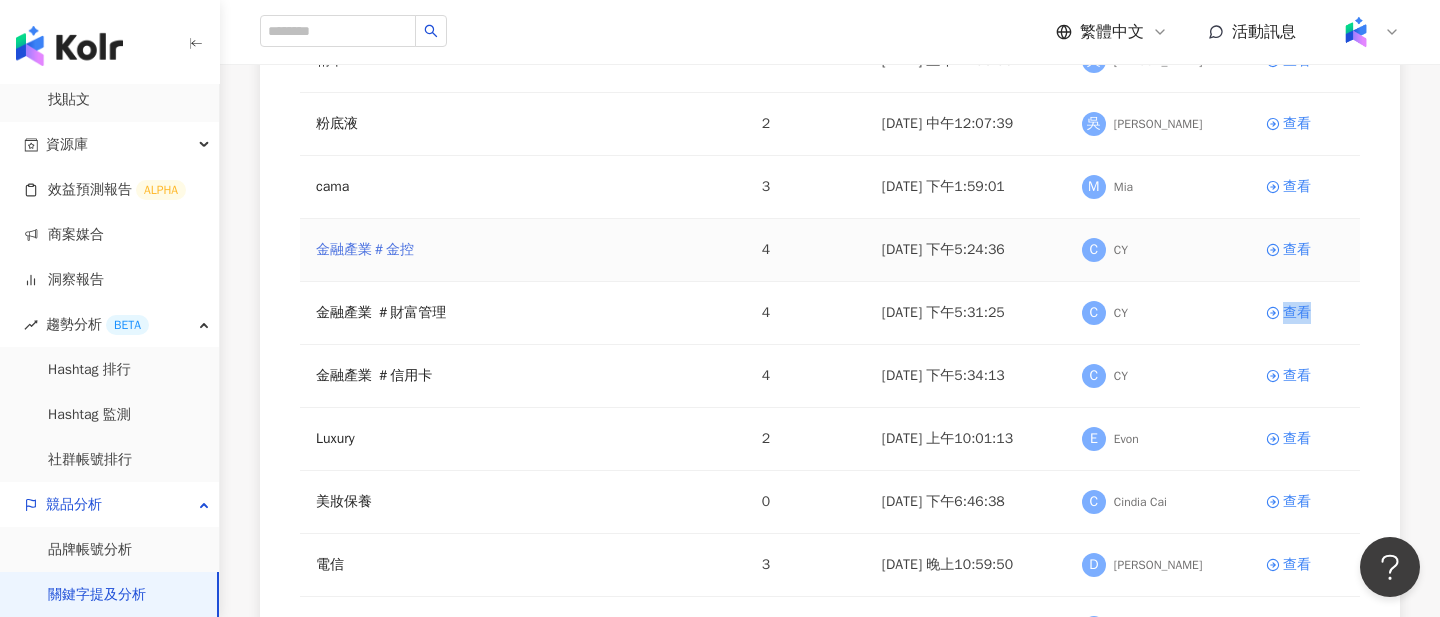 click on "金融產業＃金控" at bounding box center [365, 250] 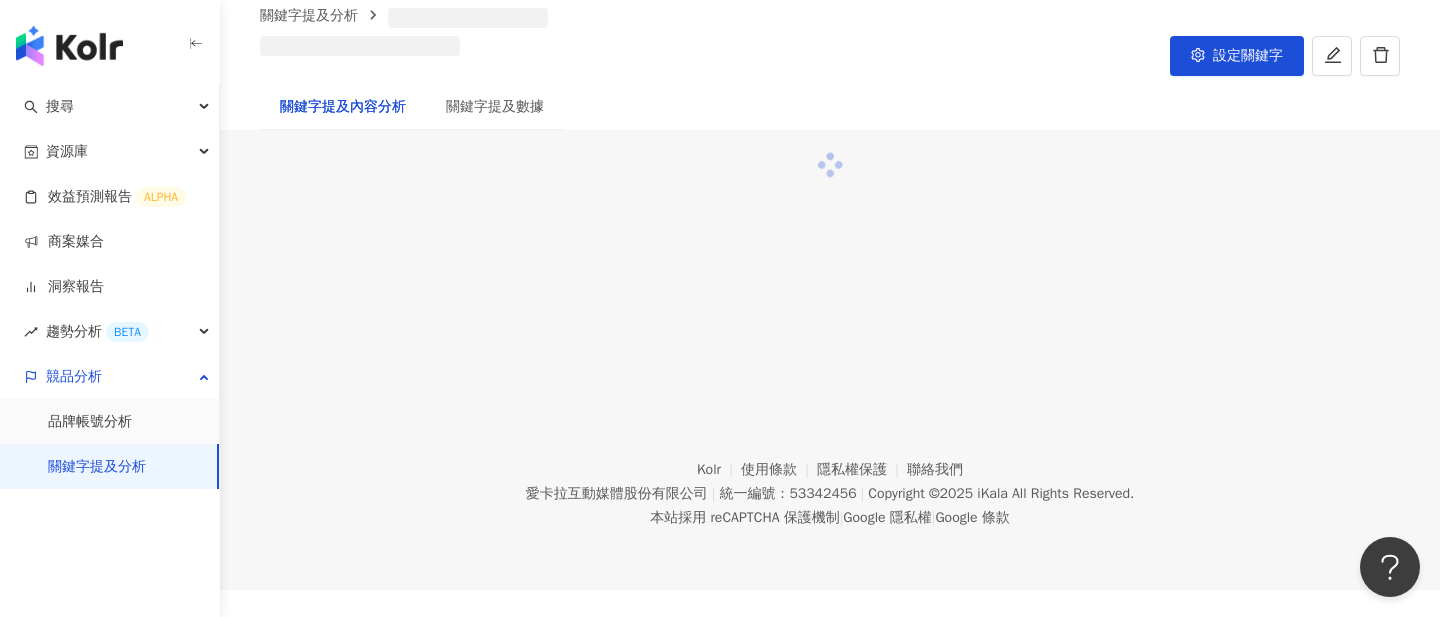 scroll, scrollTop: 0, scrollLeft: 0, axis: both 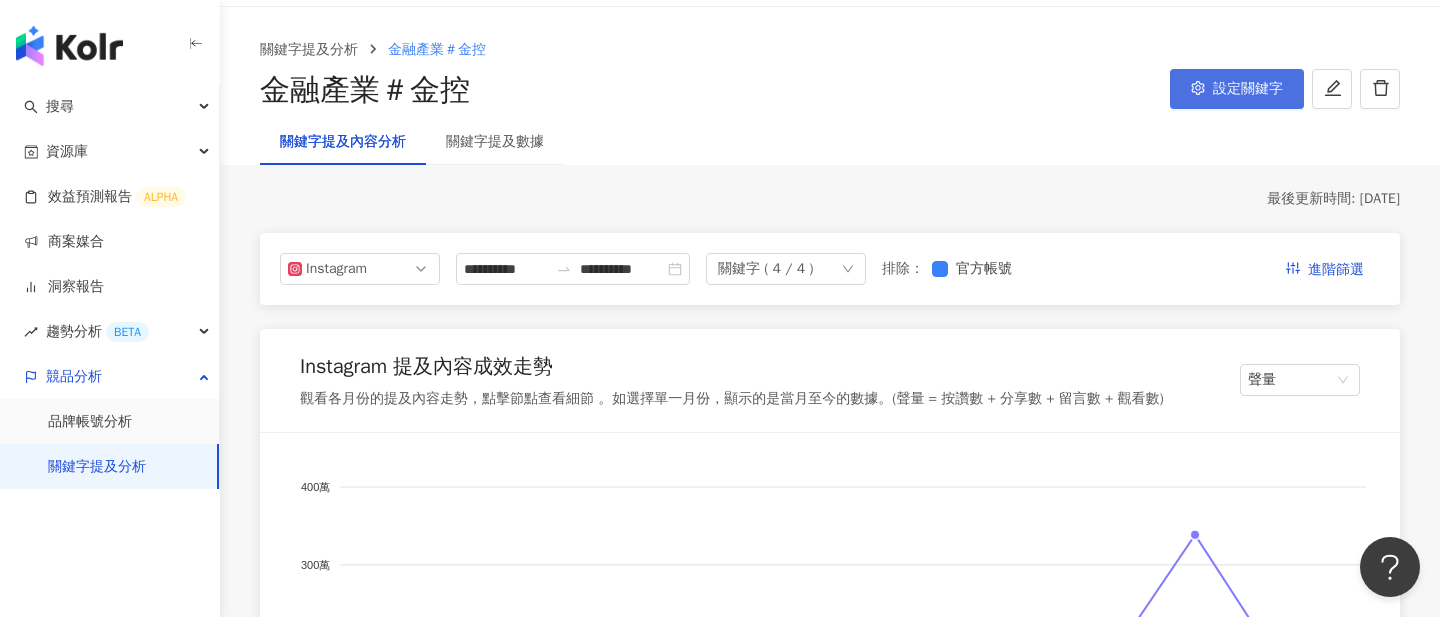 click on "設定關鍵字" at bounding box center [1248, 89] 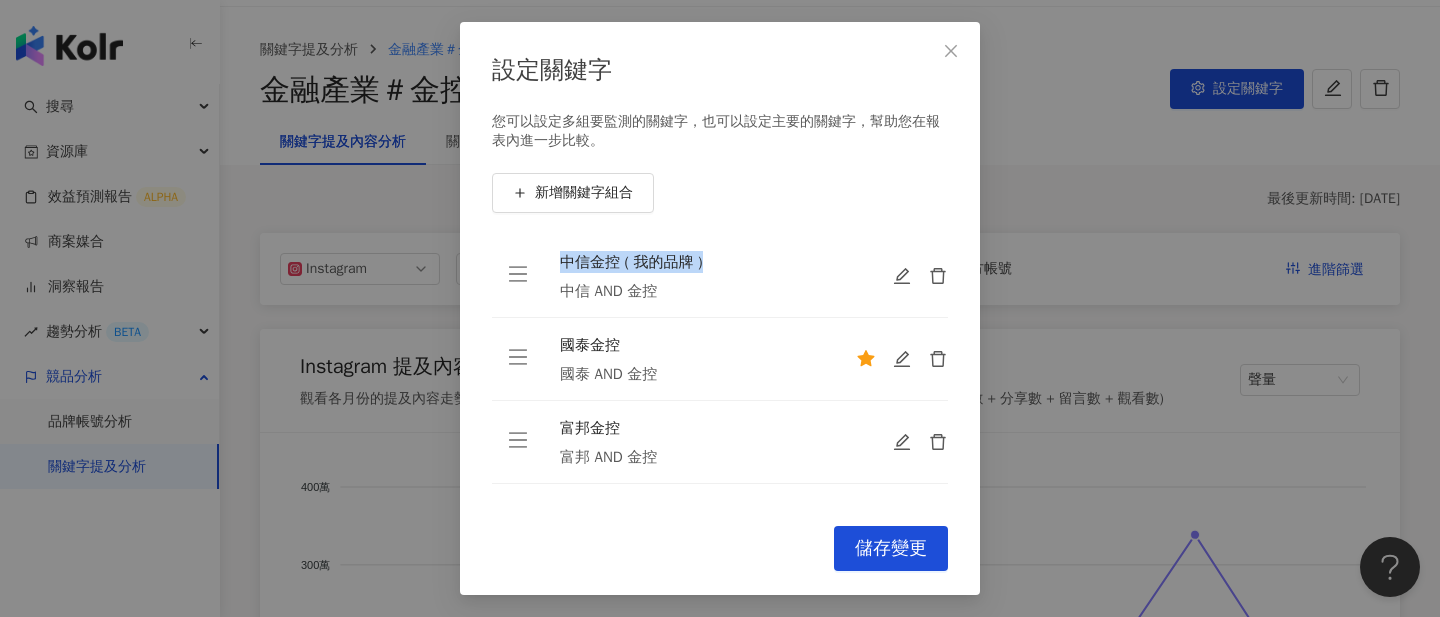 drag, startPoint x: 562, startPoint y: 263, endPoint x: 736, endPoint y: 266, distance: 174.02586 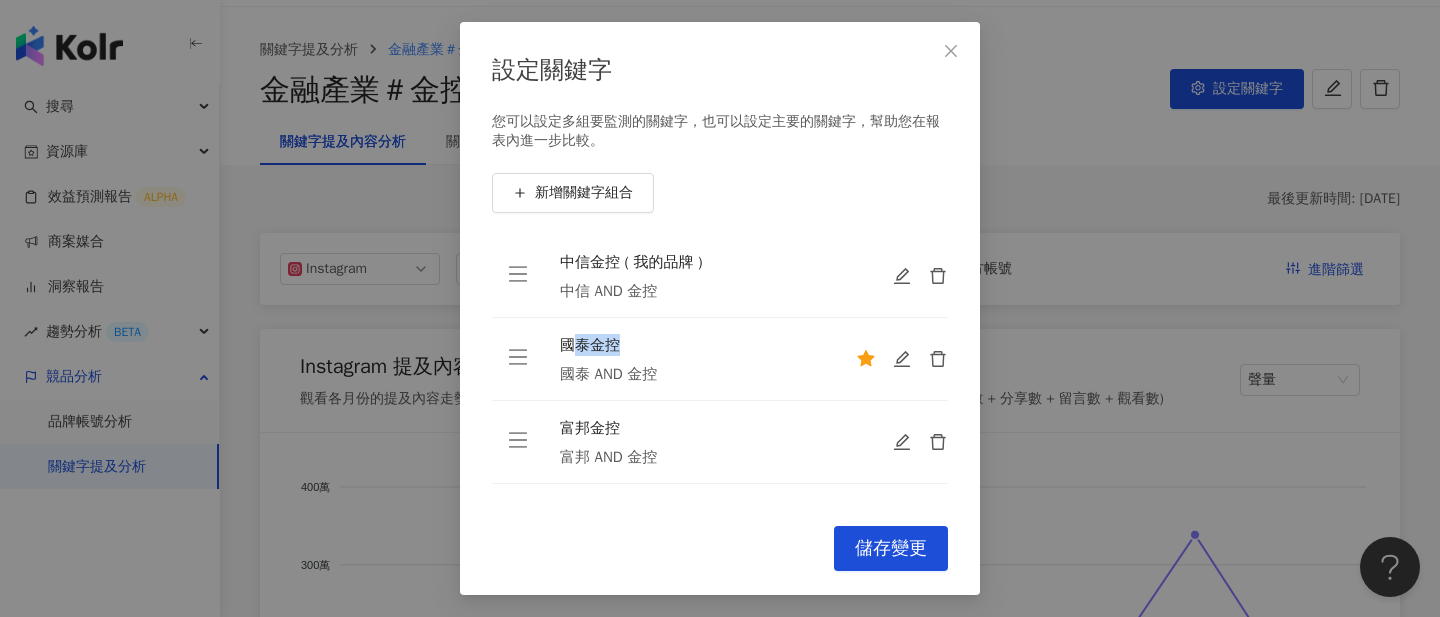drag, startPoint x: 569, startPoint y: 346, endPoint x: 684, endPoint y: 345, distance: 115.00435 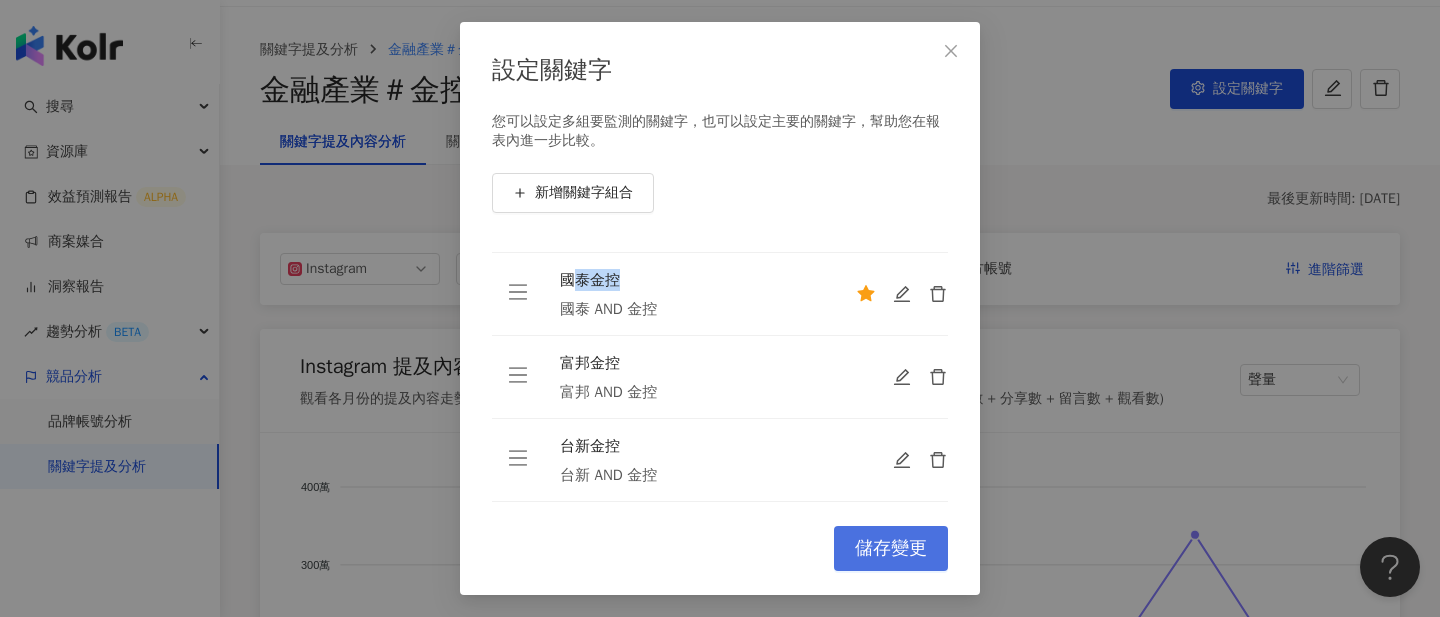 click on "儲存變更" at bounding box center [891, 549] 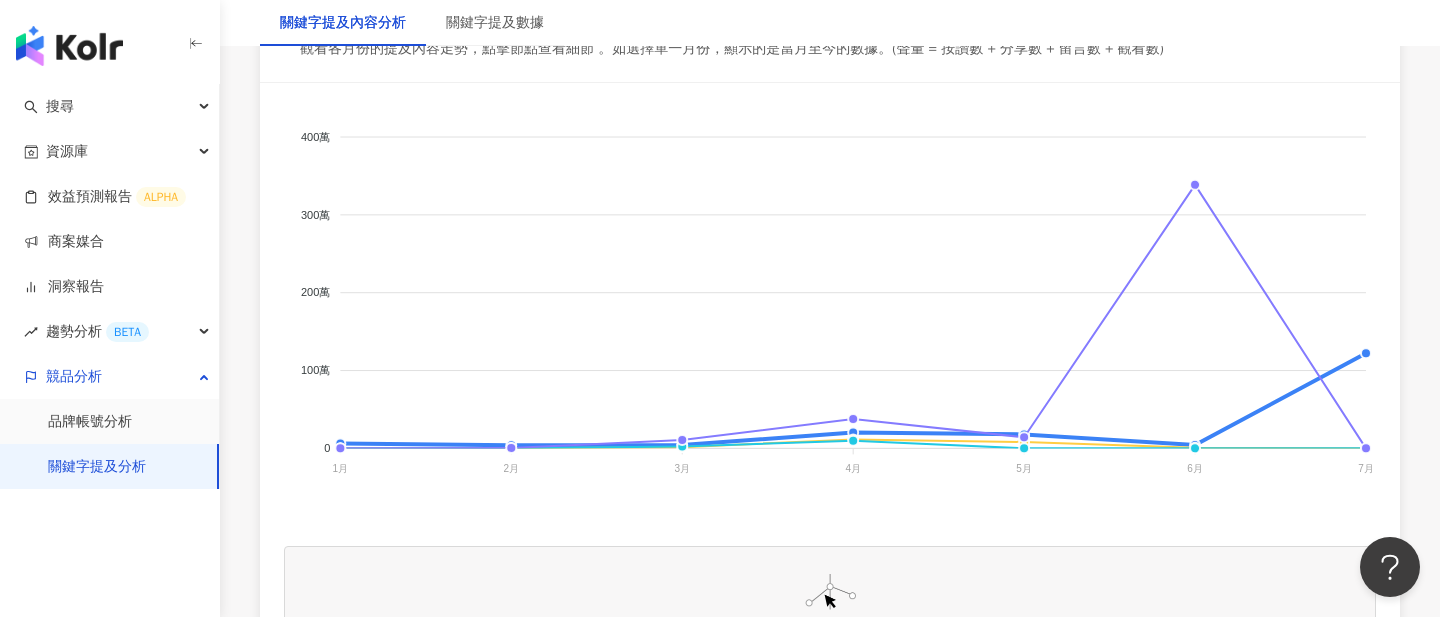 scroll, scrollTop: 410, scrollLeft: 0, axis: vertical 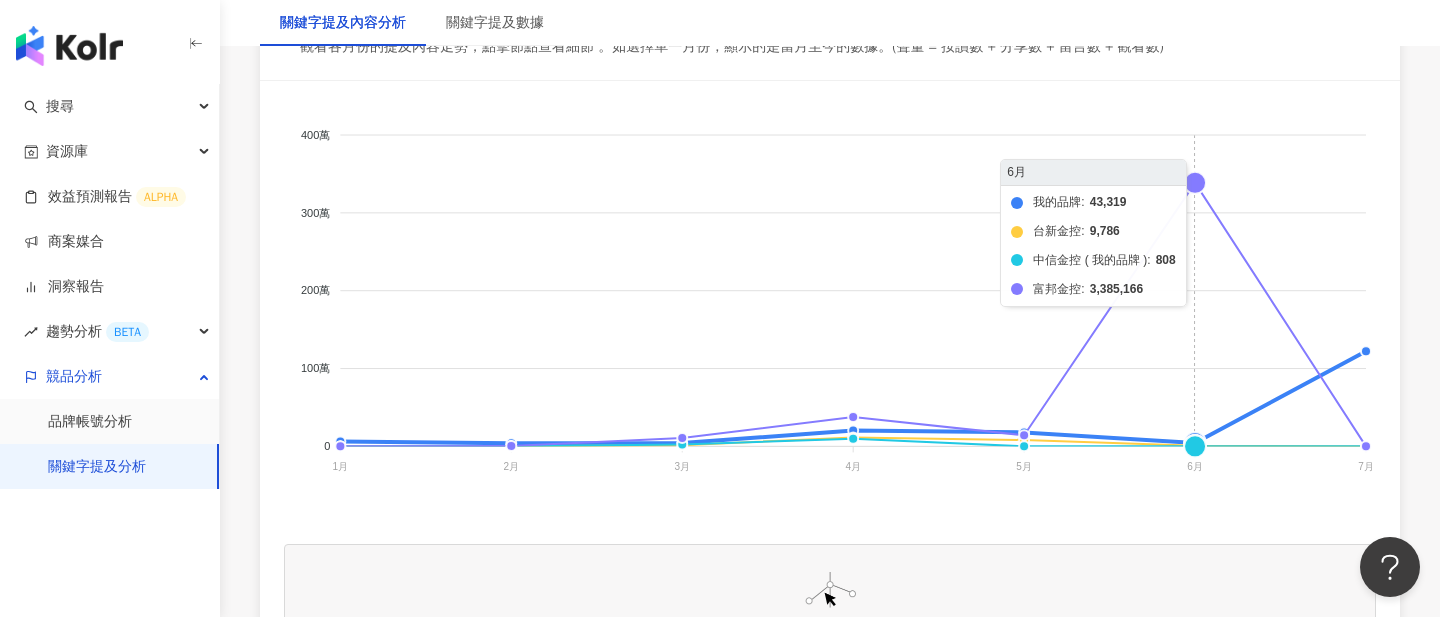 click on "我的品牌 台新金控 中信金控 ( 我的品牌 ) 富邦金控" 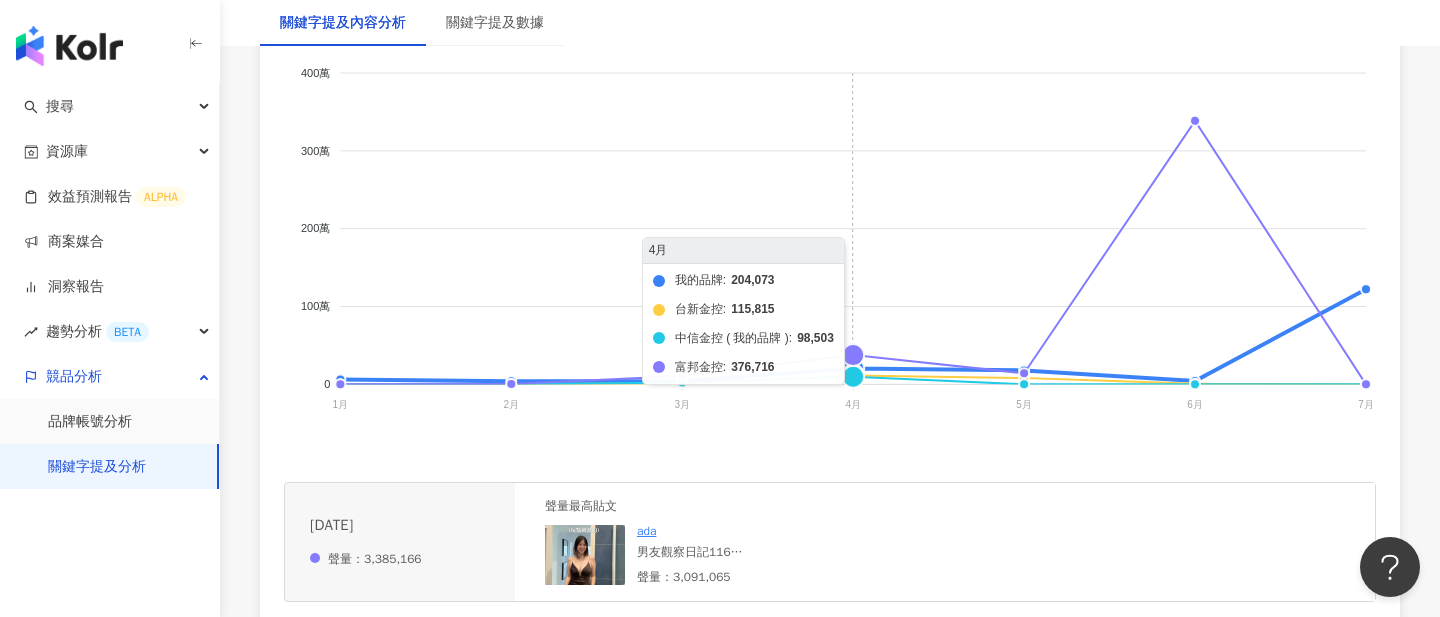 scroll, scrollTop: 491, scrollLeft: 0, axis: vertical 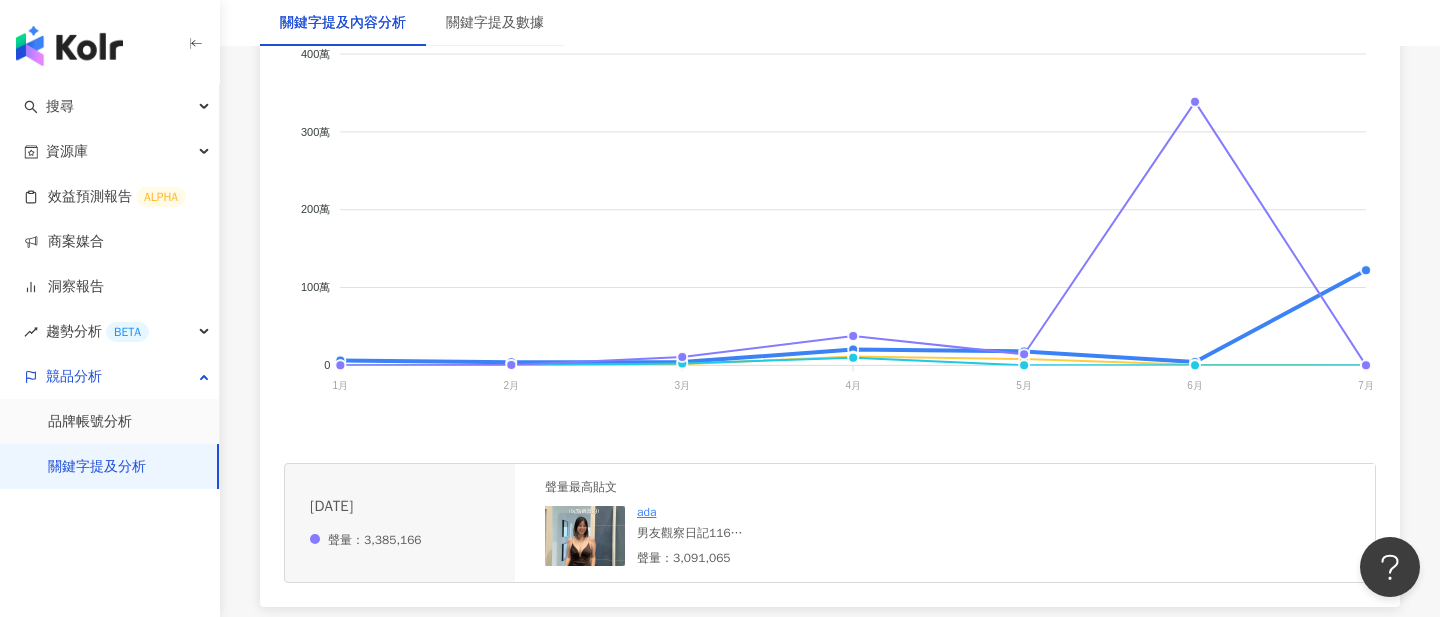 click at bounding box center [585, 536] 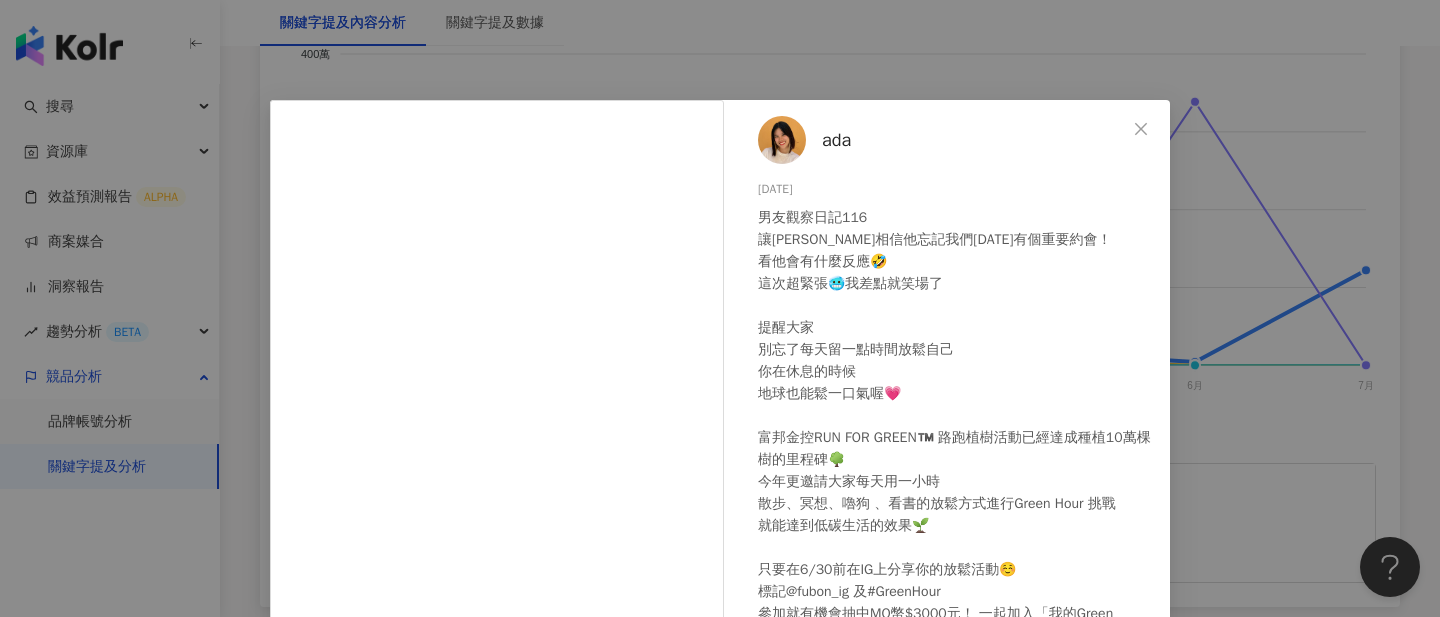 scroll, scrollTop: 56, scrollLeft: 0, axis: vertical 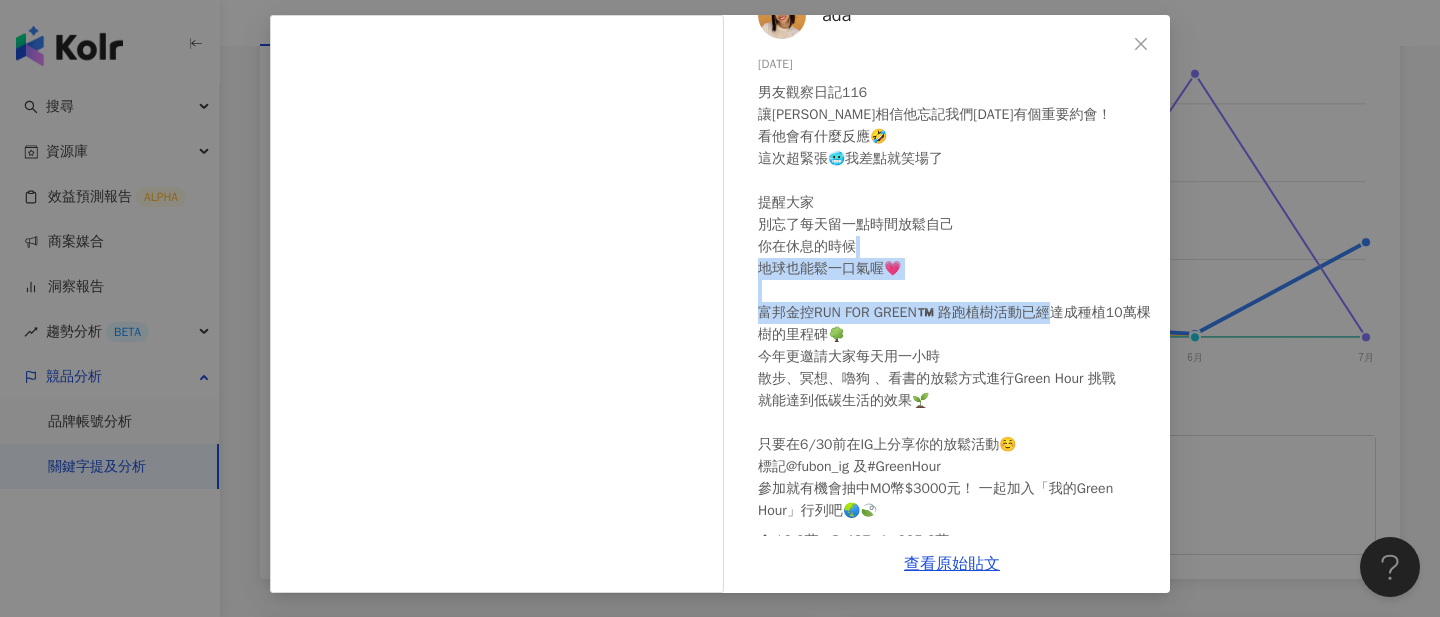 drag, startPoint x: 773, startPoint y: 323, endPoint x: 996, endPoint y: 341, distance: 223.72528 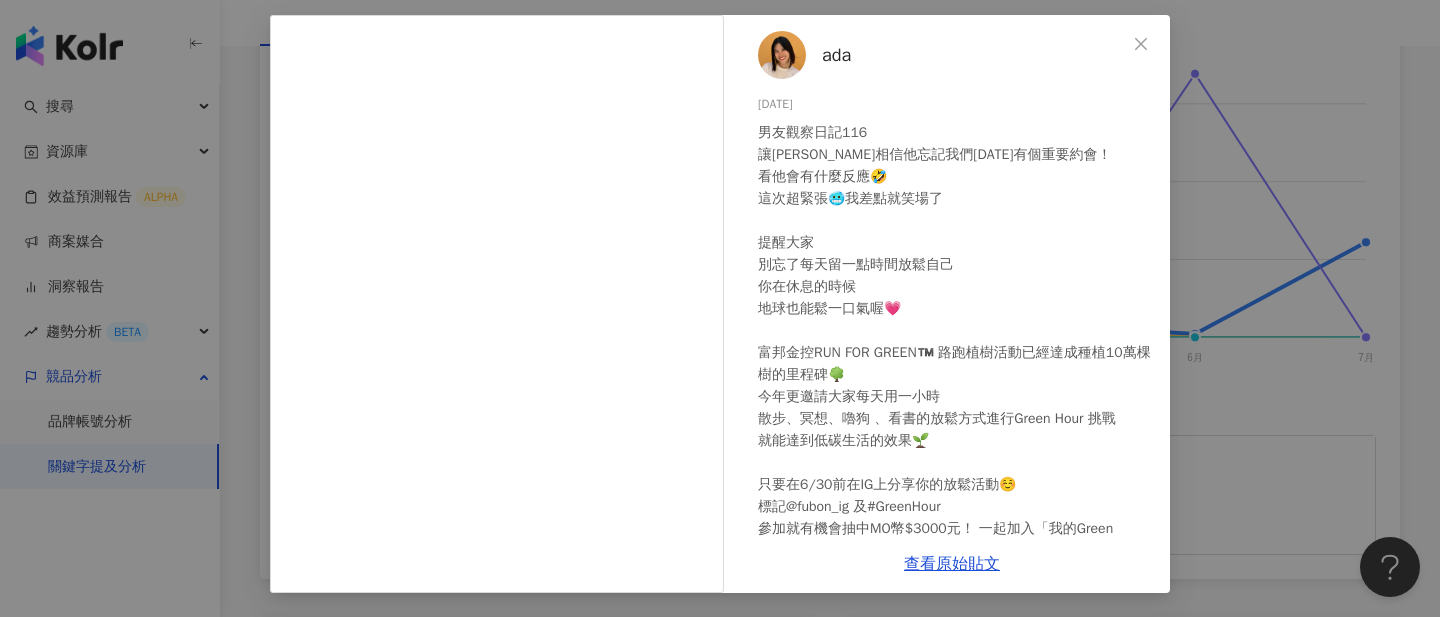 scroll, scrollTop: 56, scrollLeft: 0, axis: vertical 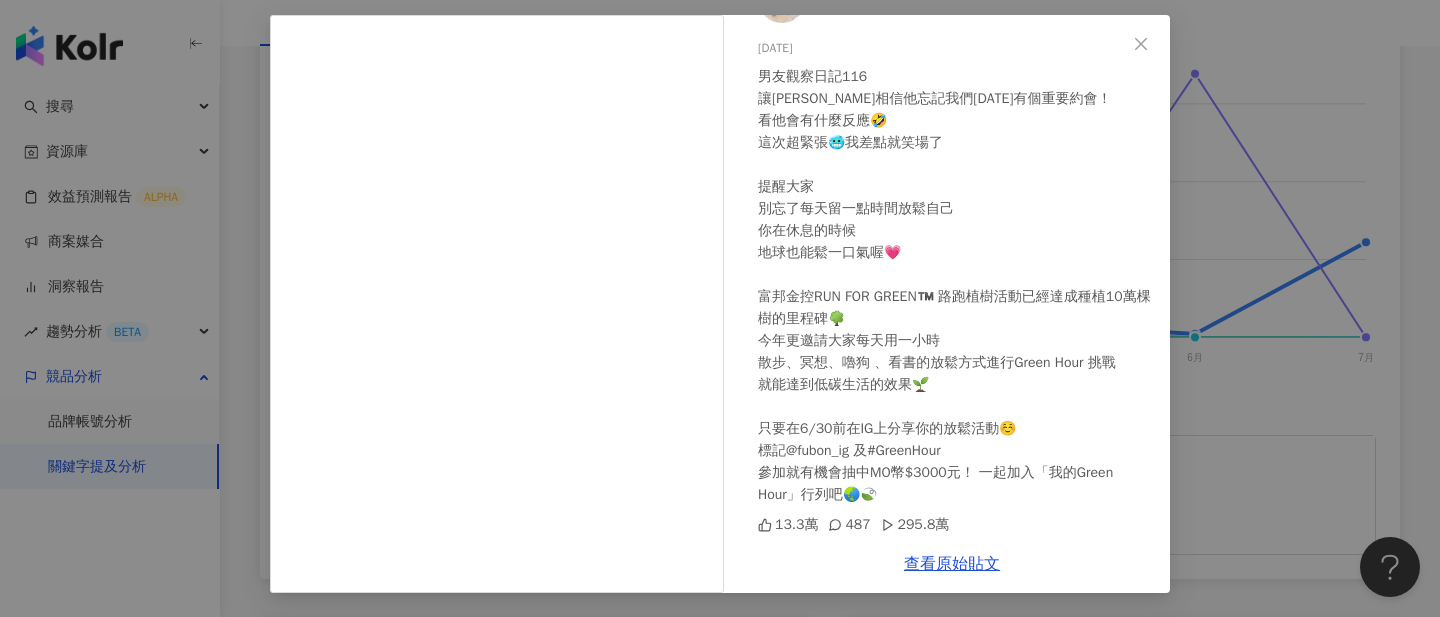 drag, startPoint x: 889, startPoint y: 525, endPoint x: 947, endPoint y: 529, distance: 58.137768 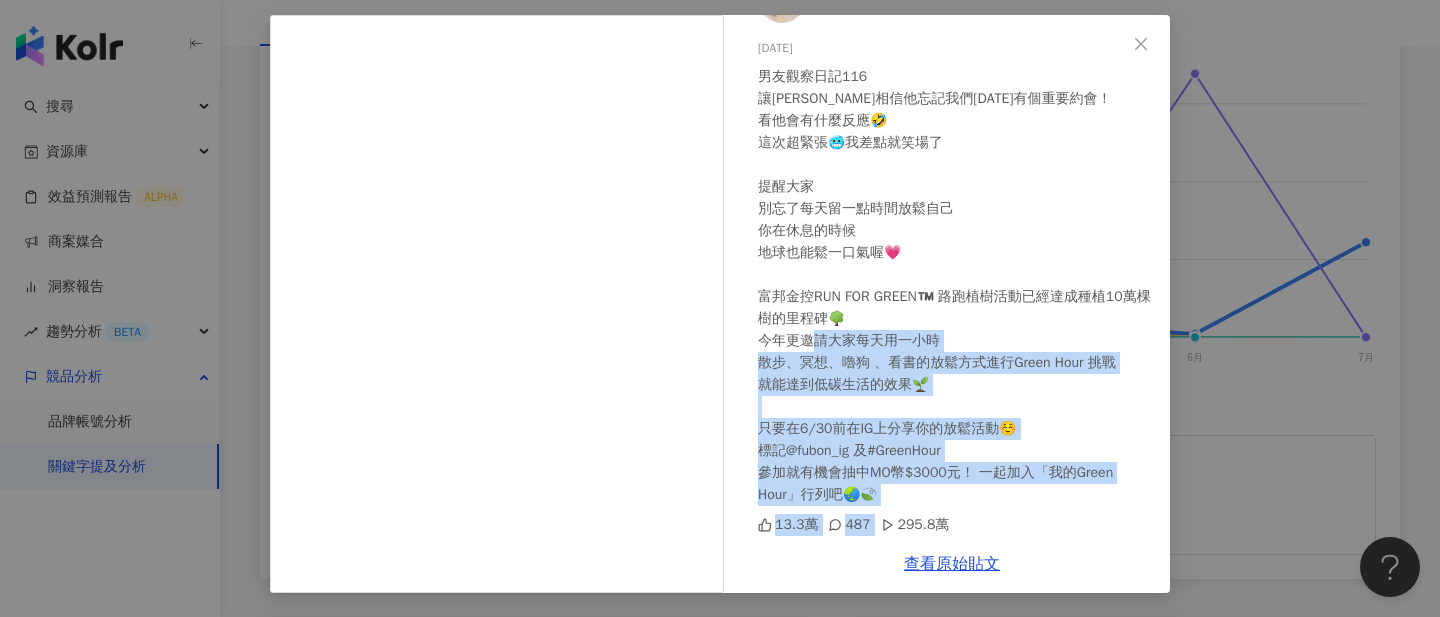 drag, startPoint x: 987, startPoint y: 528, endPoint x: 832, endPoint y: 364, distance: 225.65681 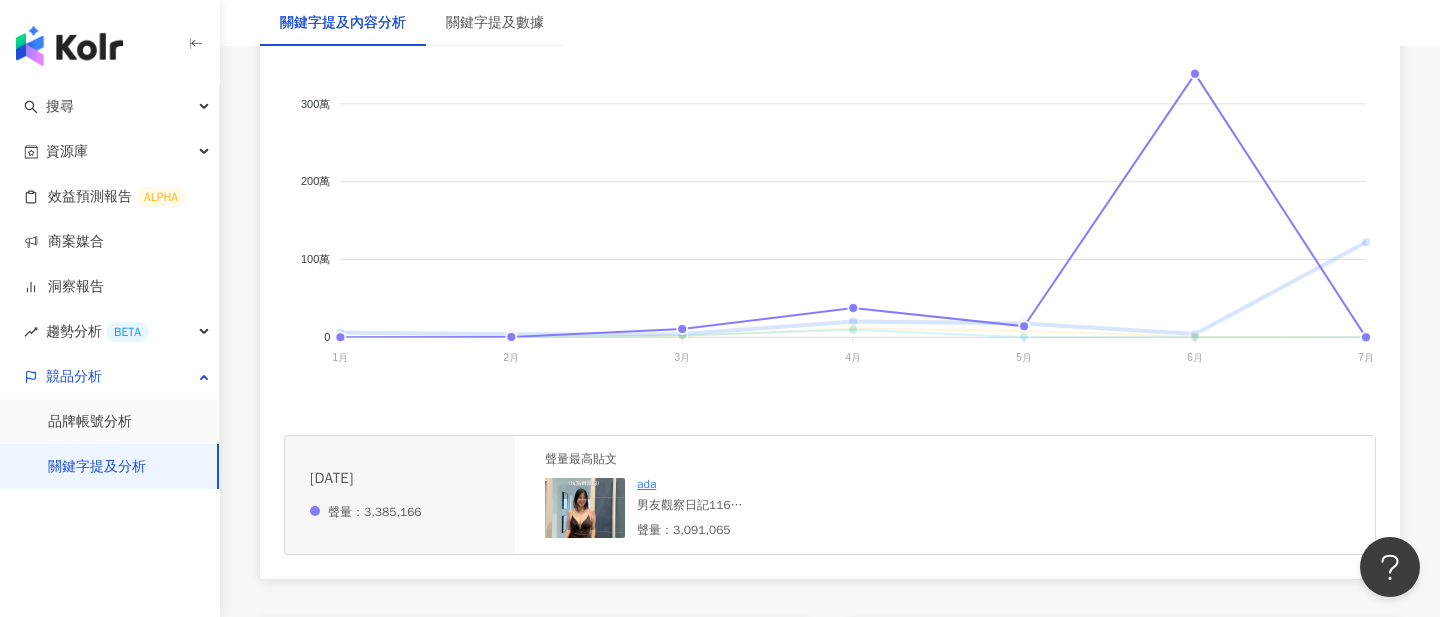 click on "富邦金控" 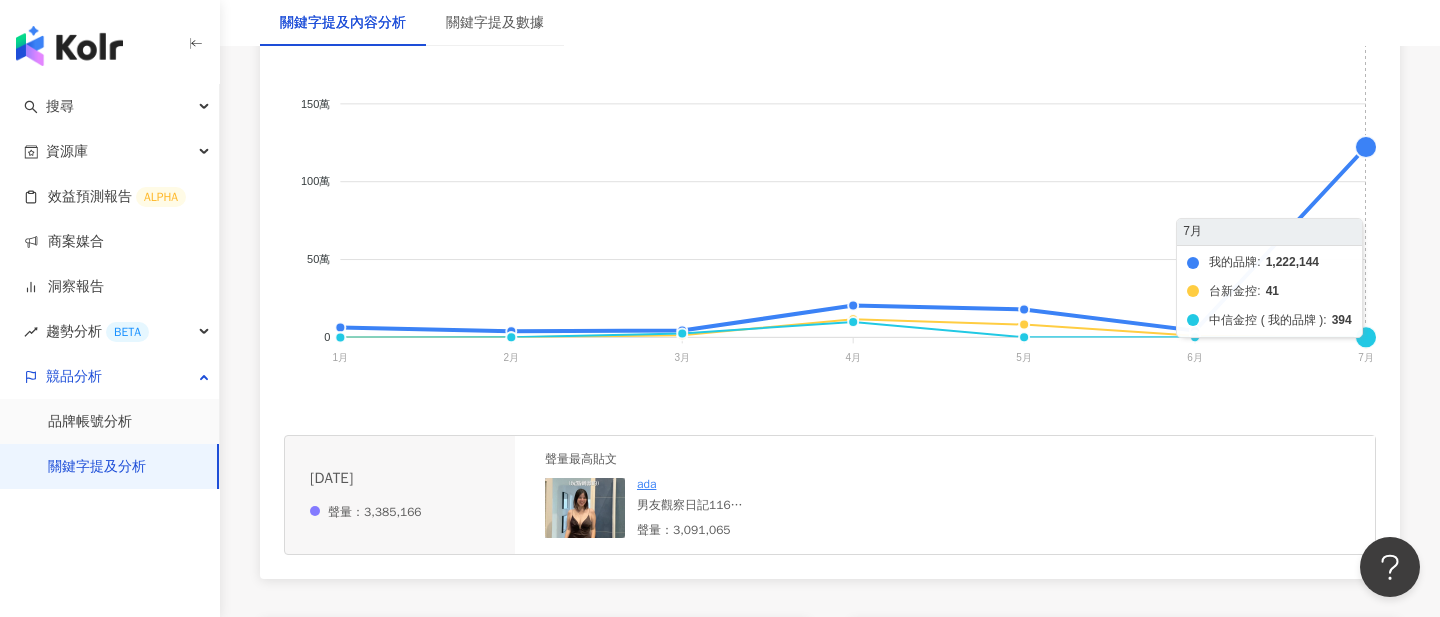 click on "我的品牌 台新金控 中信金控 ( 我的品牌 ) 富邦金控" 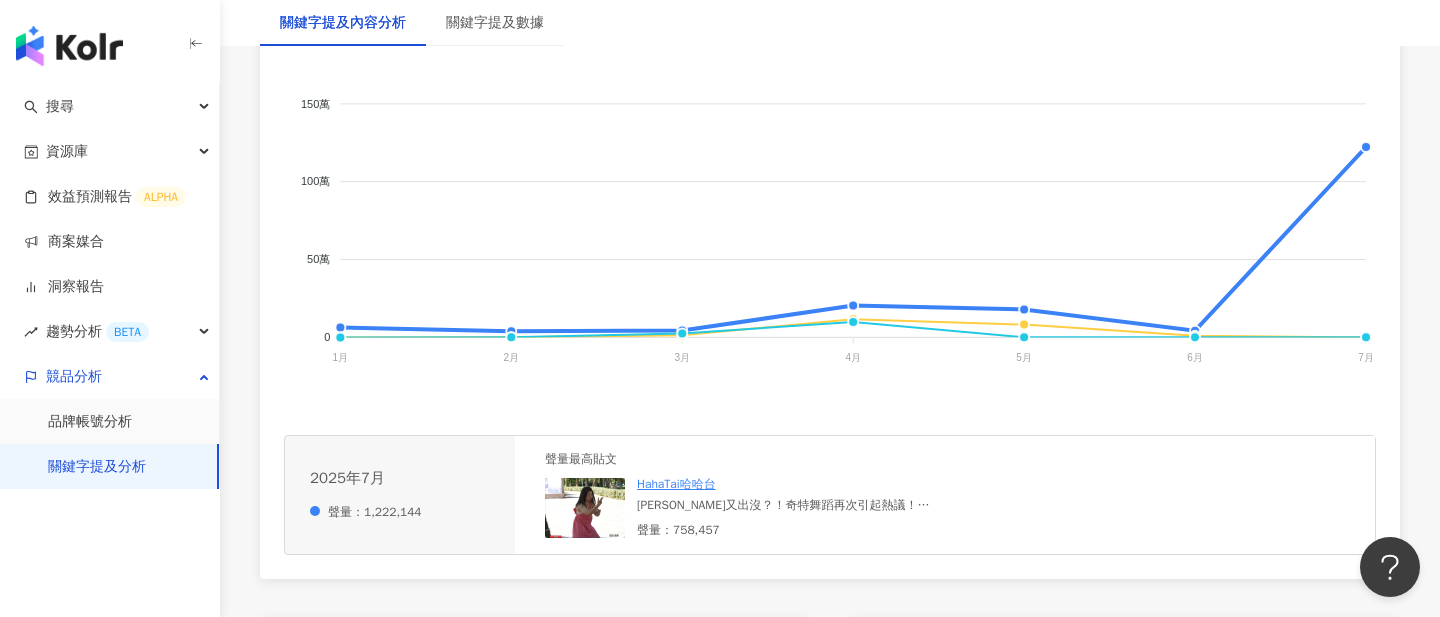 click at bounding box center (585, 508) 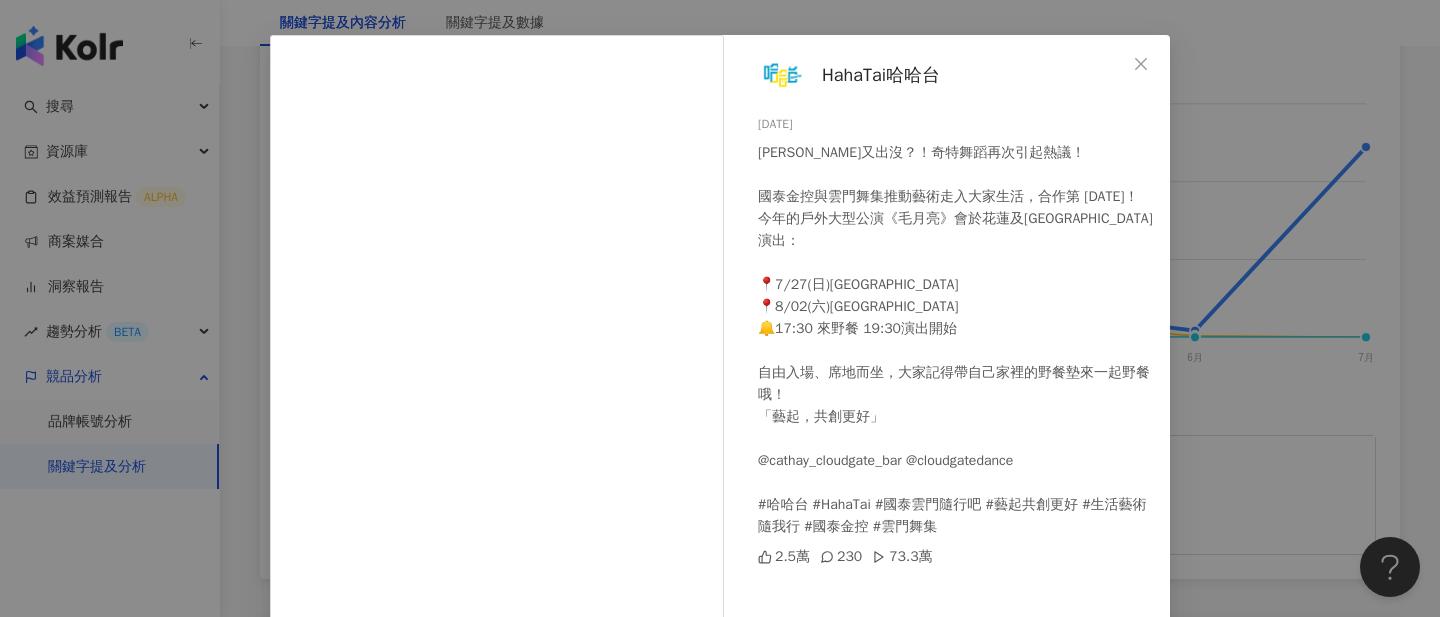 scroll, scrollTop: 0, scrollLeft: 0, axis: both 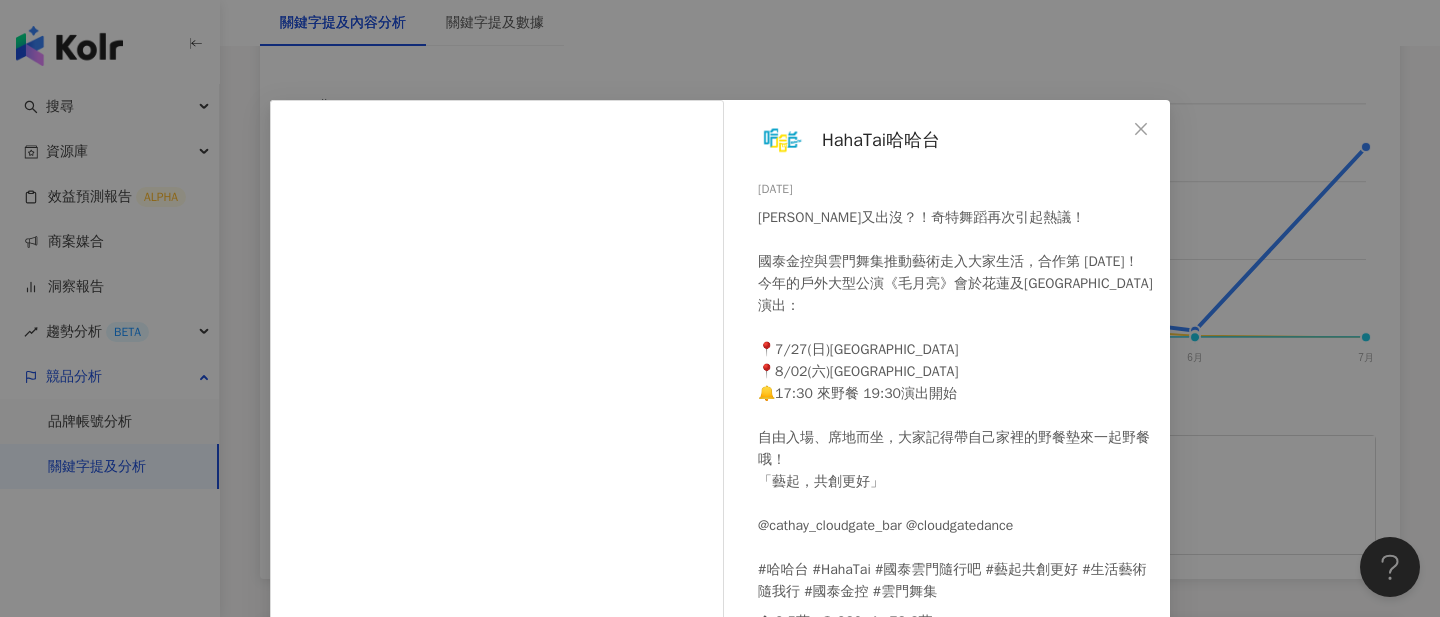 click on "HahaTai哈哈台 2025/7/16 張慈又出沒？！奇特舞蹈再次引起熱議！
國泰金控與雲門舞集推動藝術走入大家生活，合作第 30 年！
今年的戶外大型公演《毛月亮》會於花蓮及台北演出：
📍7/27(日)花蓮美崙田徑場
📍8/02(六)臺北兩廳院文藝廣場
🔔17:30 來野餐 19:30演出開始
自由入場、席地而坐，大家記得帶自己家裡的野餐墊來一起野餐哦！
「藝起，共創更好」
@cathay_cloudgate_bar @cloudgatedance
#哈哈台  #HahaTai #國泰雲門隨行吧 #藝起共創更好 #生活藝術隨我行 #國泰金控  #雲門舞集 2.5萬 230 73.3萬 查看原始貼文" at bounding box center [720, 308] 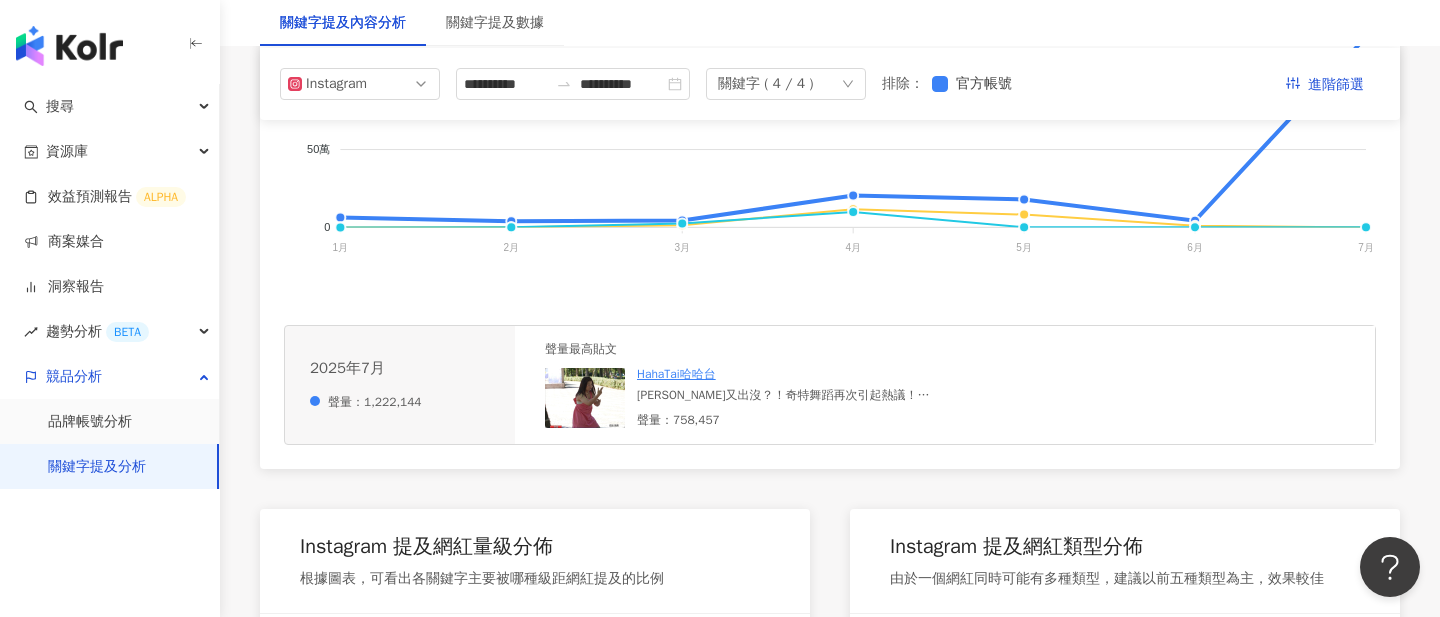 scroll, scrollTop: 569, scrollLeft: 0, axis: vertical 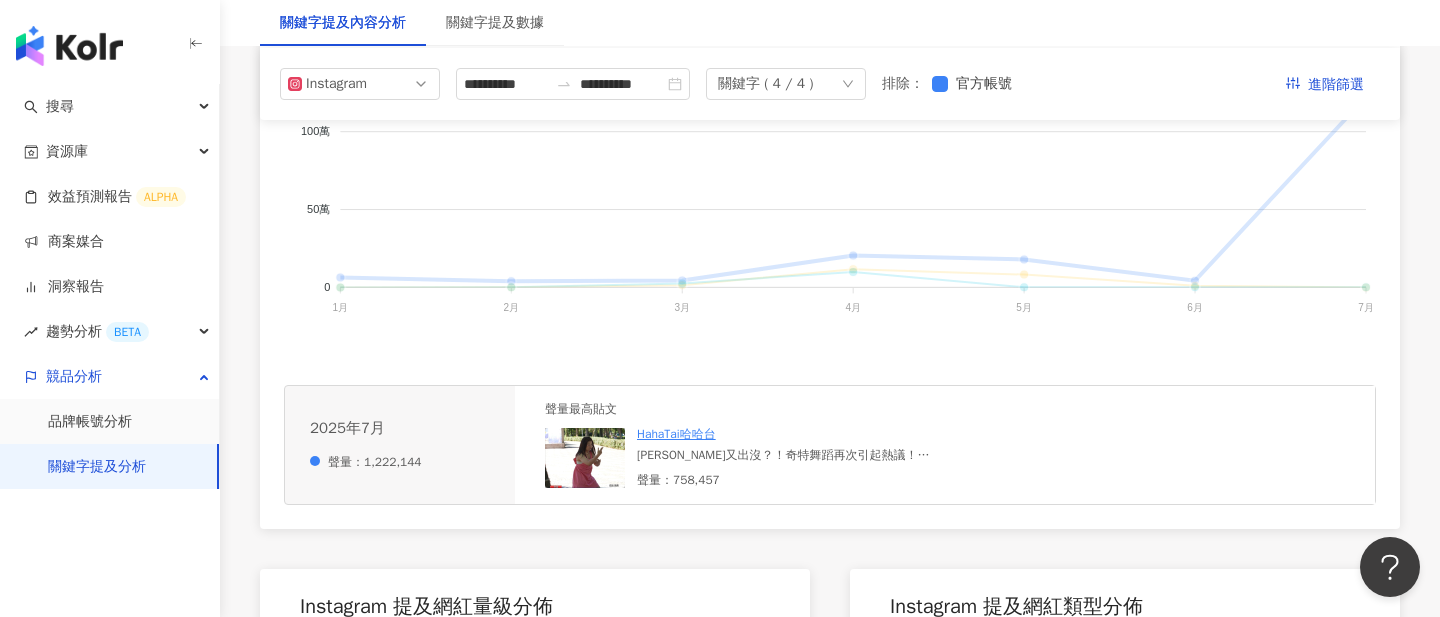 click on "富邦金控" 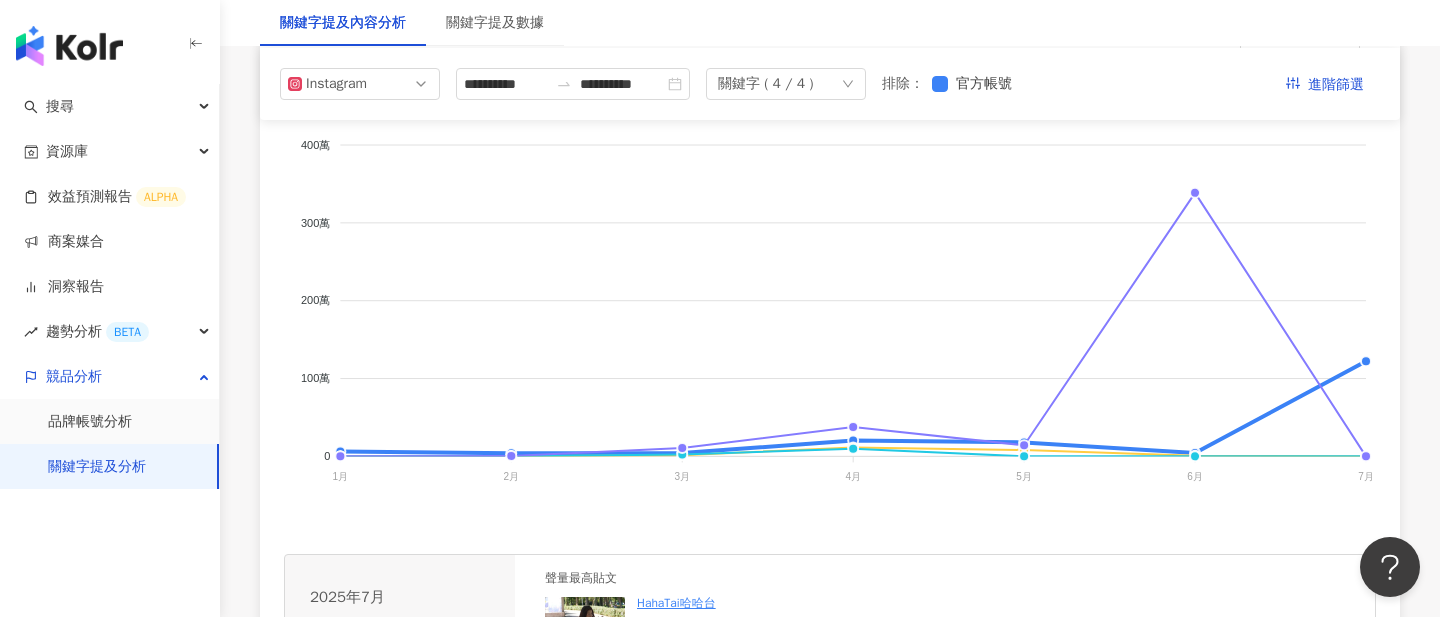 scroll, scrollTop: 361, scrollLeft: 0, axis: vertical 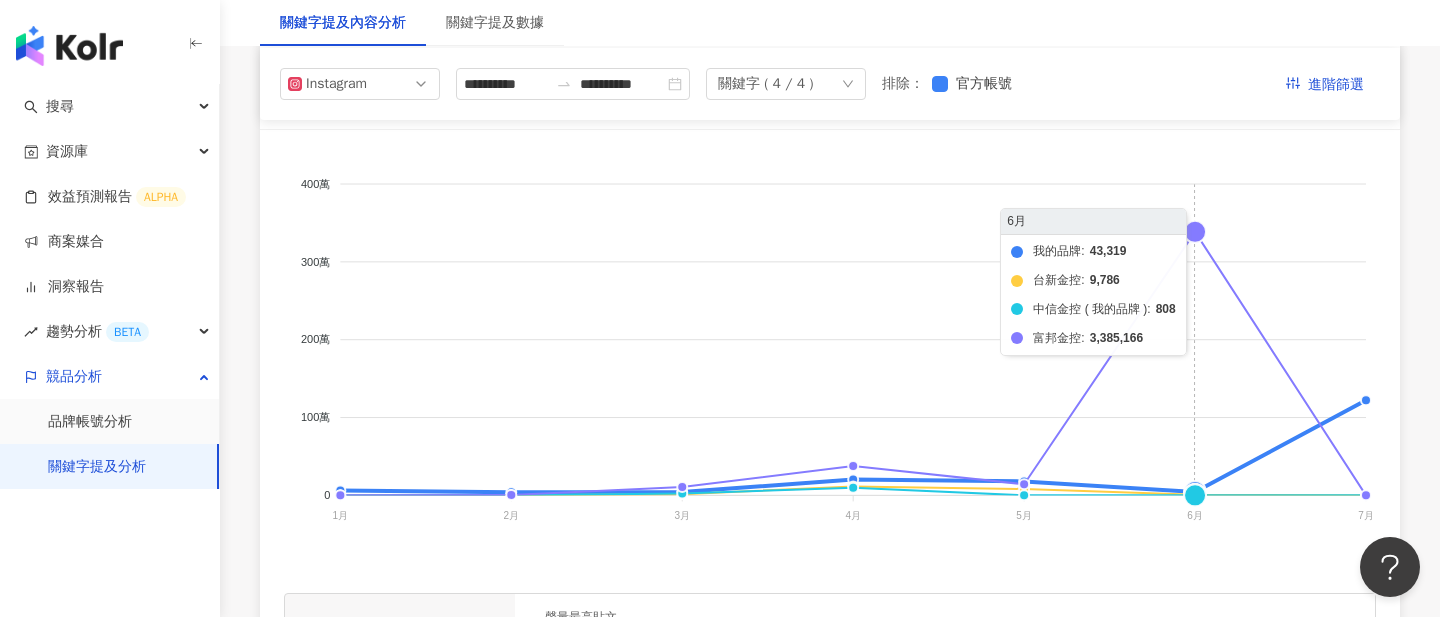 click on "我的品牌 台新金控 中信金控 ( 我的品牌 ) 富邦金控" 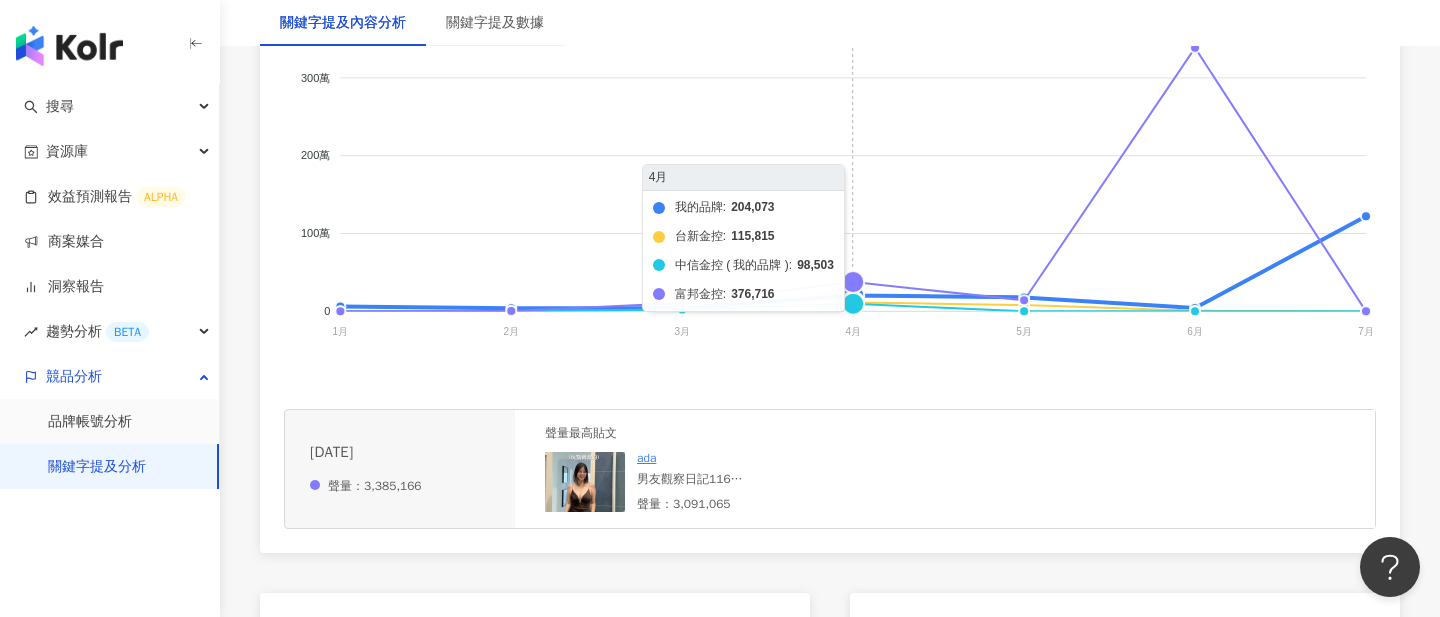 scroll, scrollTop: 663, scrollLeft: 0, axis: vertical 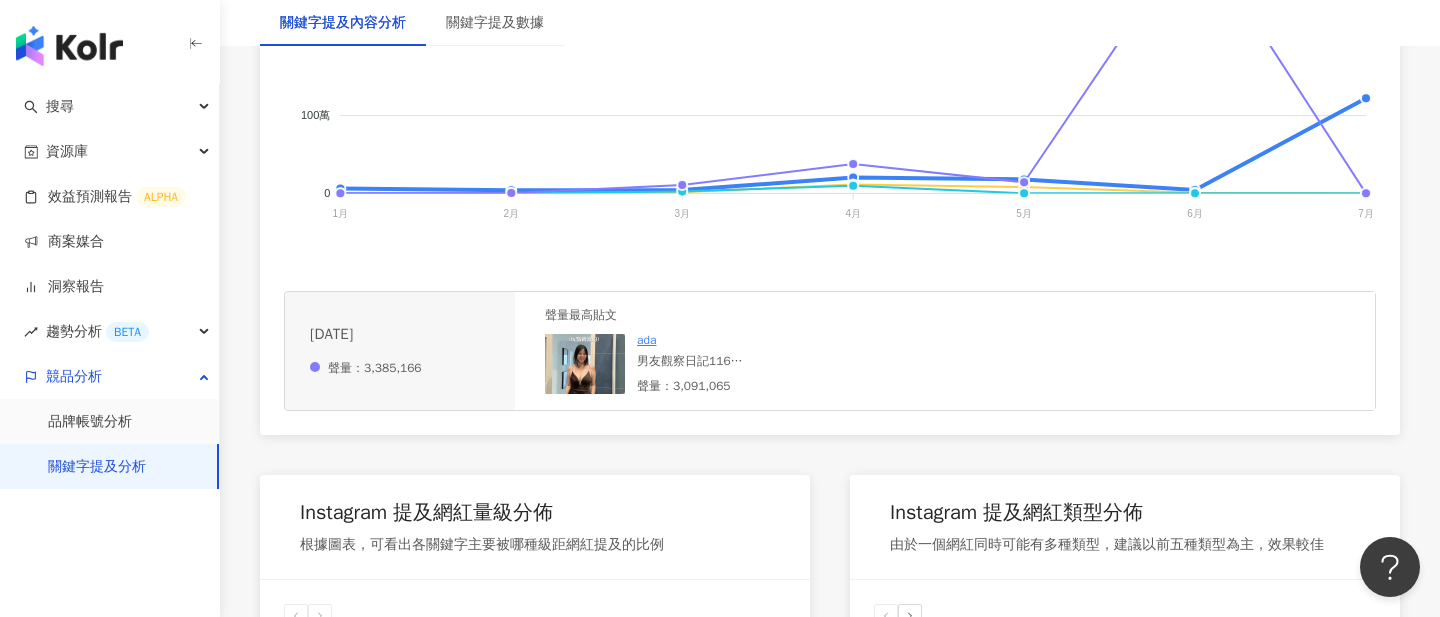click at bounding box center (585, 364) 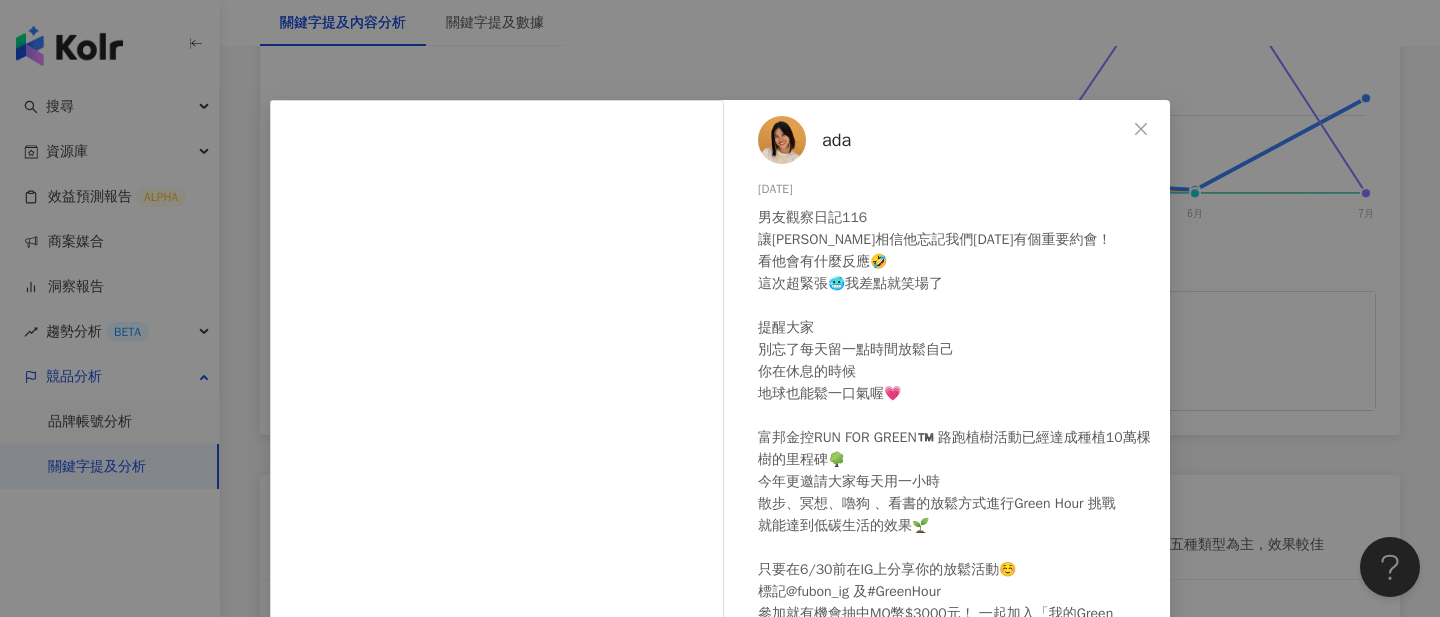 scroll, scrollTop: 56, scrollLeft: 0, axis: vertical 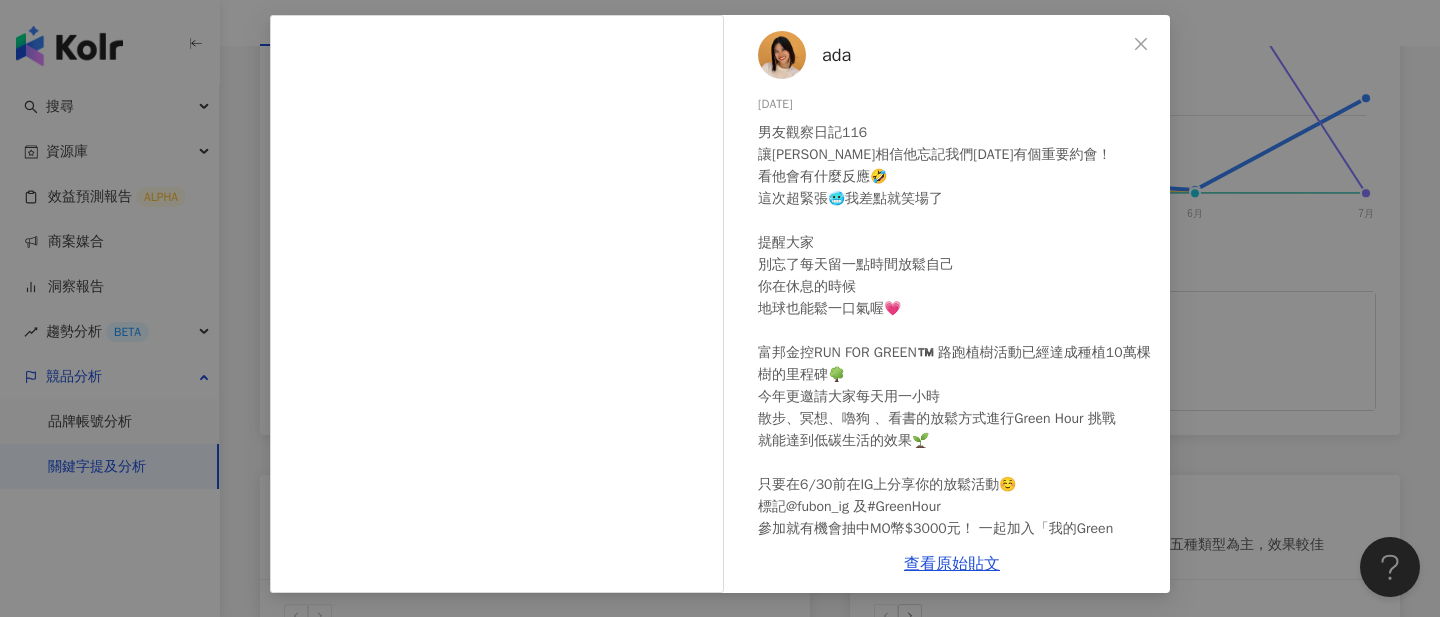 click at bounding box center (782, 55) 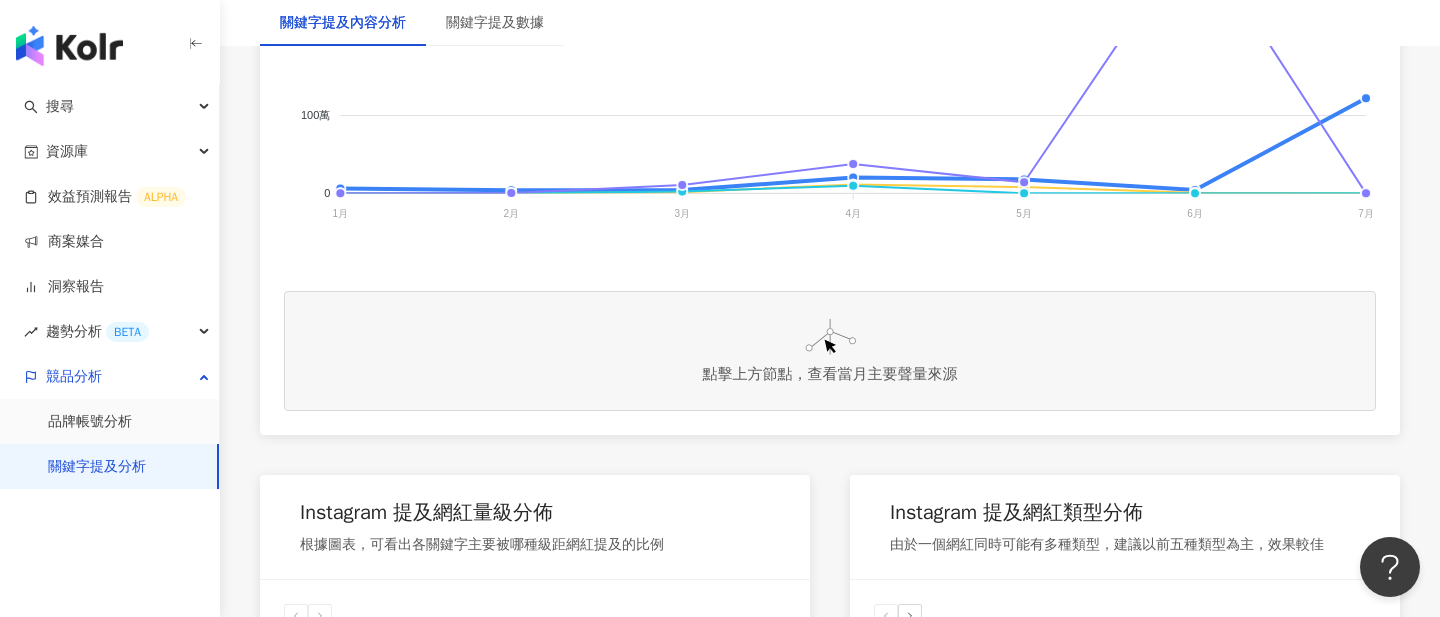 click on "我的品牌 台新金控 中信金控 ( 我的品牌 ) 富邦金控 400萬 400萬 300萬 300萬 200萬 200萬 100萬 100萬 0 0 1月 1月 2月 2月 3月 3月 4月 4月 5月 5月 6月 6月 7月 7月 4月 我的品牌:  204,073 台新金控:  115,815 中信金控 ( 我的品牌 ):  98,503 富邦金控:  376,716" at bounding box center (830, 59) 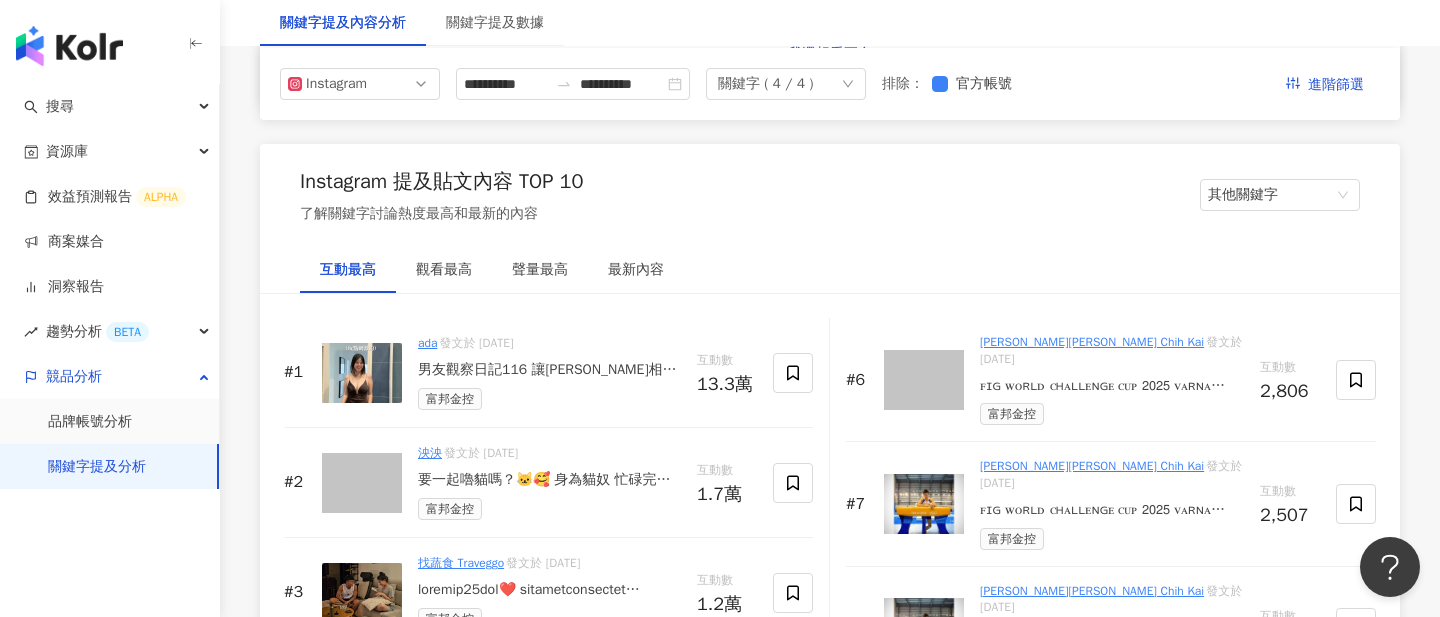 scroll, scrollTop: 2912, scrollLeft: 0, axis: vertical 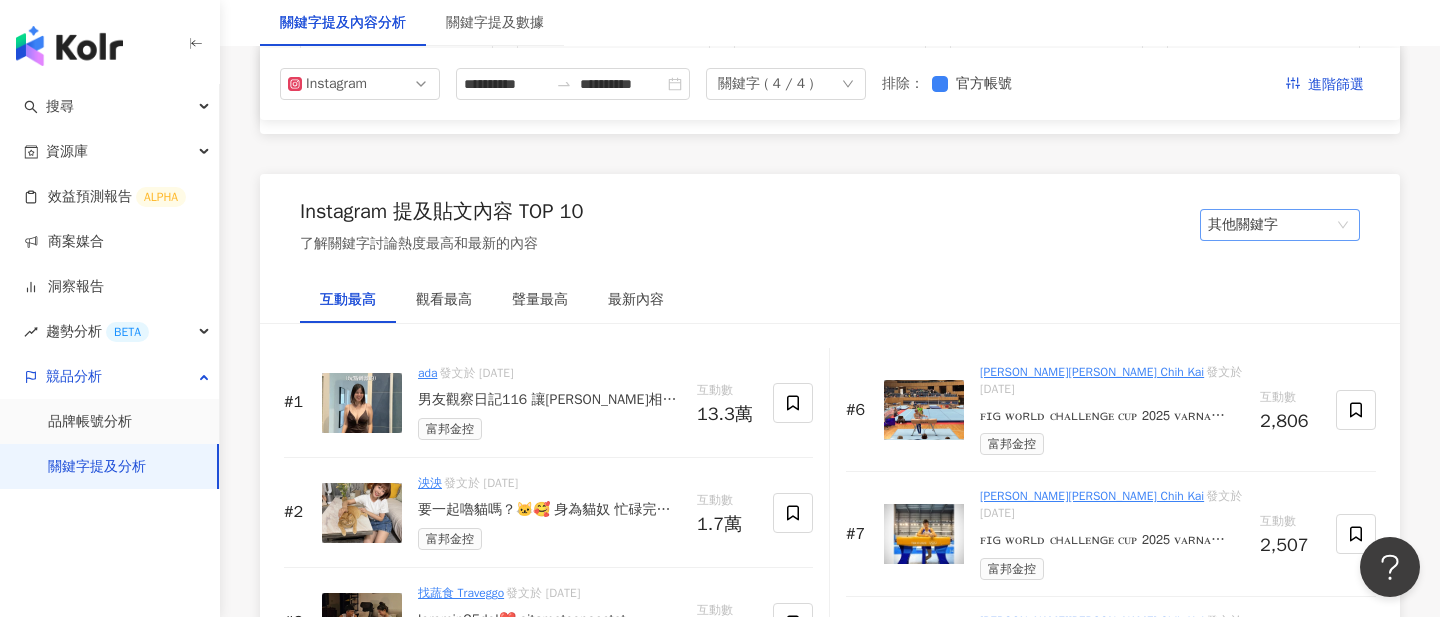 click on "其他關鍵字" at bounding box center (1280, 225) 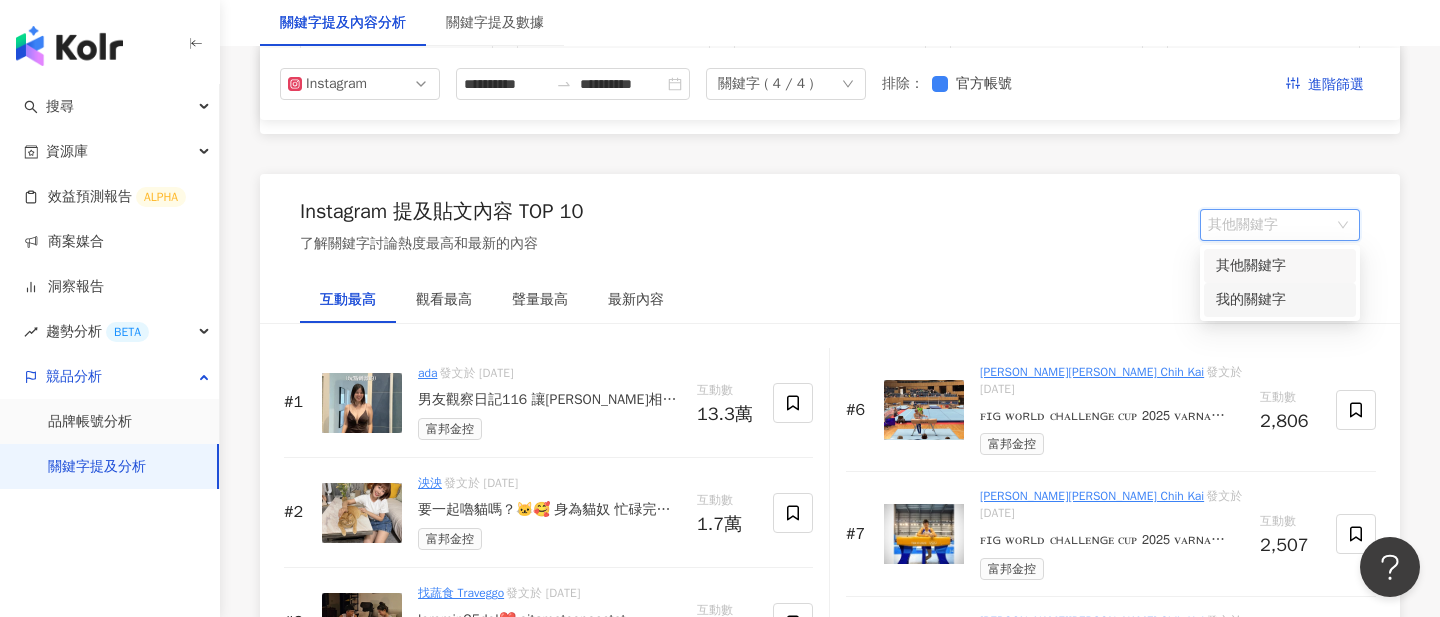 click on "Instagram 提及貼文內容 TOP 10 了解關鍵字討論熱度最高和最新的內容 其他關鍵字 其他關鍵字 我的關鍵字" at bounding box center [830, 226] 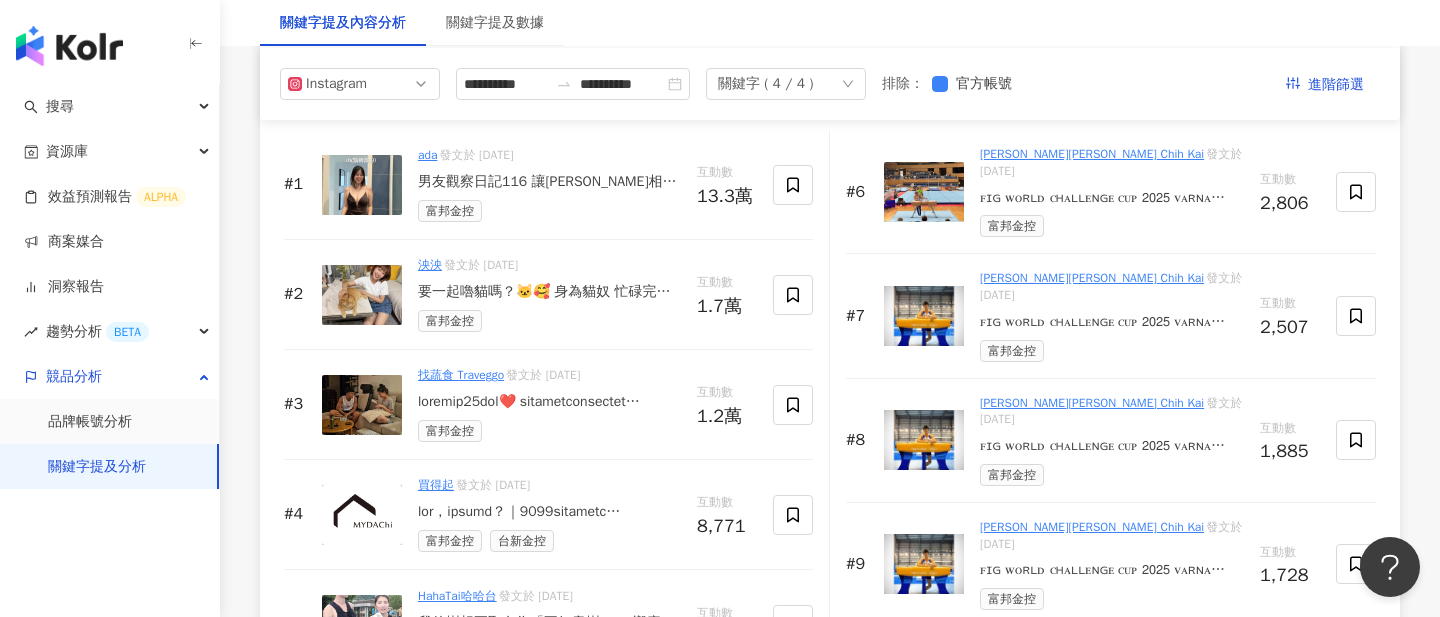 scroll, scrollTop: 3125, scrollLeft: 0, axis: vertical 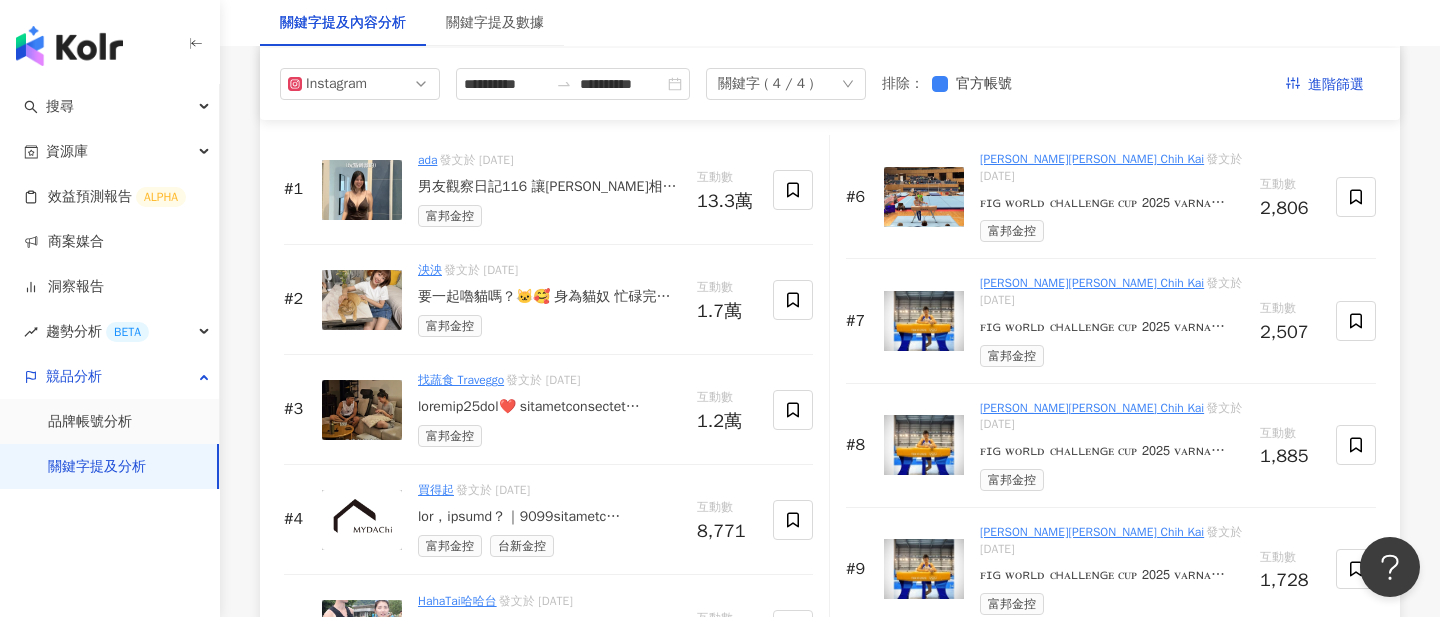 click at bounding box center (362, 410) 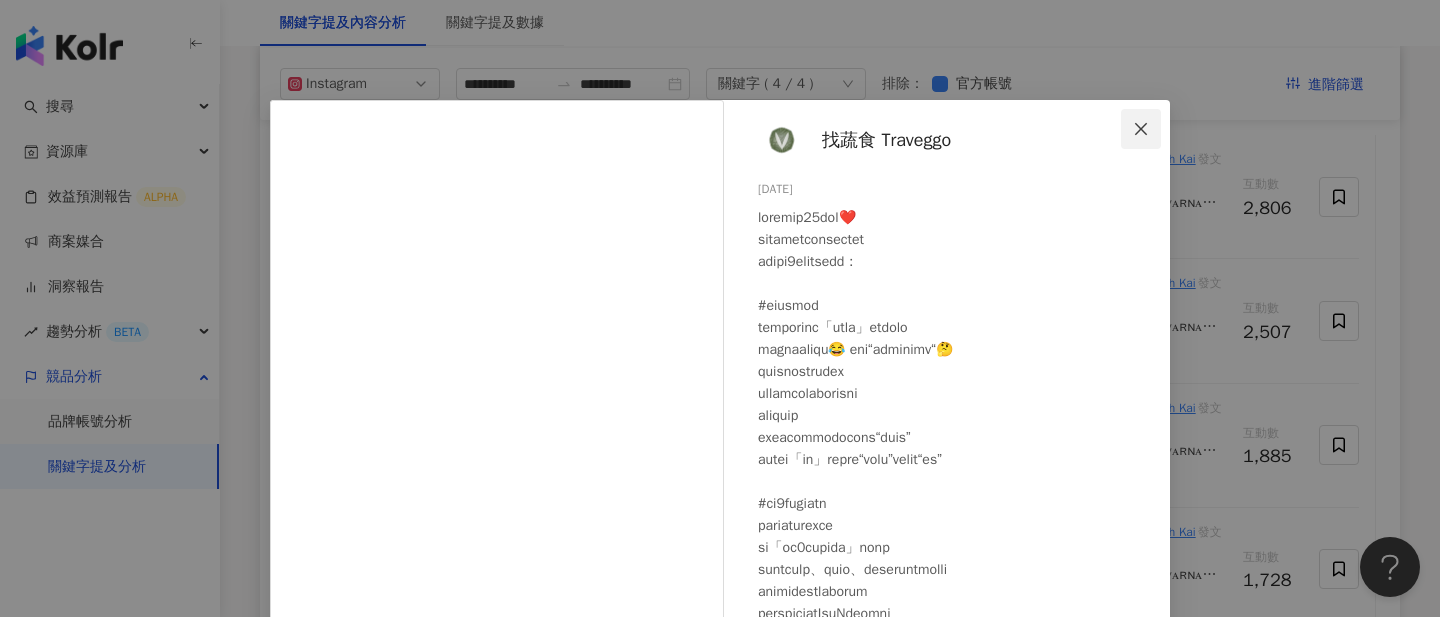 click at bounding box center [1141, 129] 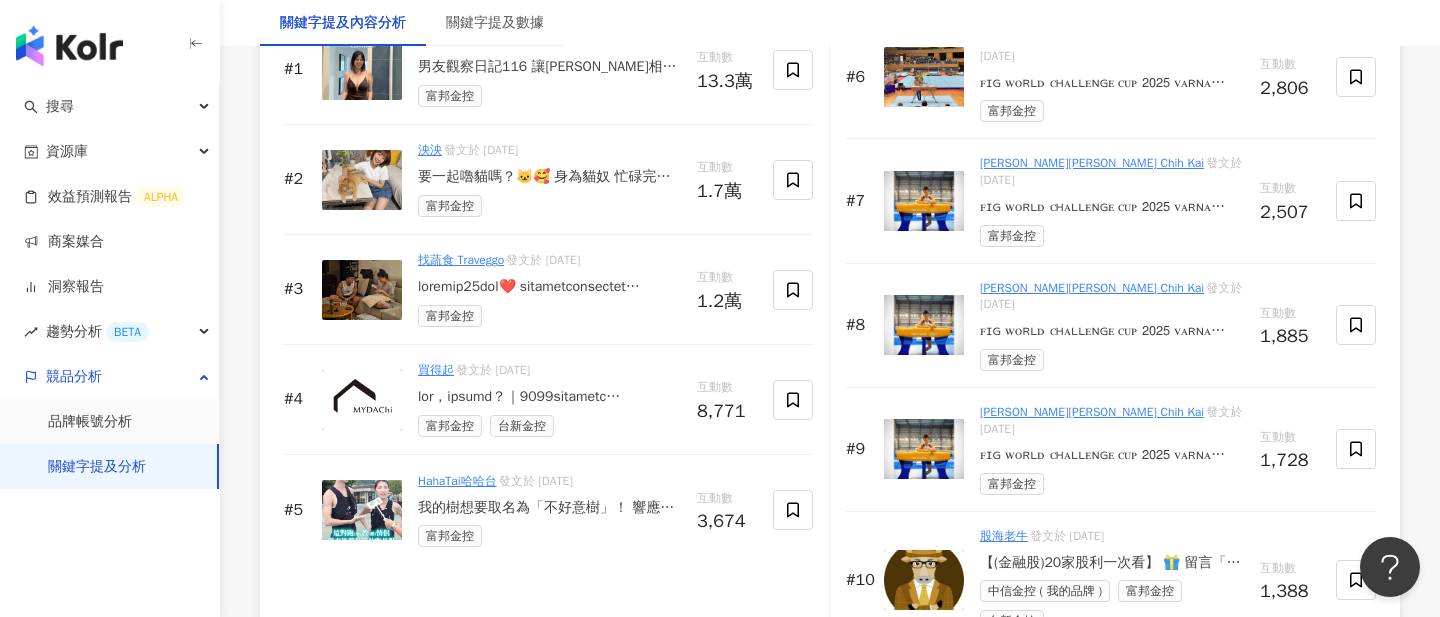 scroll, scrollTop: 3250, scrollLeft: 0, axis: vertical 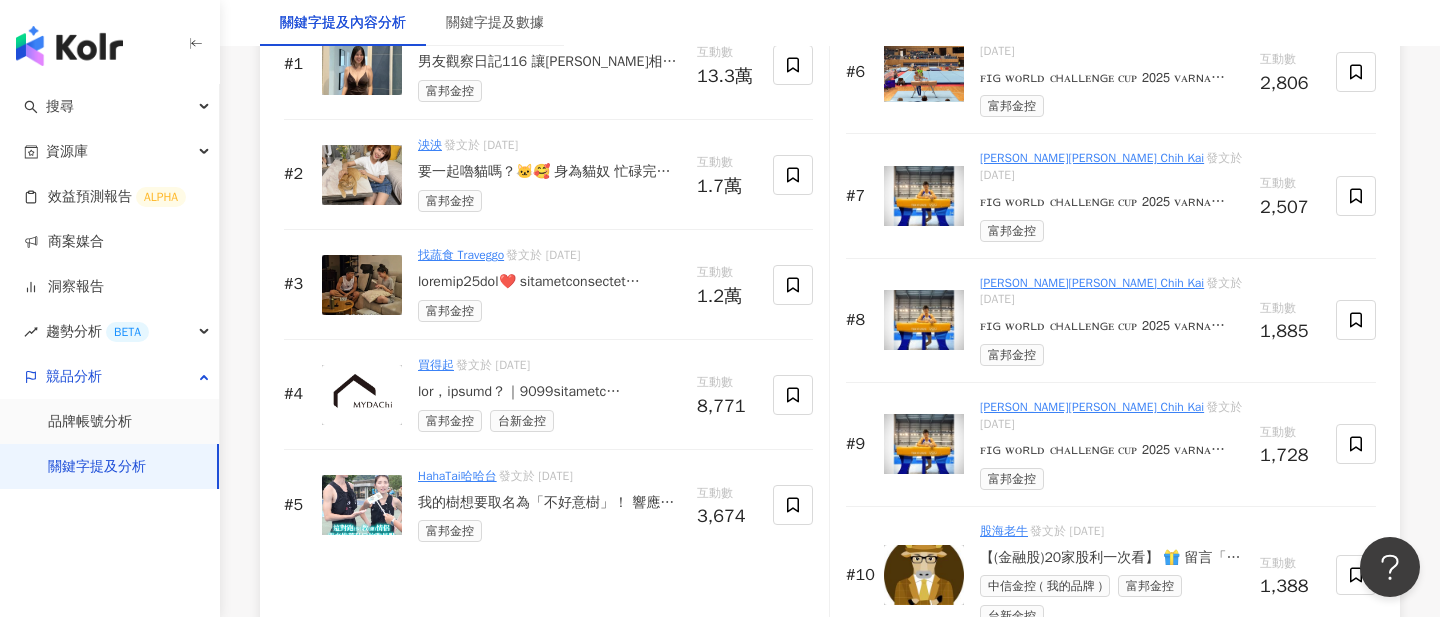 click at bounding box center (924, 320) 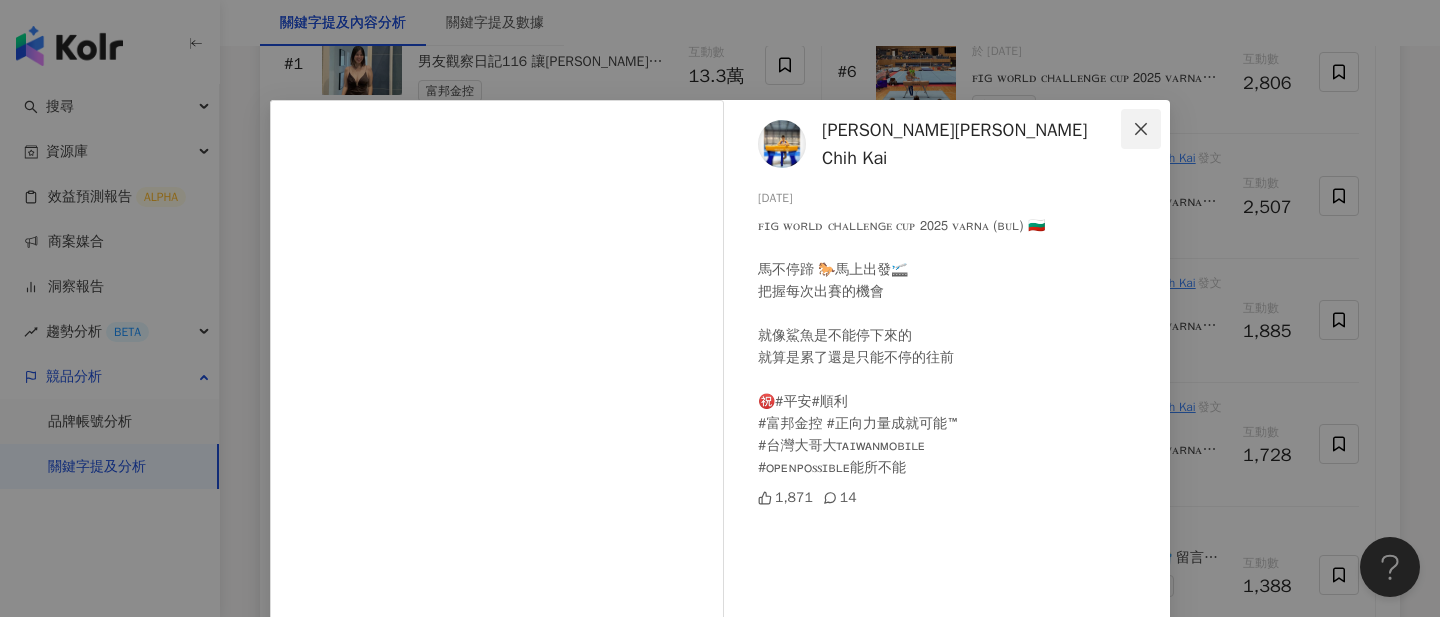 click 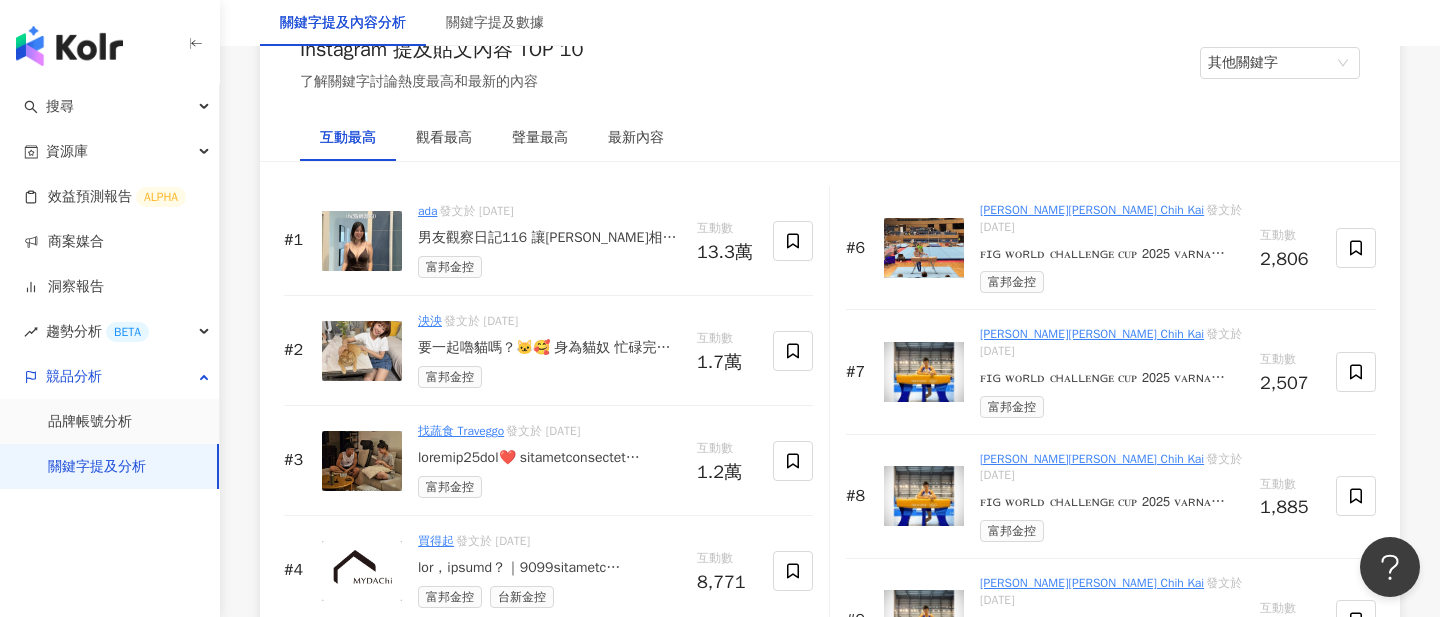 scroll, scrollTop: 3246, scrollLeft: 0, axis: vertical 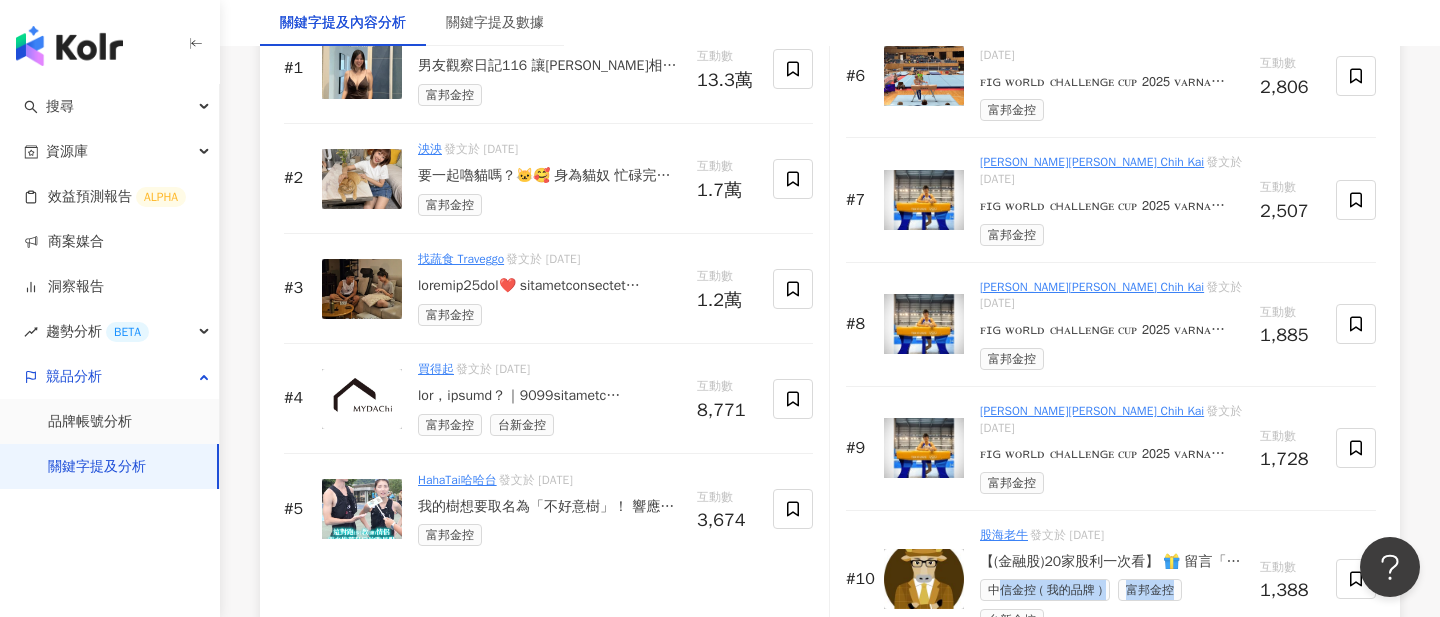 drag, startPoint x: 1002, startPoint y: 536, endPoint x: 1160, endPoint y: 570, distance: 161.61684 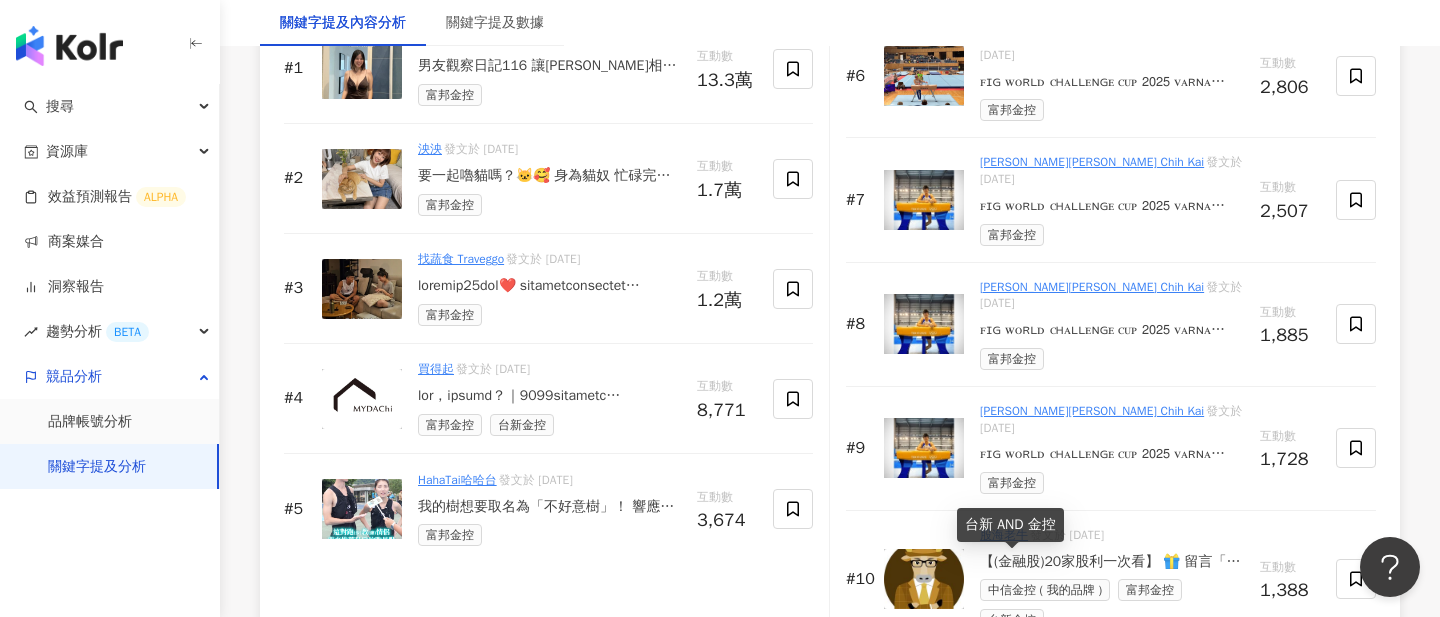 click on "台新金控" at bounding box center (1012, 620) 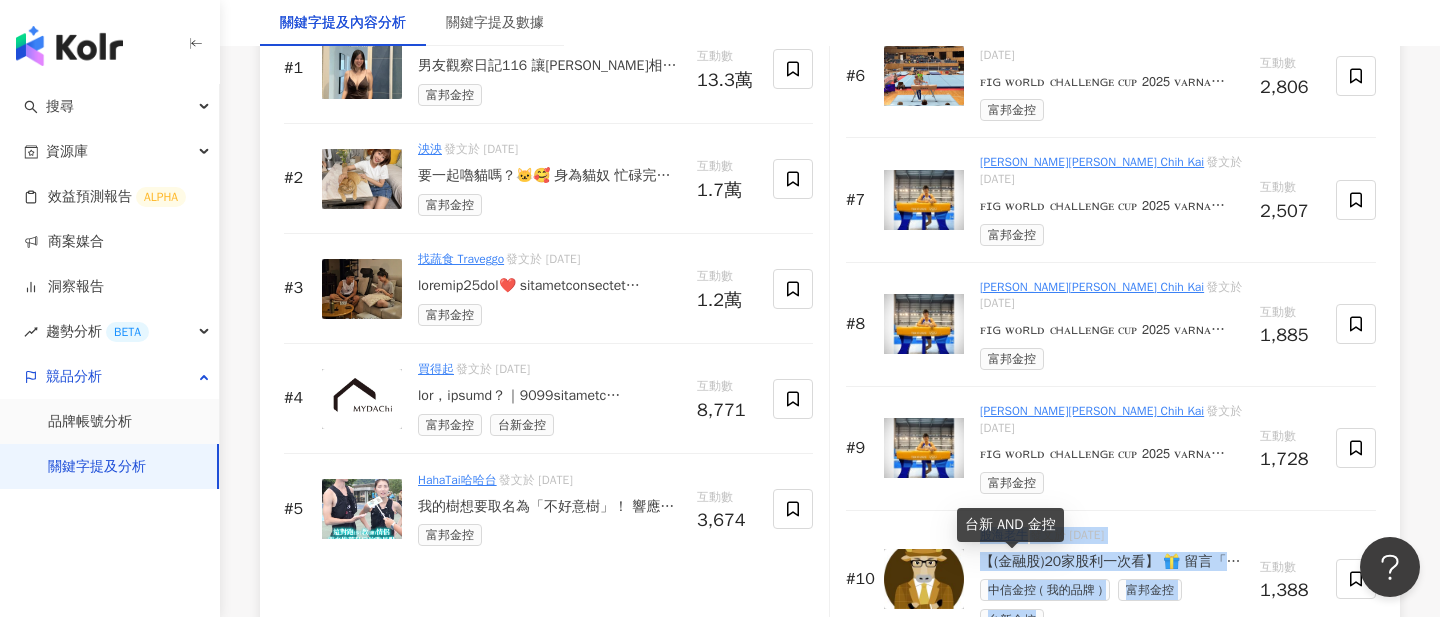drag, startPoint x: 970, startPoint y: 475, endPoint x: 1080, endPoint y: 579, distance: 151.38031 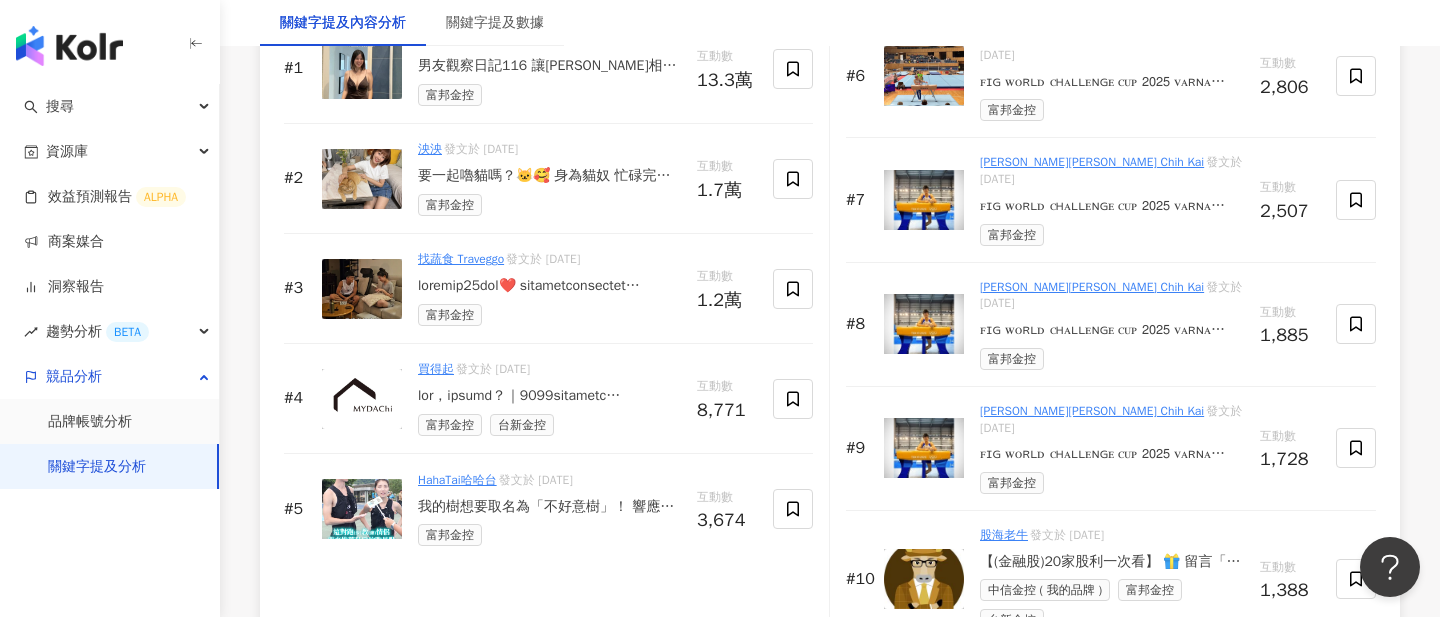 click on "【(金融股)20家股利一次看】
🎁 留言「金融股股利」領取股利懶人包🎁
碰上4月初的股災中，加權指數回檔近3成，不過金融指數僅拉回一成多；主因是金融股較不受關稅影響外，平均殖利率接近 5%，對於尋求穩定現金流的投資人來說，還是具有一定吸引力的！特別值得一提的是聯邦銀、元大金、中信金等公司的配息表現，殖利率都在 6% 左右，屬於這一波的領先群。而新光金將嫁給台新金則未發放股利，殖利率為 0%，老牛仍然是看好「新新併」後成為第四大金控表現的。完整資訊放在下面囉～
👉備註：華南金、國泰金、富邦金、京城銀 尚未公佈" at bounding box center [1112, 562] 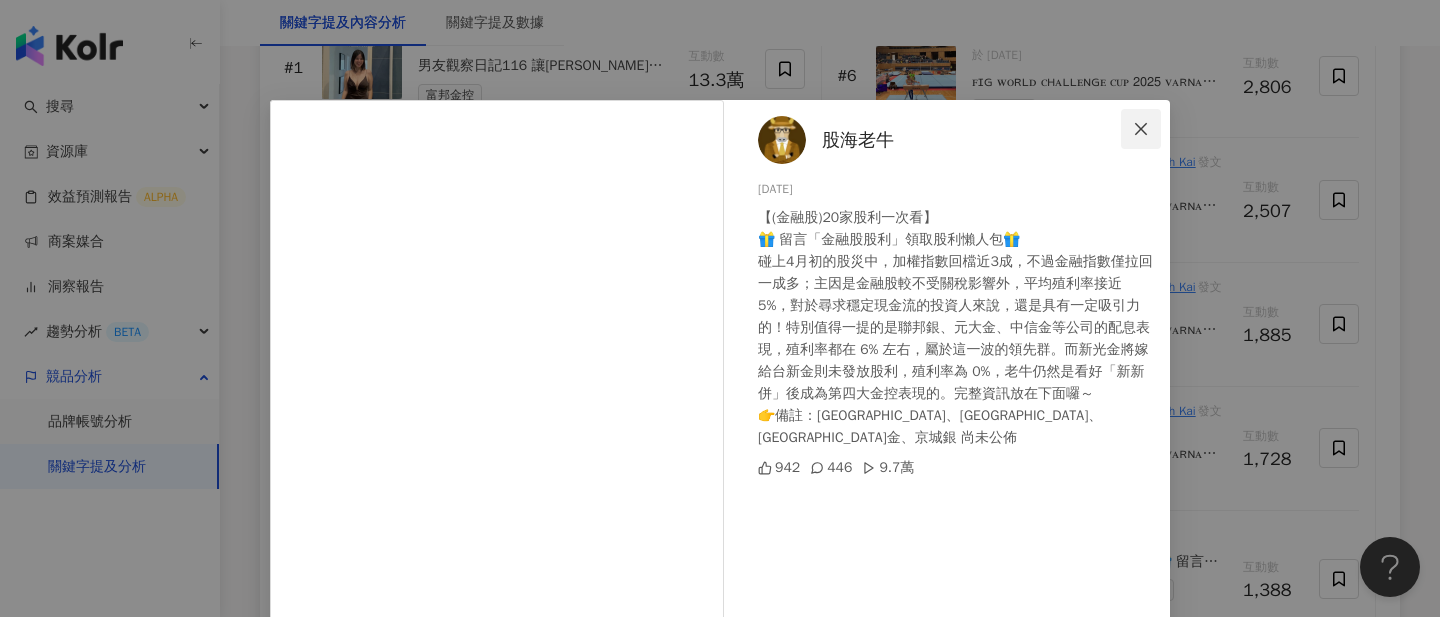 click at bounding box center (1141, 129) 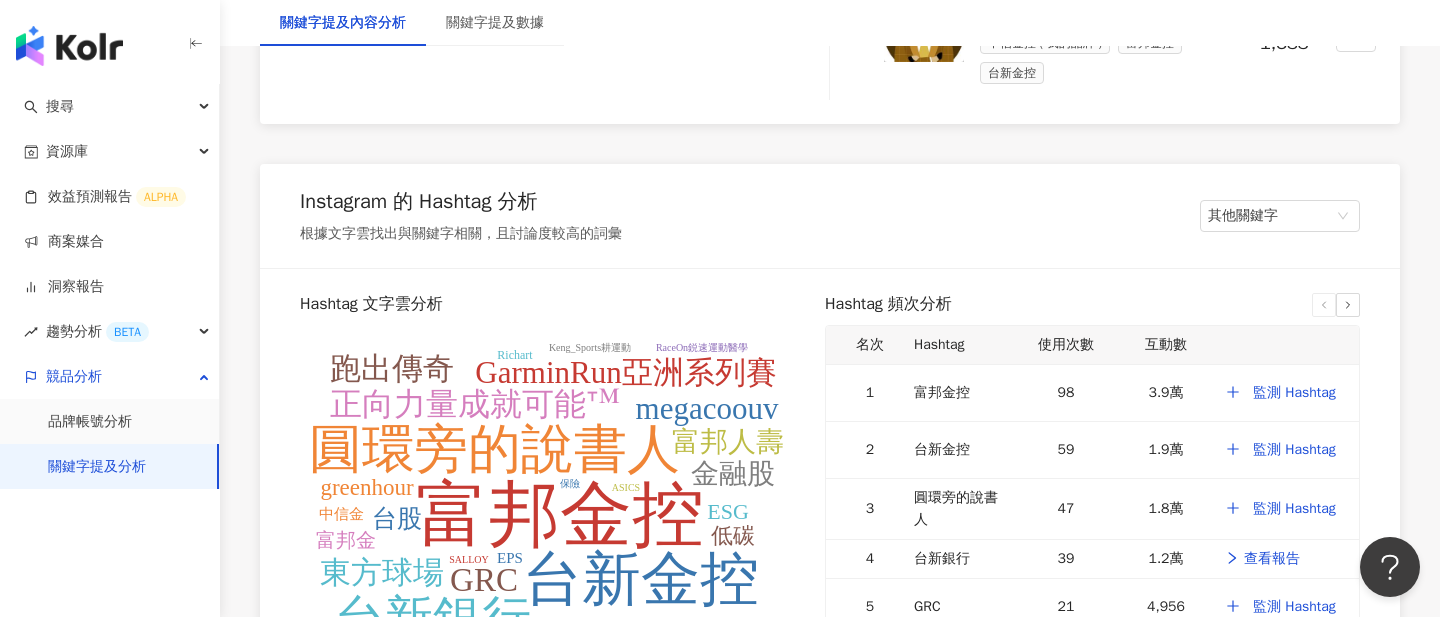scroll, scrollTop: 3943, scrollLeft: 0, axis: vertical 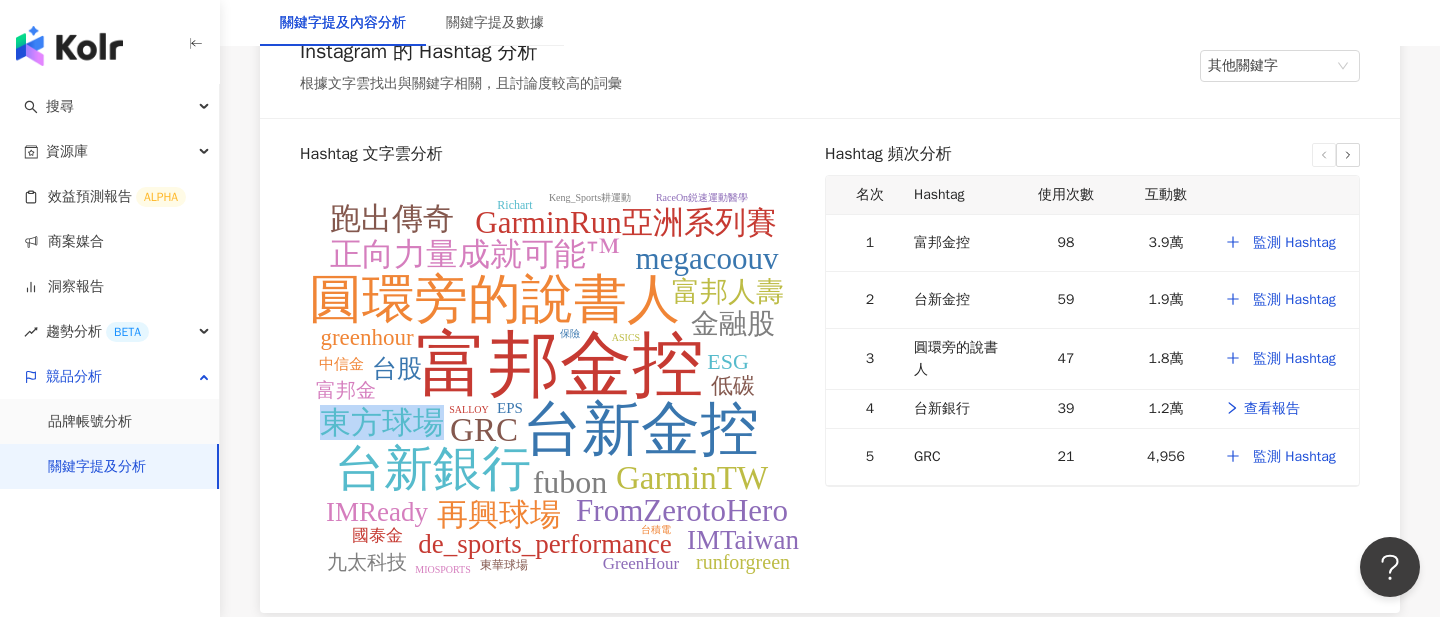 drag, startPoint x: 325, startPoint y: 373, endPoint x: 440, endPoint y: 375, distance: 115.01739 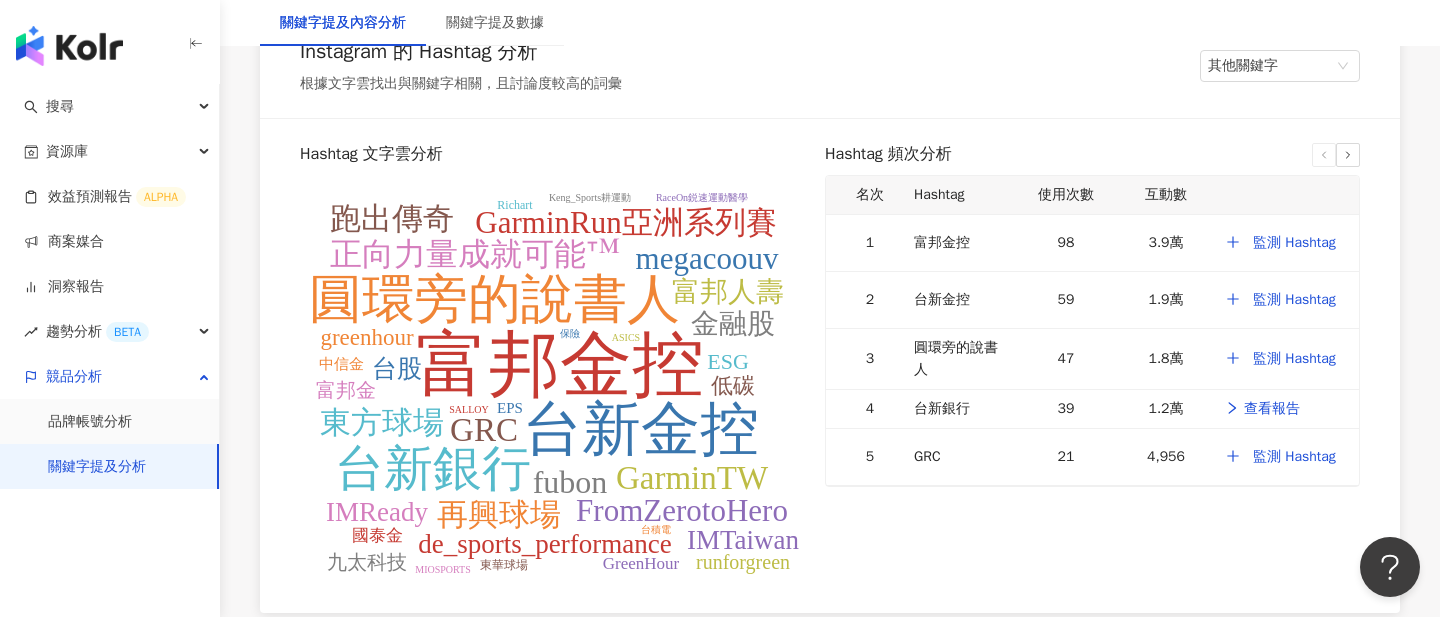 click on "富邦金控 台新金控 圓環旁的說書人 台新銀行 GRC GarminTW fubon 正向力量成就可能ᐪᴹ FromZerotoHero GarminRun亞洲系列賽 megacoouv 再興球場 東方球場 跑出傳奇 富邦人壽 金融股 IMReady IMTaiwan de_sports_performance 台股 greenhour ESG 低碳 runforgreen 九太科技 富邦金 GreenHour 國泰金 EPS 中信金 Richart 東華球場 ASICS Keng_Sports耕運動 MIOSPORTS RaceOn鋭速運動醫學 SALLOY 保險 台積電" at bounding box center (555, 388) 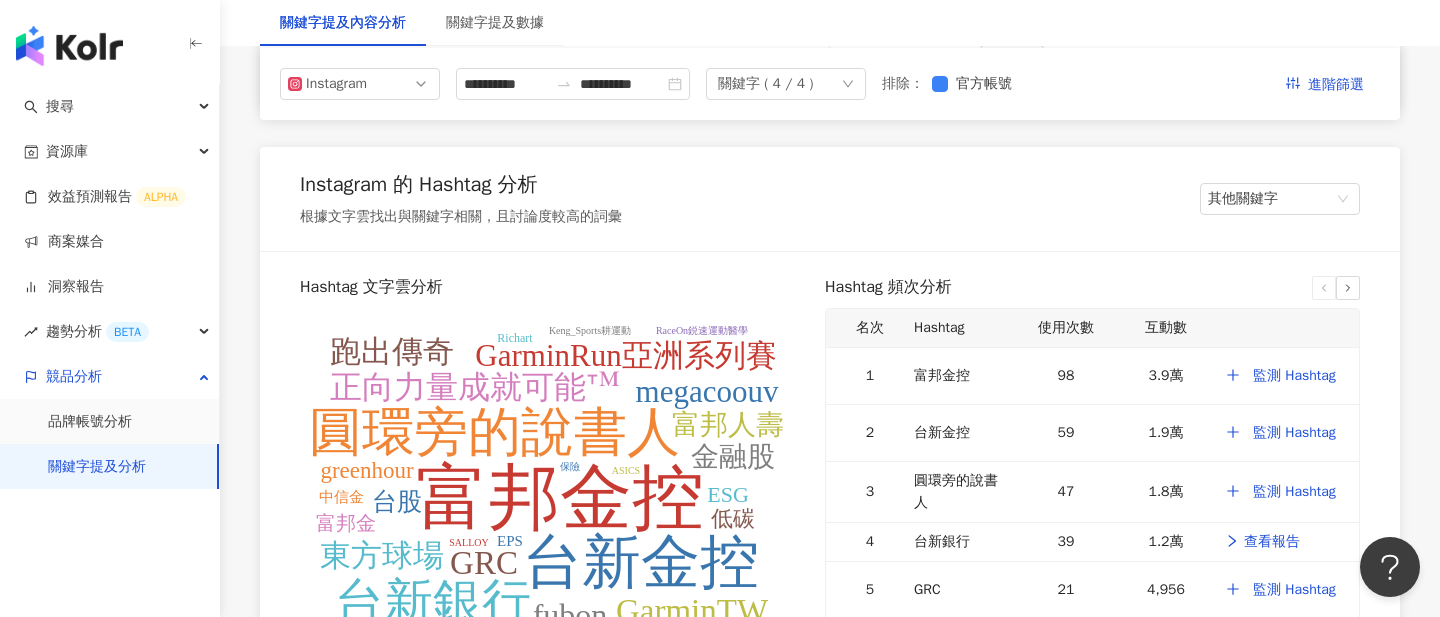 scroll, scrollTop: 3734, scrollLeft: 0, axis: vertical 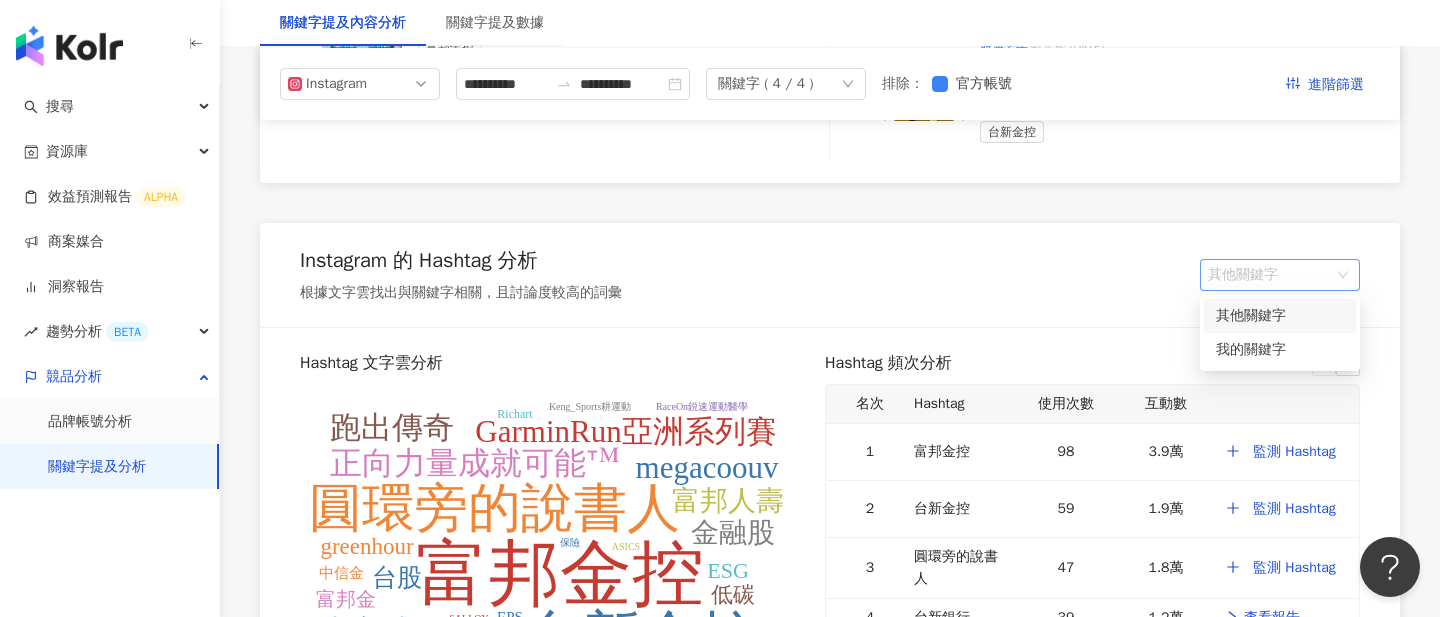click on "其他關鍵字" at bounding box center [1280, 275] 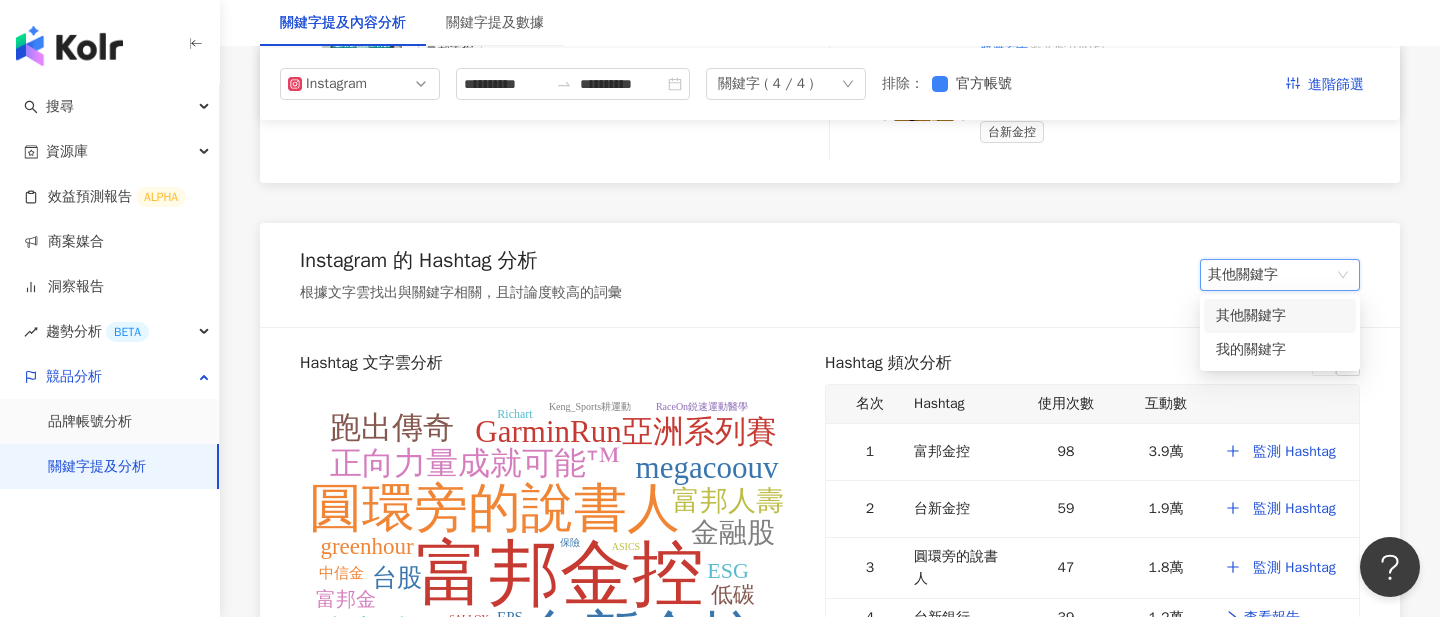 click on "Instagram 的 Hashtag 分析 根據文字雲找出與關鍵字相關，且討論度較高的詞彙 其他關鍵字 其他關鍵字 其他關鍵字 我的關鍵字" at bounding box center [830, 275] 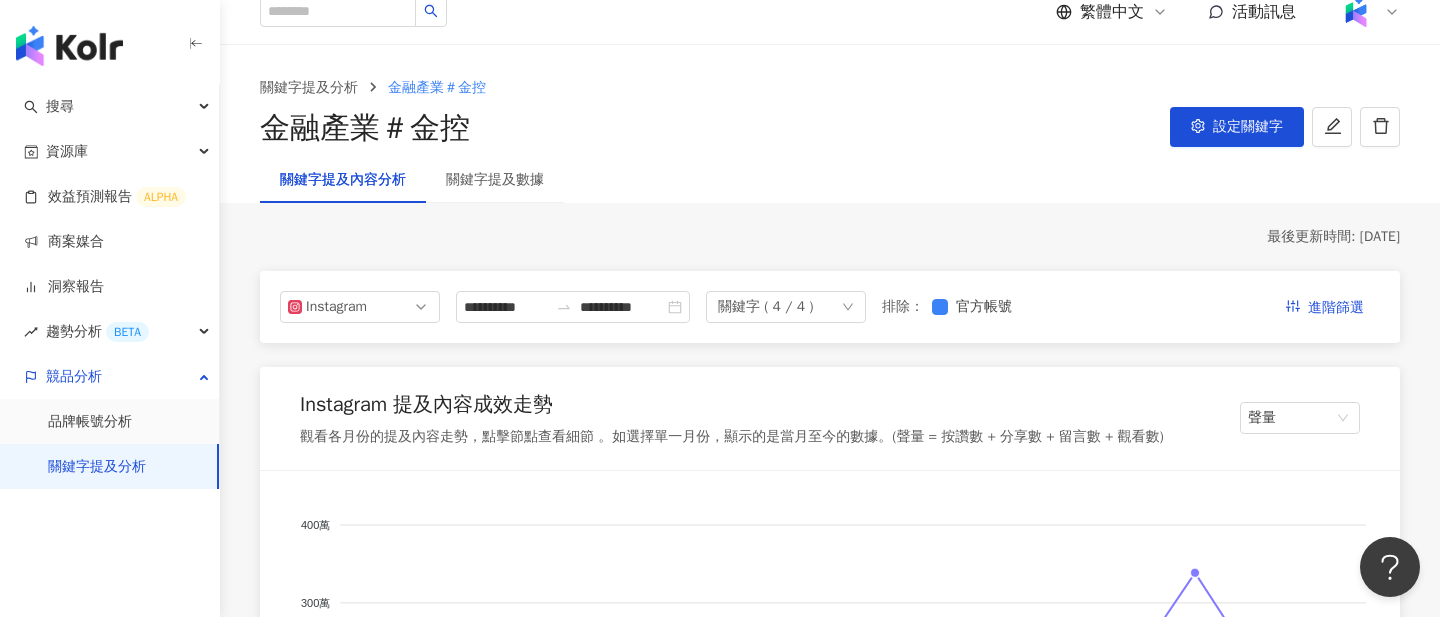 scroll, scrollTop: 0, scrollLeft: 0, axis: both 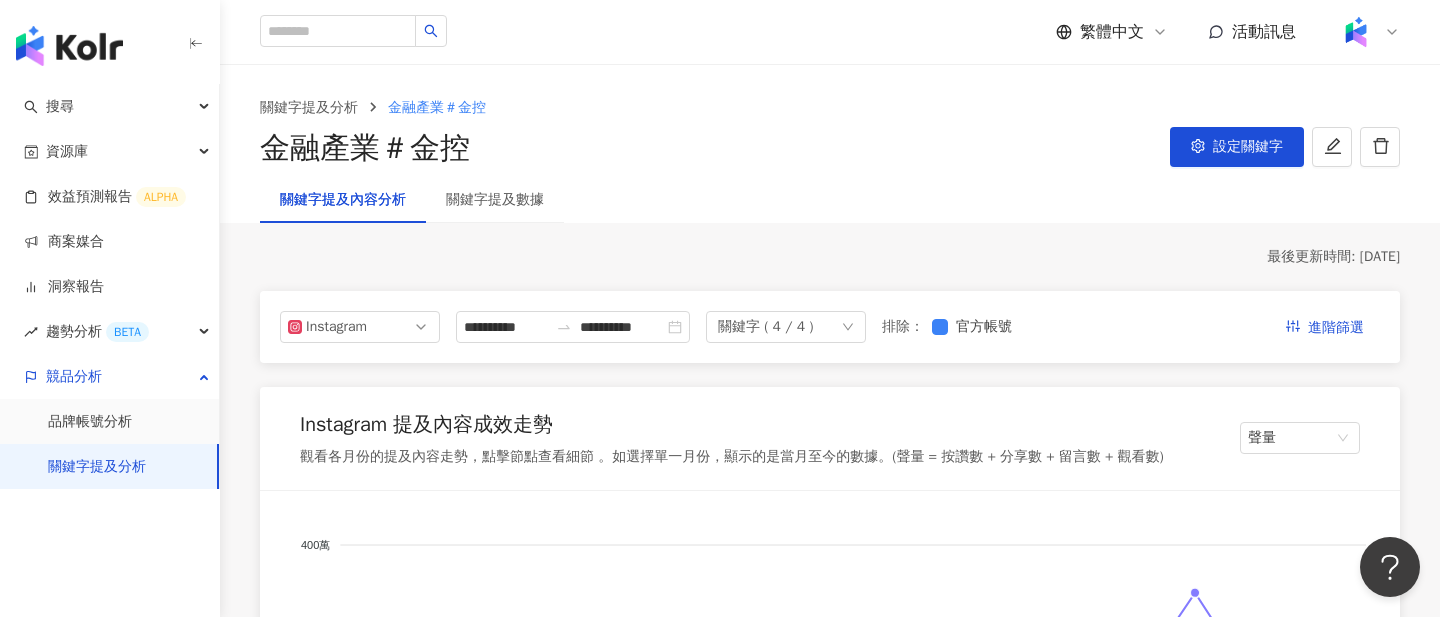 click on "關鍵字
( 4 / 4 )" at bounding box center [786, 327] 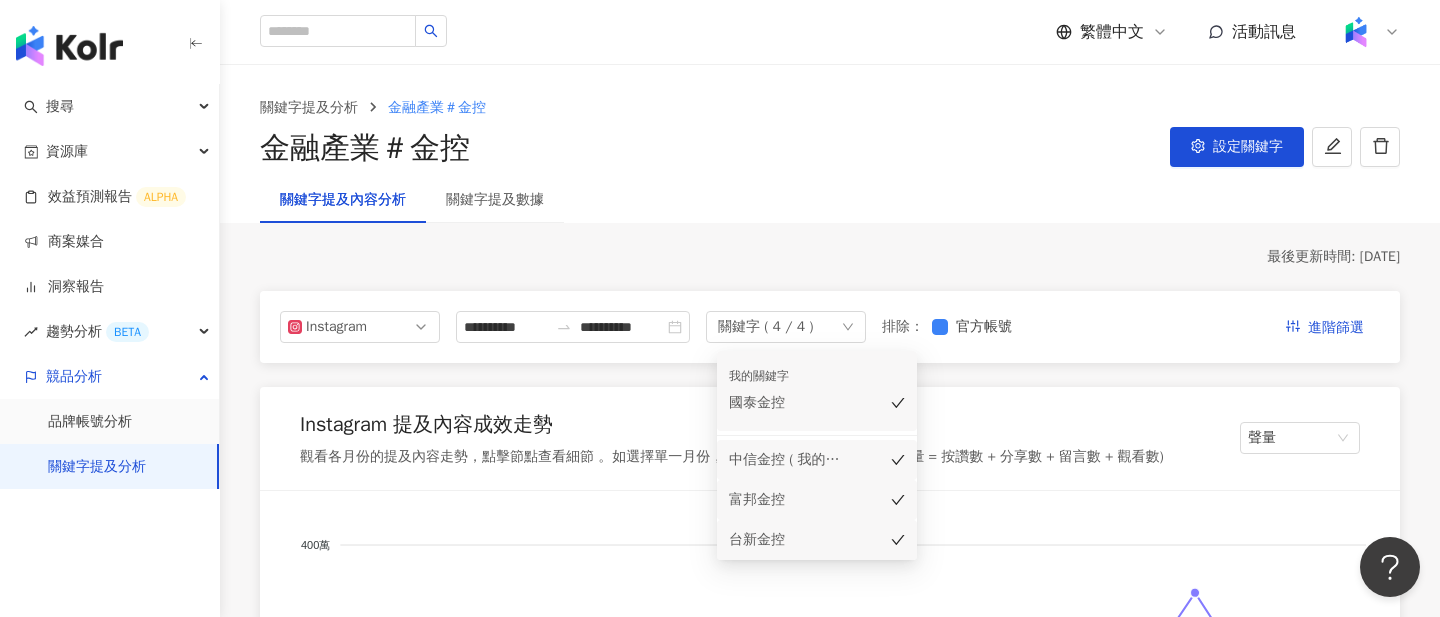 click on "Instagram 提及內容成效走勢 觀看各月份的提及內容走勢，點擊節點查看細節 。如選擇單一月份，顯示的是當月至今的數據。(聲量 = 按讚數 + 分享數 + 留言數 + 觀看數) 聲量 我的品牌 台新金控 中信金控 ( 我的品牌 ) 富邦金控 400萬 400萬 300萬 300萬 200萬 200萬 100萬 100萬 0 0 1月 1月 2月 2月 3月 3月 4月 4月 5月 5月 6月 6月 7月 7月 點擊上方節點，查看當月主要聲量來源 Instagram 提及網紅量級分佈 根據圖表，可看出各關鍵字主要被哪種級距網紅提及的比例 奈米 (<1萬) 微型 (1萬-3萬) 小型 (3萬-5萬) 中小型 (5萬-10萬) 中型 (10萬-30萬) 中大型 (30萬-50萬) 大型 (50萬-100萬) 百萬  (>100萬) 100% 100% 75% 75% 50% 50% 25% 25% 0% 0% 中信金控 ( ... 中信金控 ( 我的品牌 ) 我的關鍵字 我的關鍵字 富邦金控 富邦金控 台新金控 台新金控 Instagram 提及網紅類型分佈 其他關鍵字 我的關鍵字 100% 100% 75% 75% 50% 50% 25% 0%" at bounding box center [830, 3028] 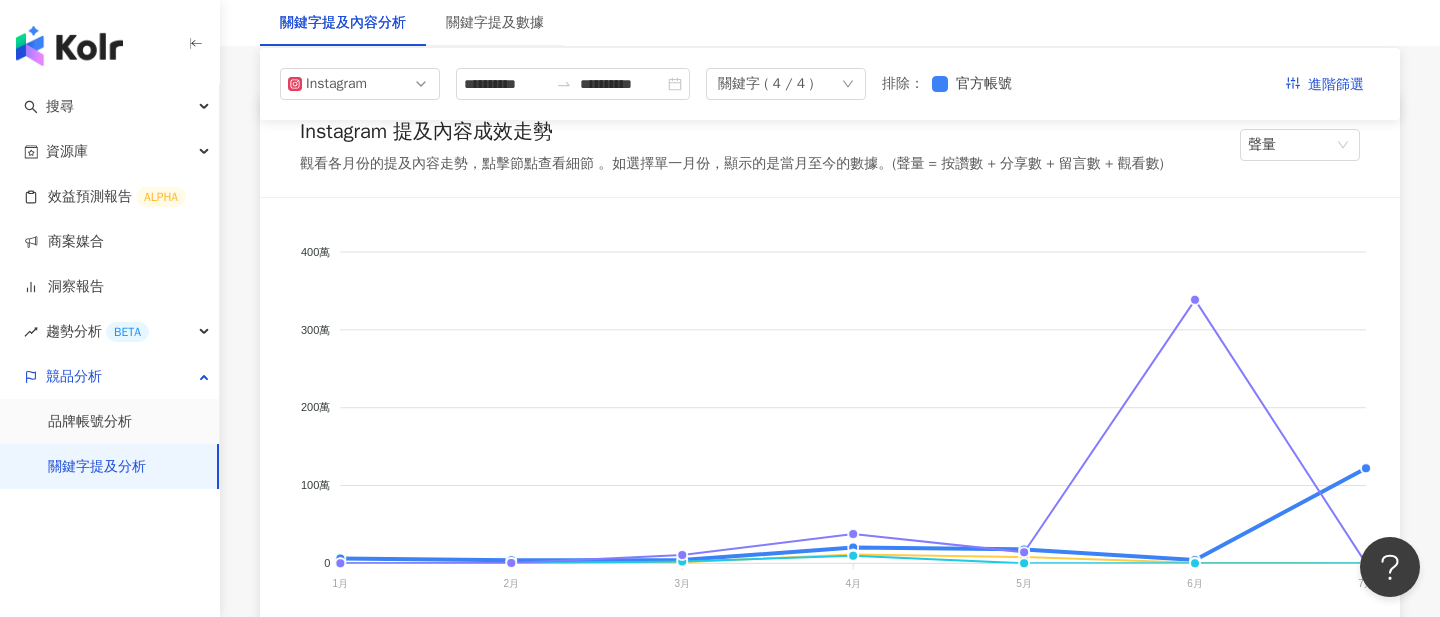 scroll, scrollTop: 0, scrollLeft: 0, axis: both 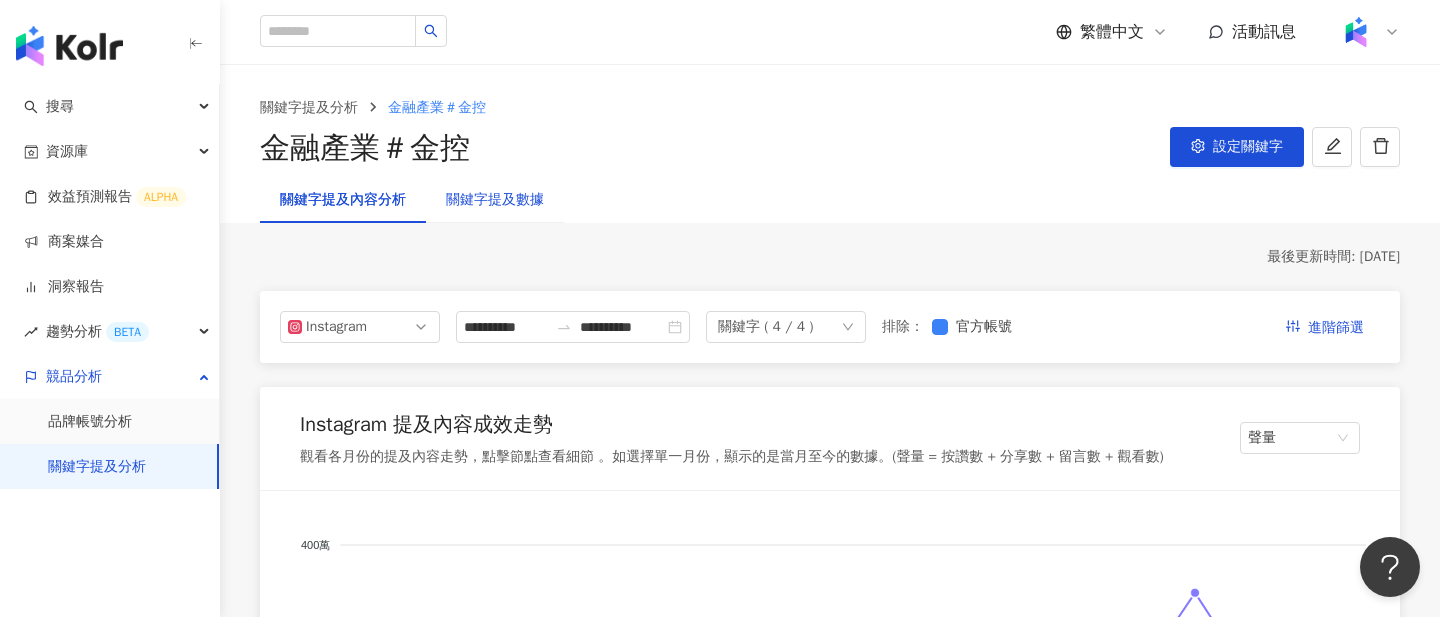 click on "關鍵字提及數據" at bounding box center (495, 200) 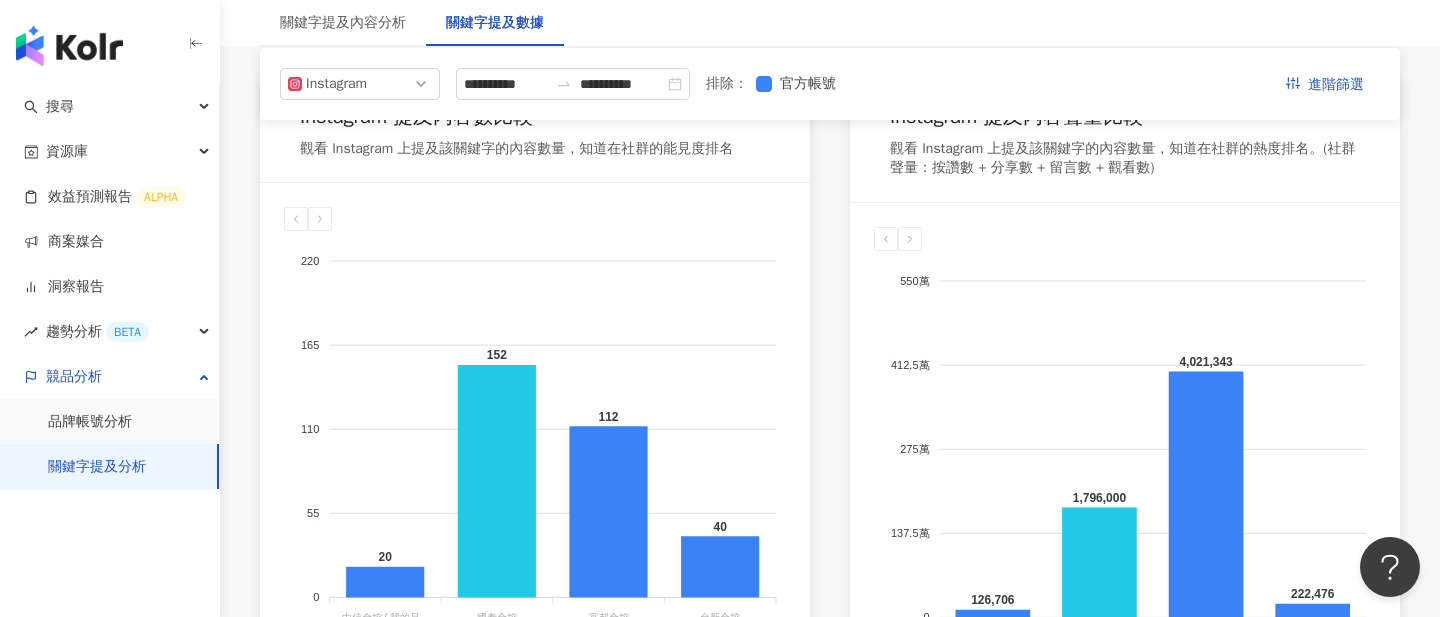 scroll, scrollTop: 336, scrollLeft: 0, axis: vertical 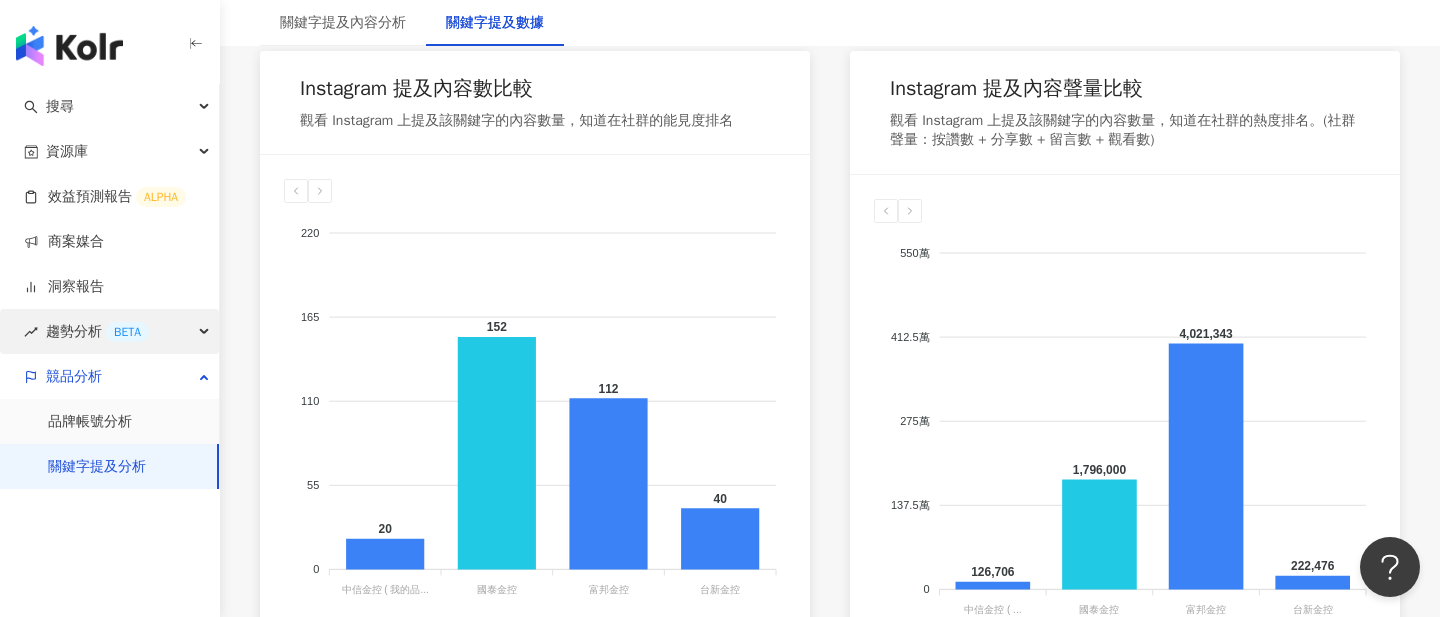 click on "BETA" at bounding box center (127, 332) 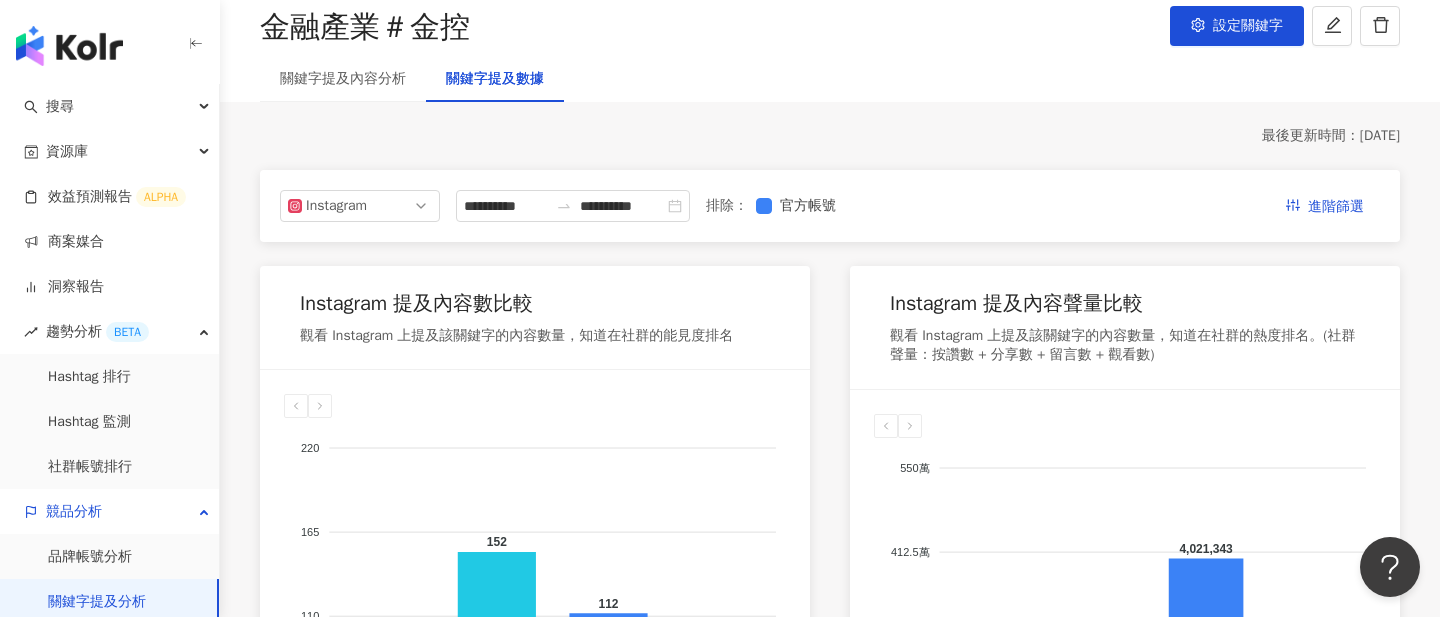 scroll, scrollTop: 0, scrollLeft: 0, axis: both 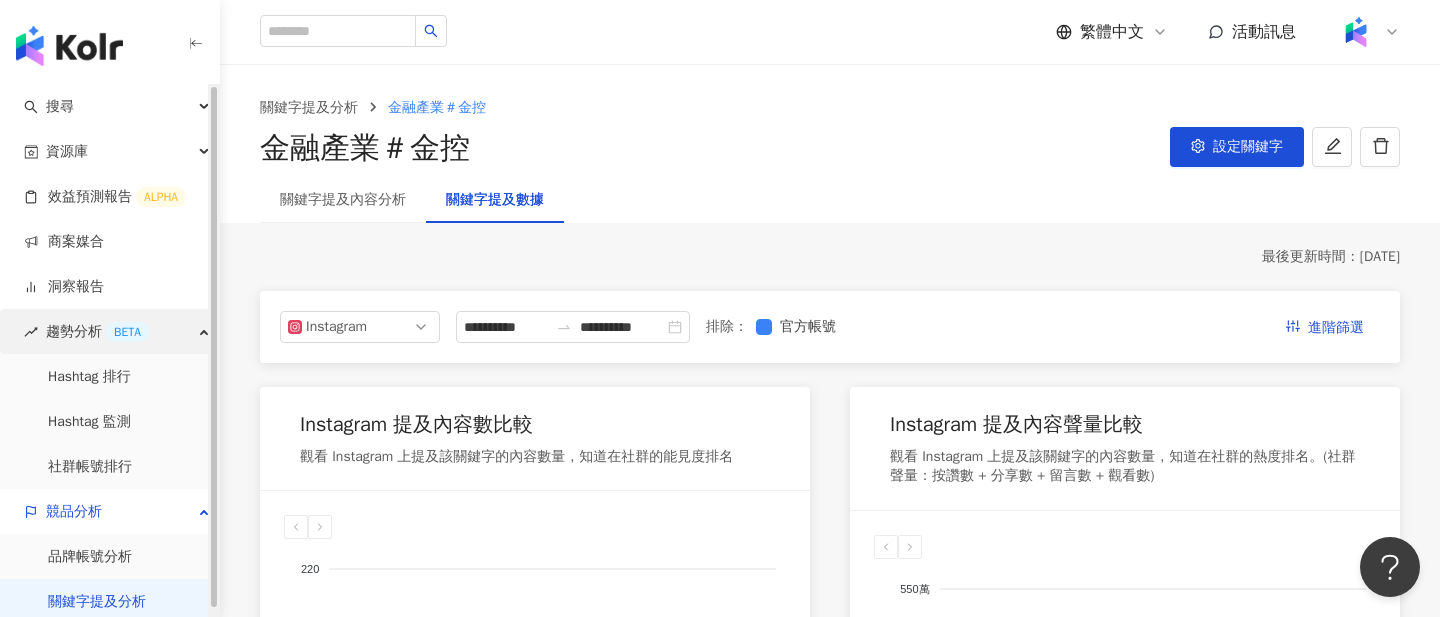 click on "趨勢分析 BETA" at bounding box center (109, 331) 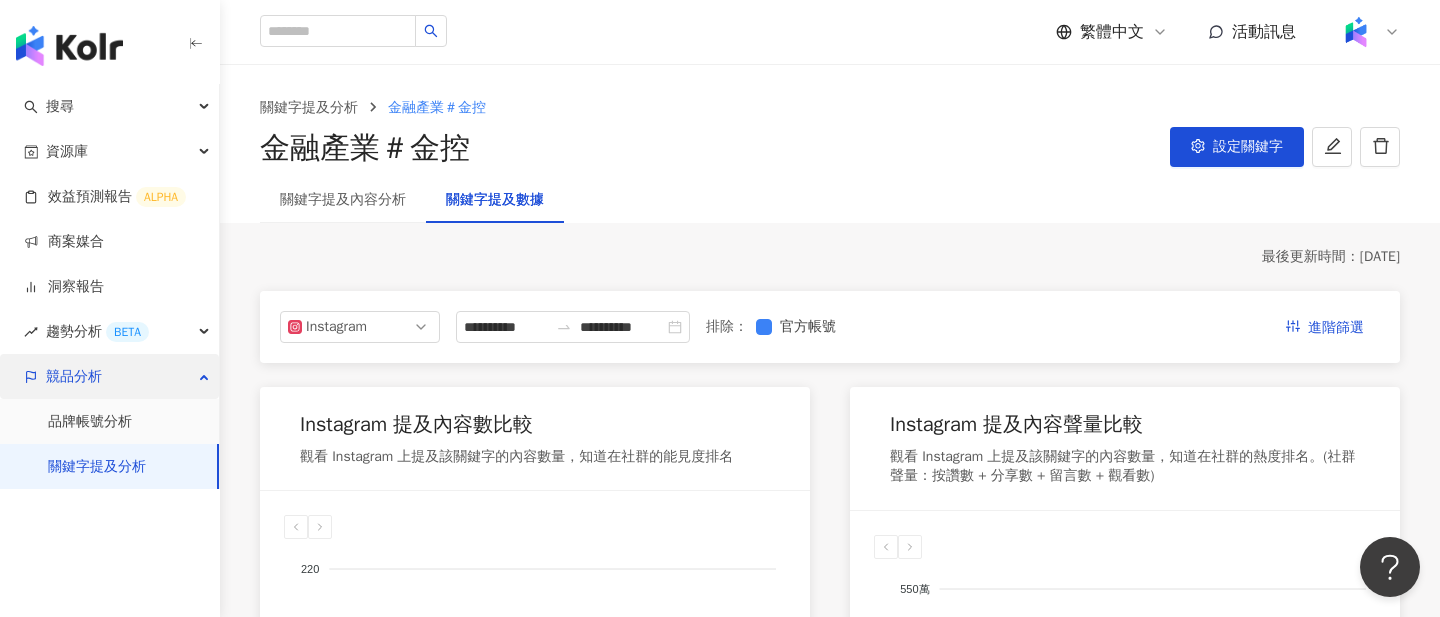 click on "競品分析" at bounding box center [109, 376] 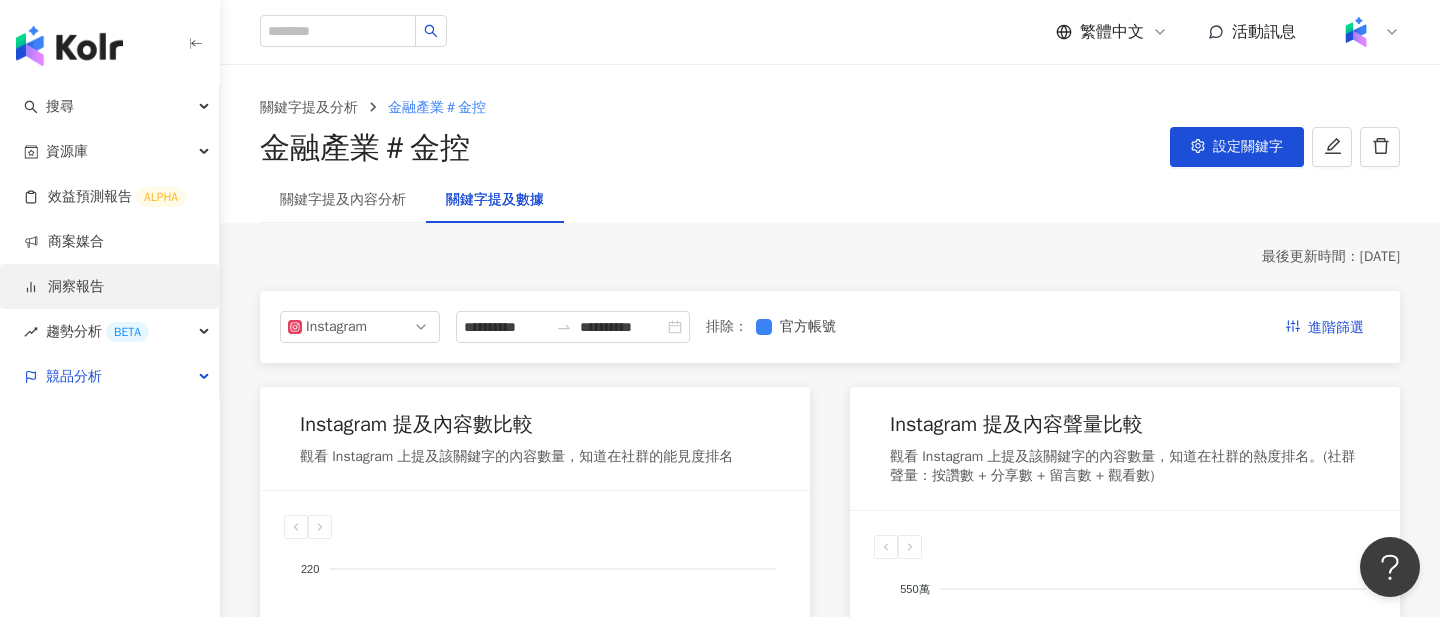 click on "洞察報告" at bounding box center (64, 287) 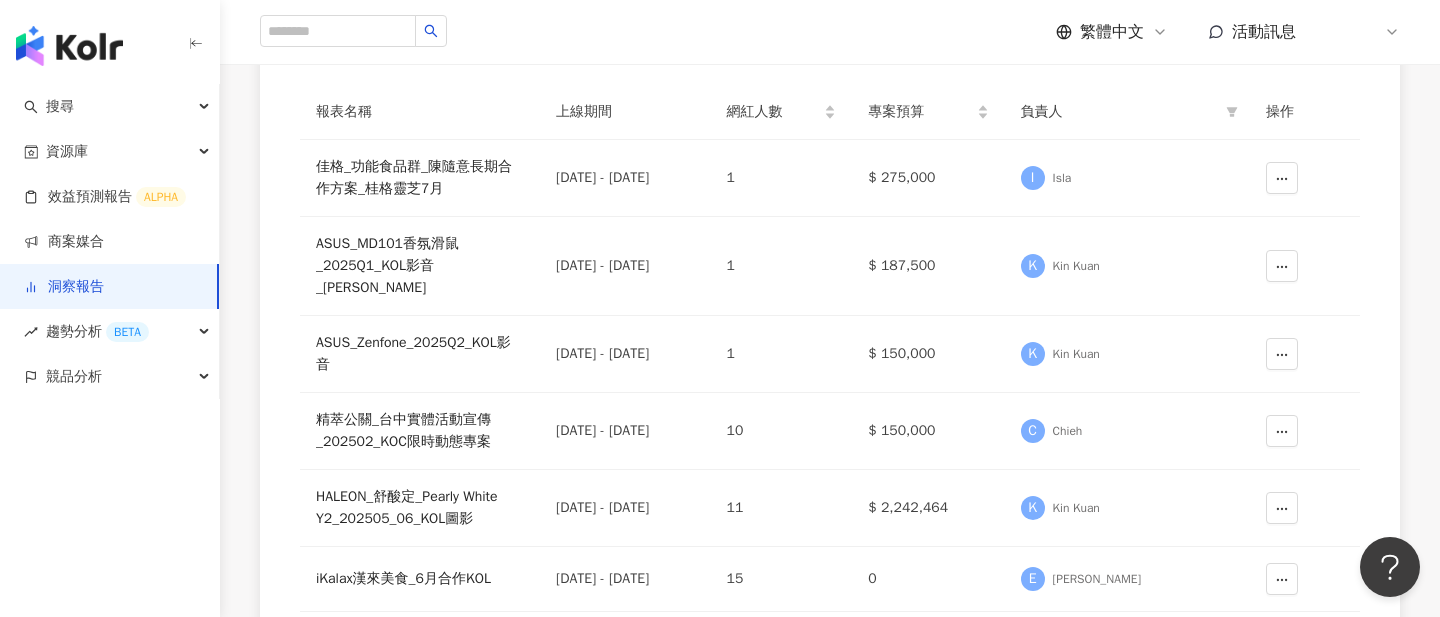 scroll, scrollTop: 247, scrollLeft: 0, axis: vertical 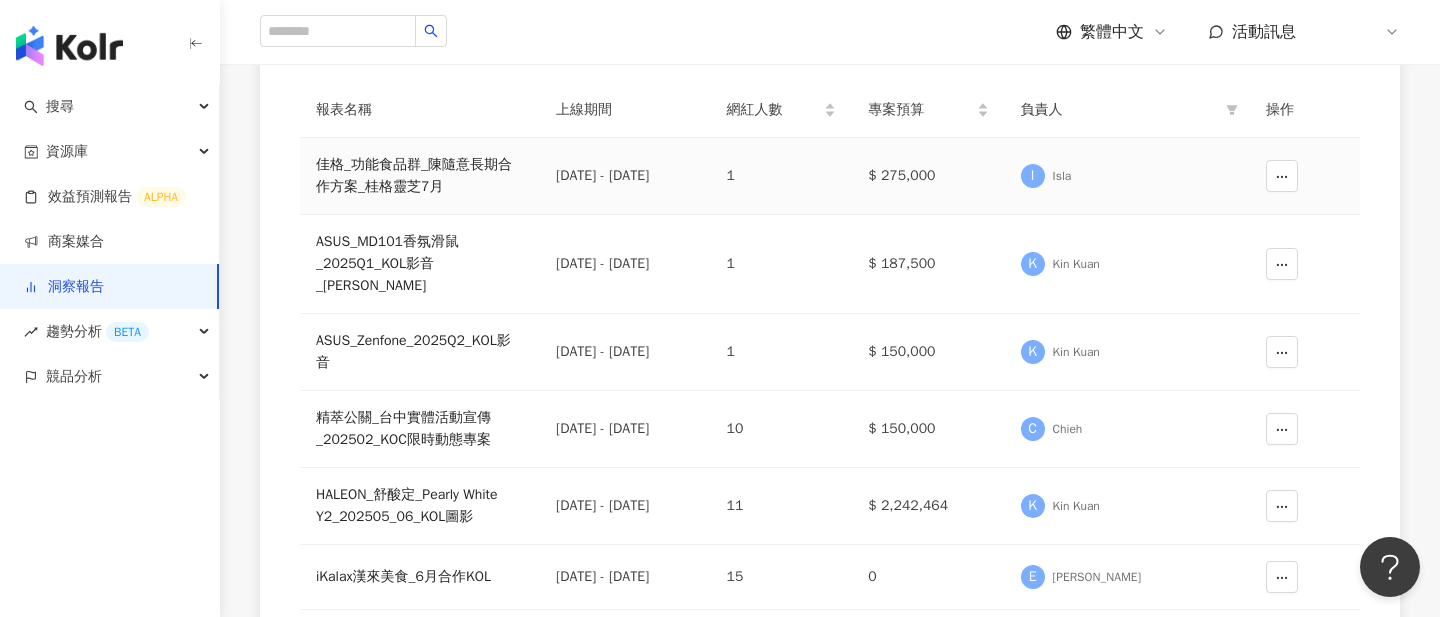 click on "佳格_功能食品群_陳隨意長期合作方案_桂格靈芝7月" at bounding box center (420, 176) 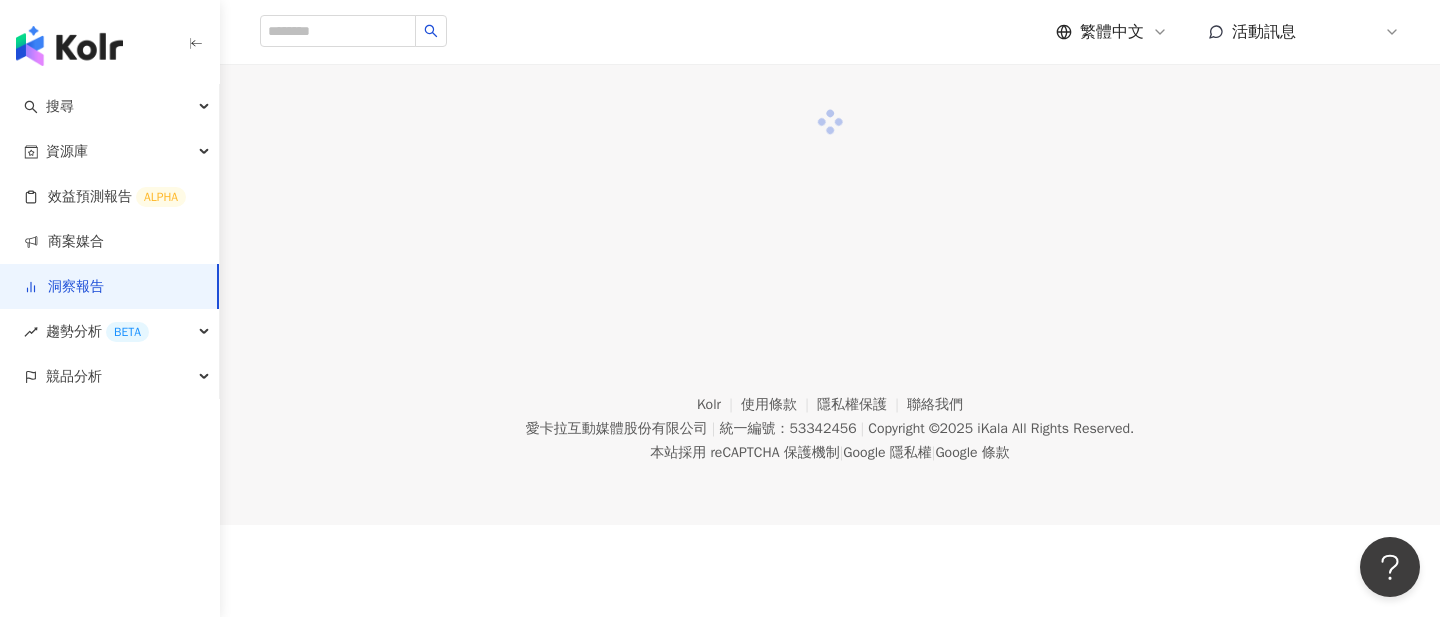 scroll, scrollTop: 0, scrollLeft: 0, axis: both 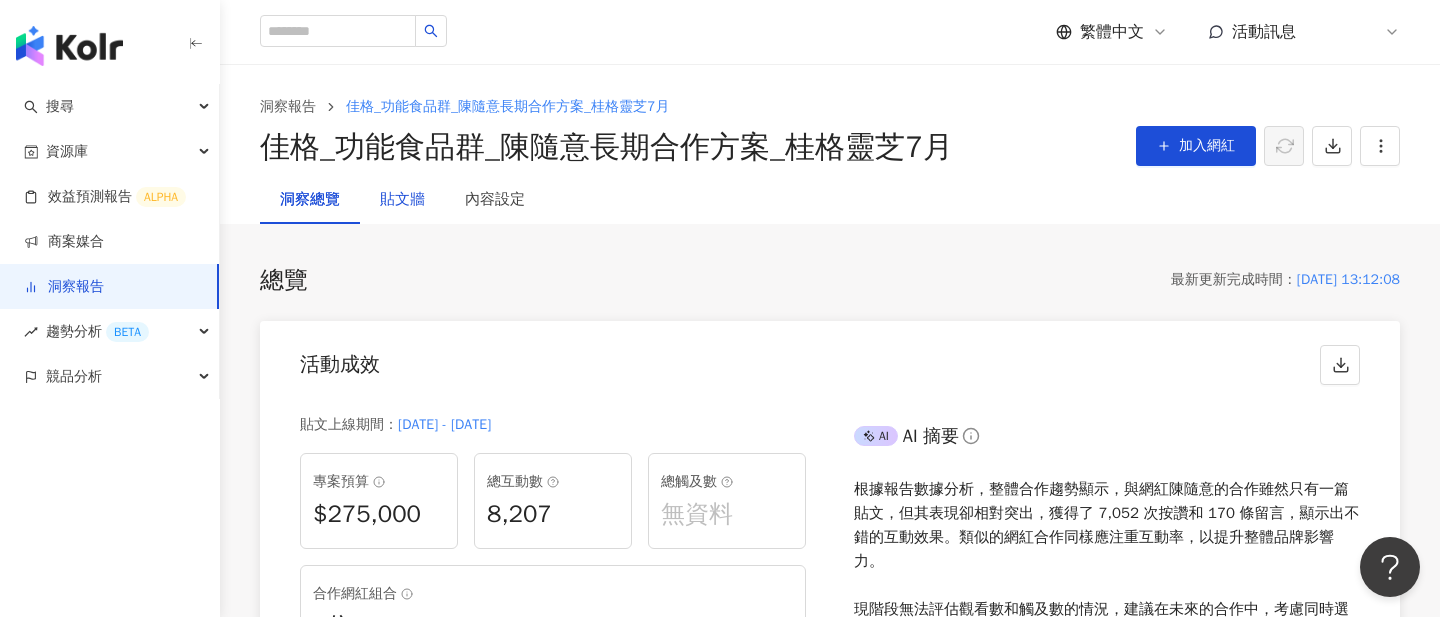 click on "貼文牆" at bounding box center (402, 200) 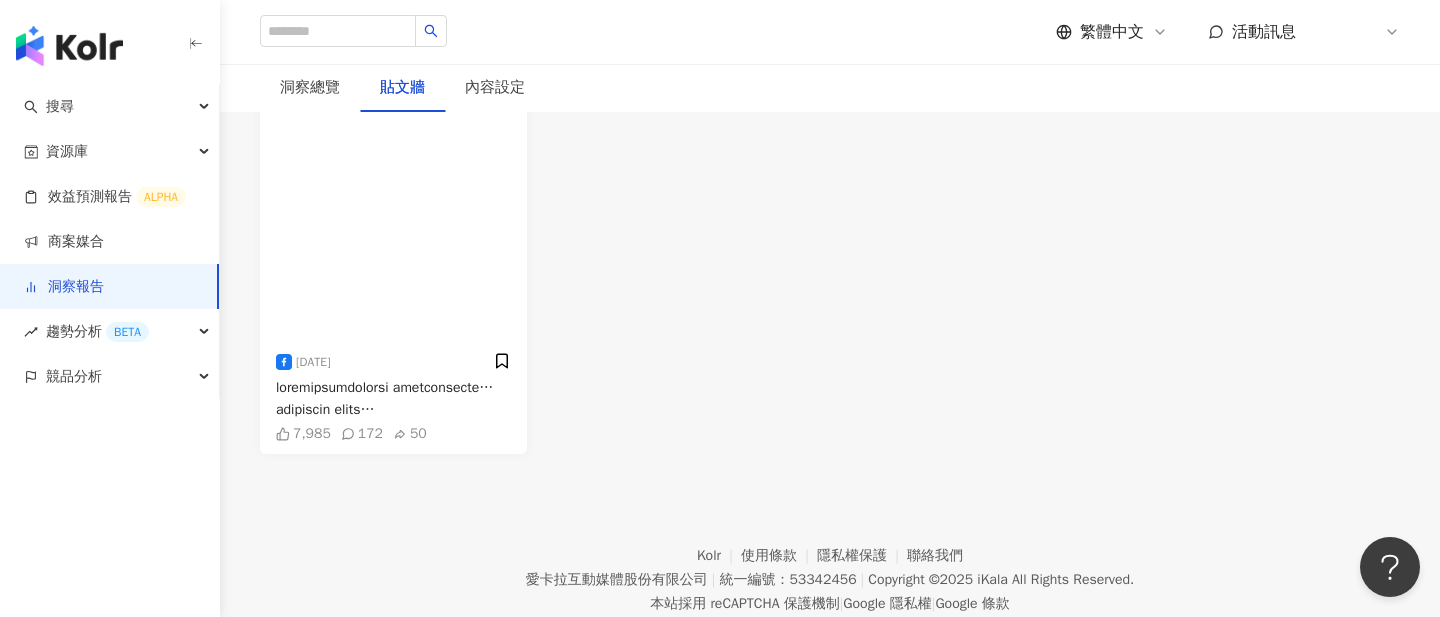 scroll, scrollTop: 458, scrollLeft: 0, axis: vertical 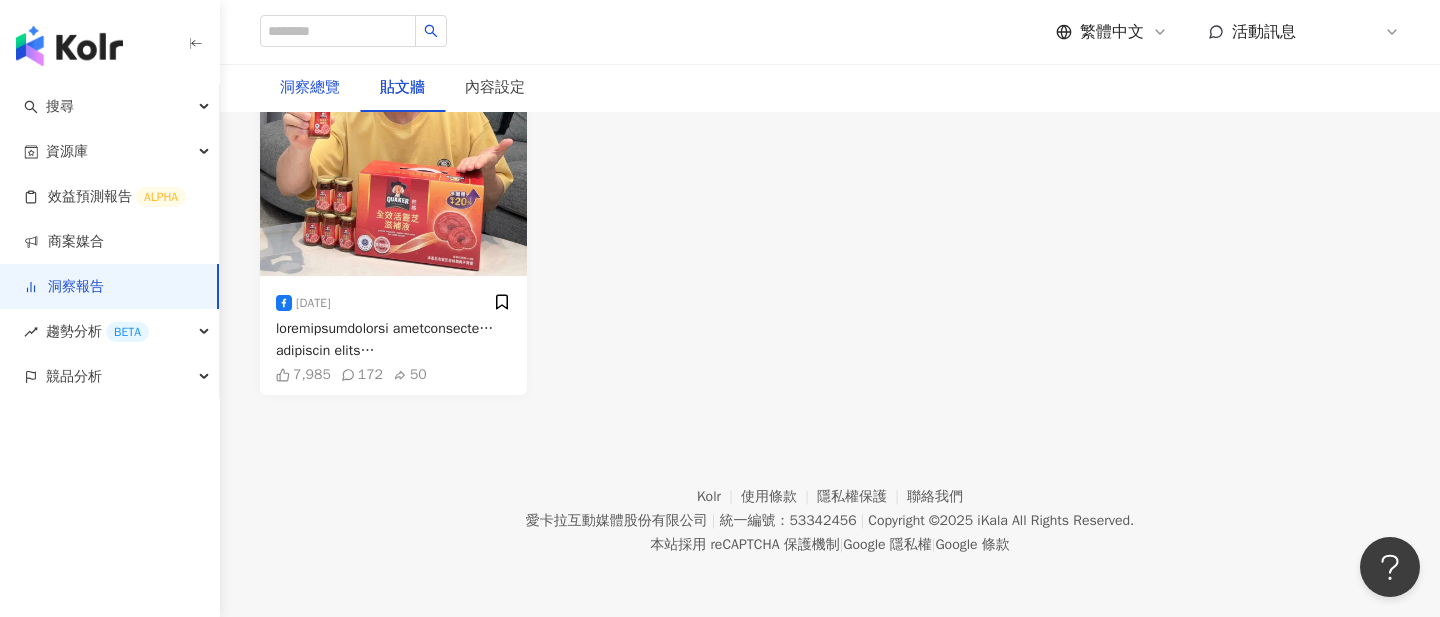 click on "洞察總覽" at bounding box center (310, 88) 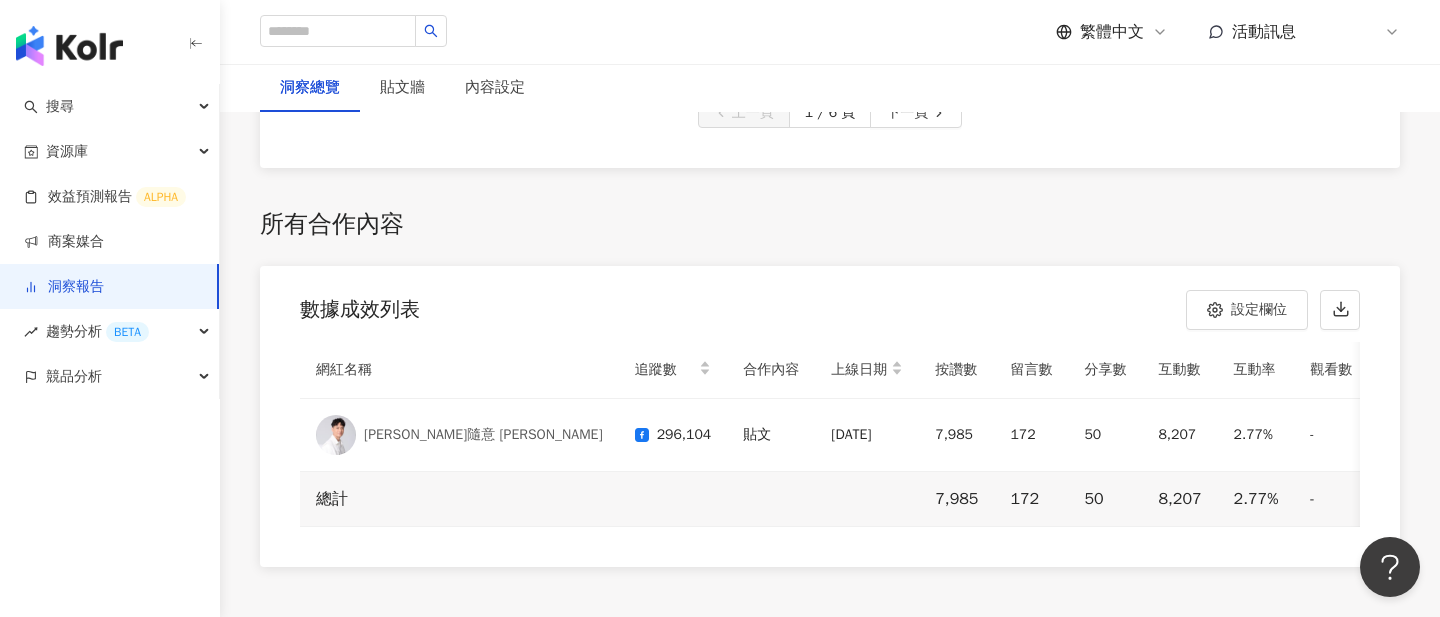 scroll, scrollTop: 5097, scrollLeft: 0, axis: vertical 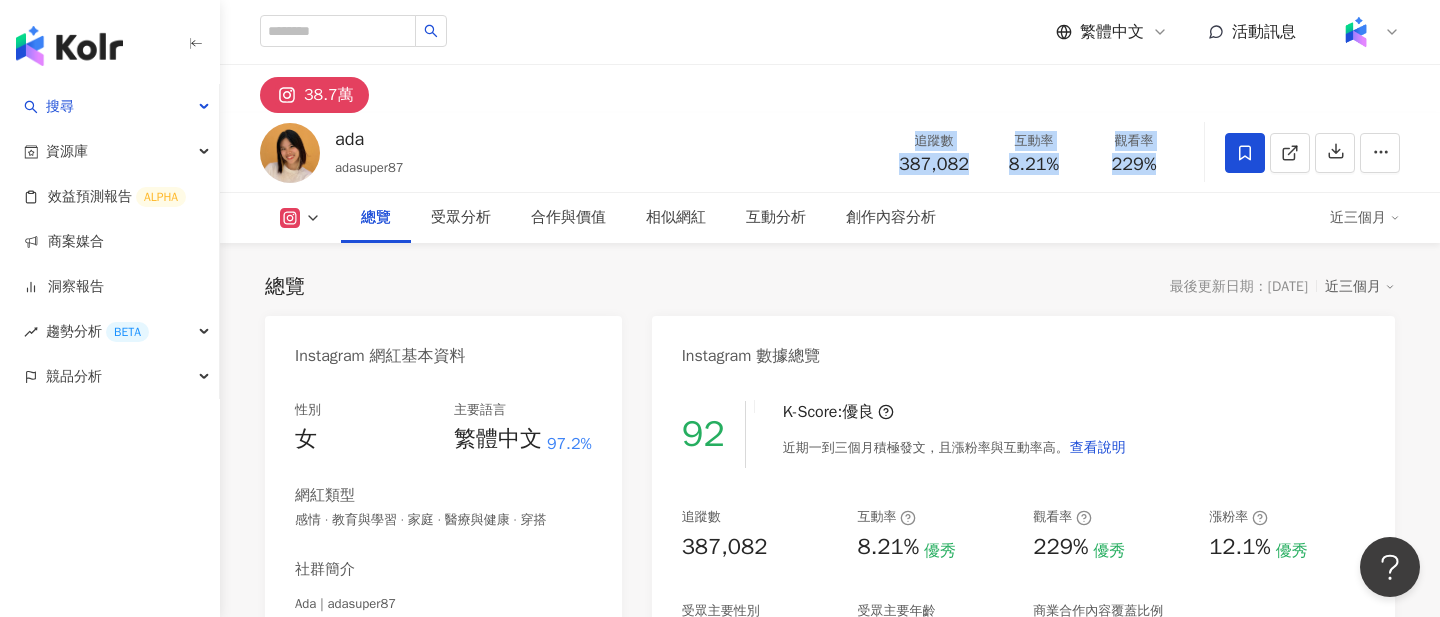 drag, startPoint x: 898, startPoint y: 140, endPoint x: 1103, endPoint y: 181, distance: 209.0598 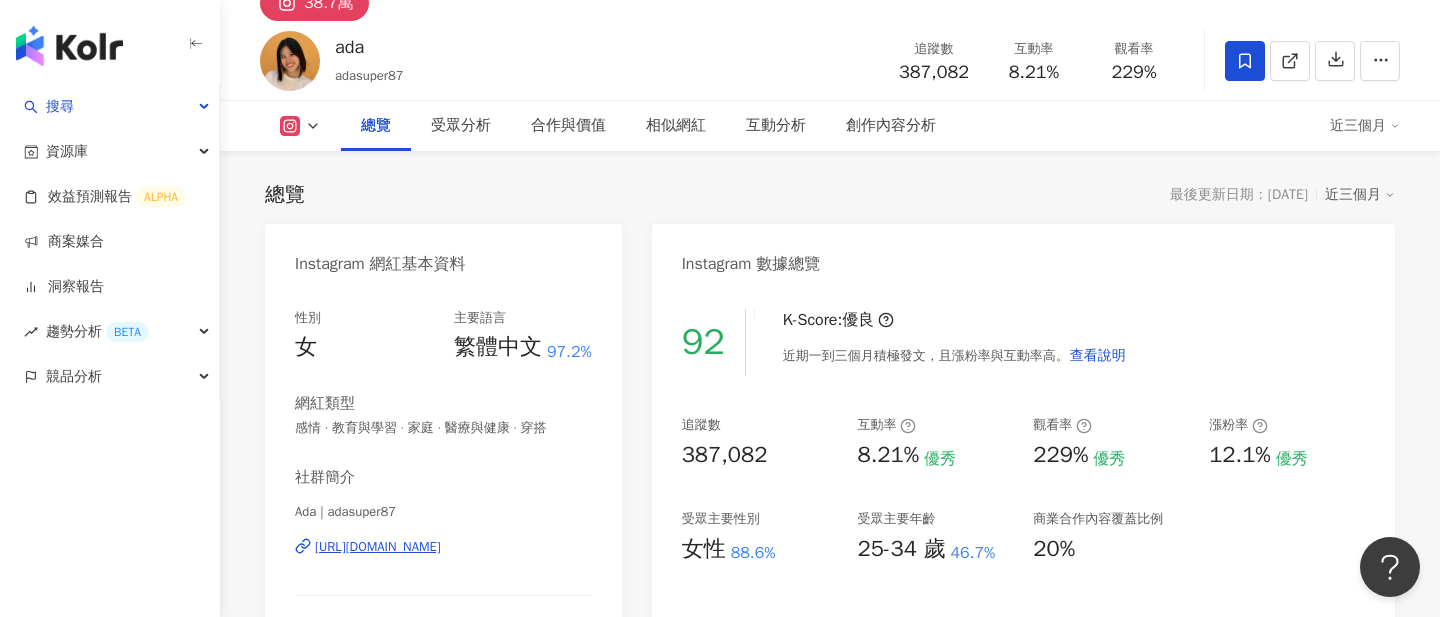 scroll, scrollTop: 176, scrollLeft: 0, axis: vertical 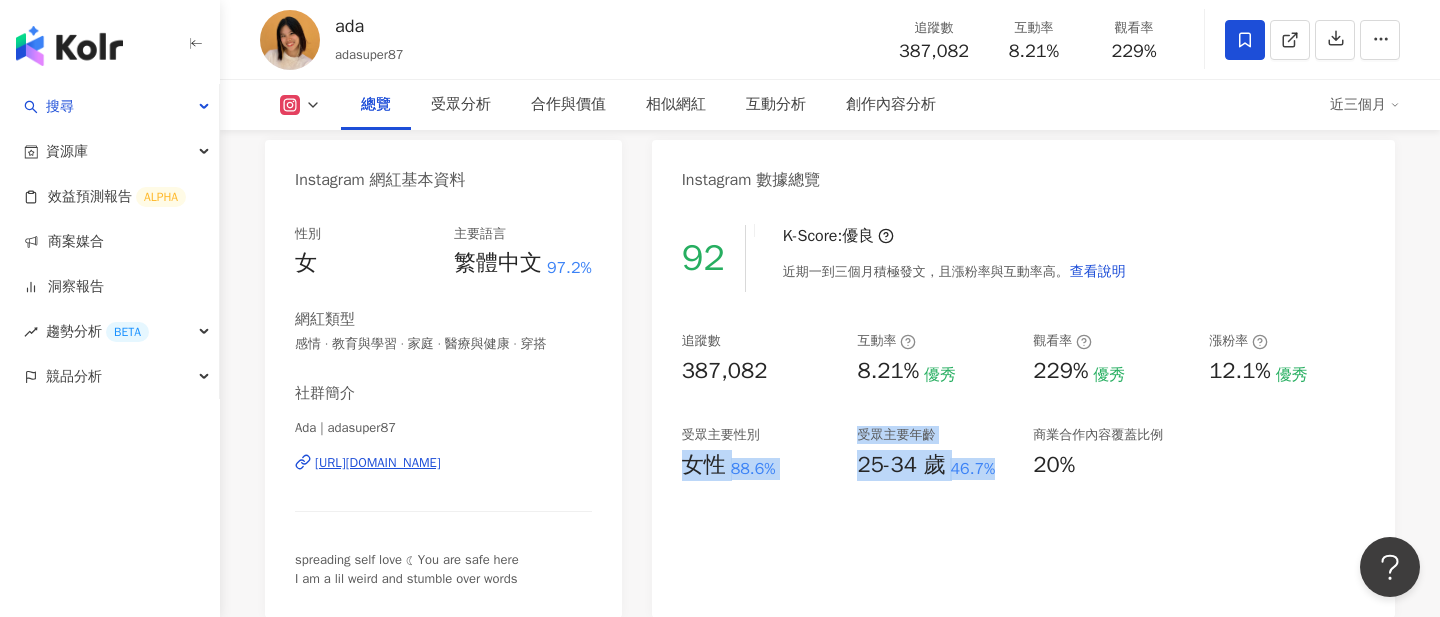 drag, startPoint x: 678, startPoint y: 449, endPoint x: 991, endPoint y: 474, distance: 313.99683 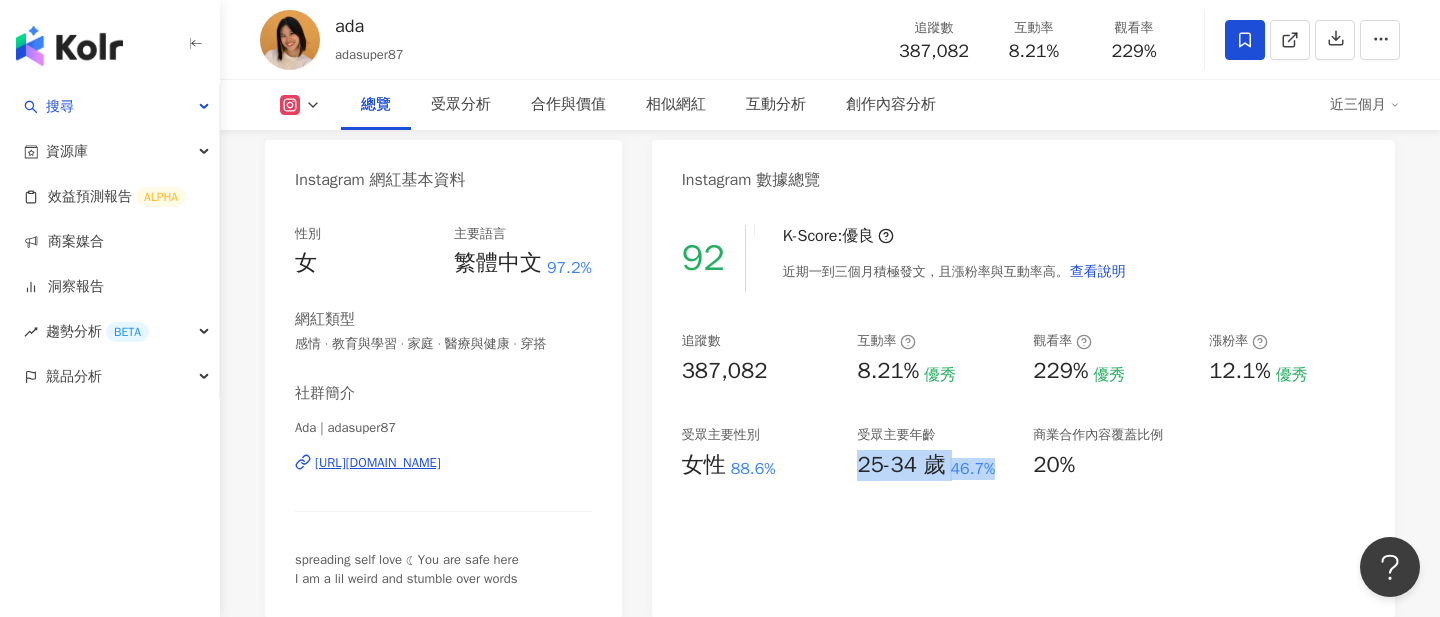 drag, startPoint x: 857, startPoint y: 462, endPoint x: 999, endPoint y: 470, distance: 142.22517 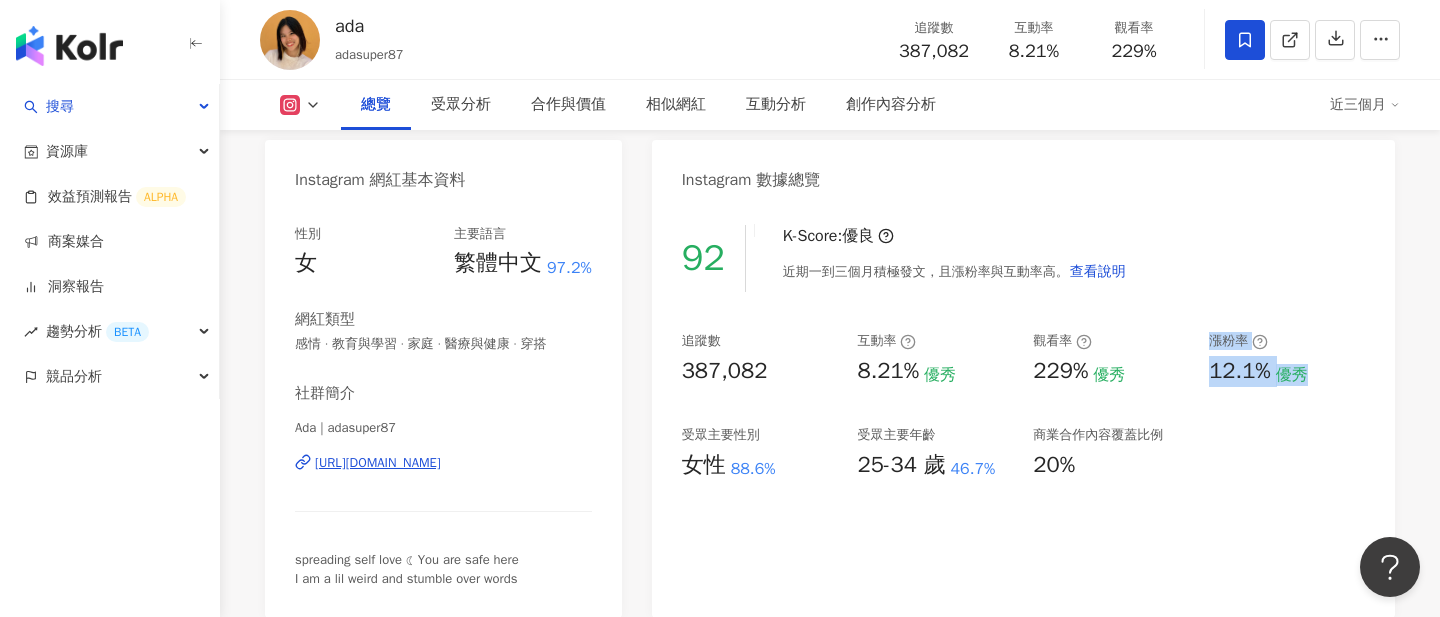 drag, startPoint x: 1333, startPoint y: 392, endPoint x: 1212, endPoint y: 342, distance: 130.92365 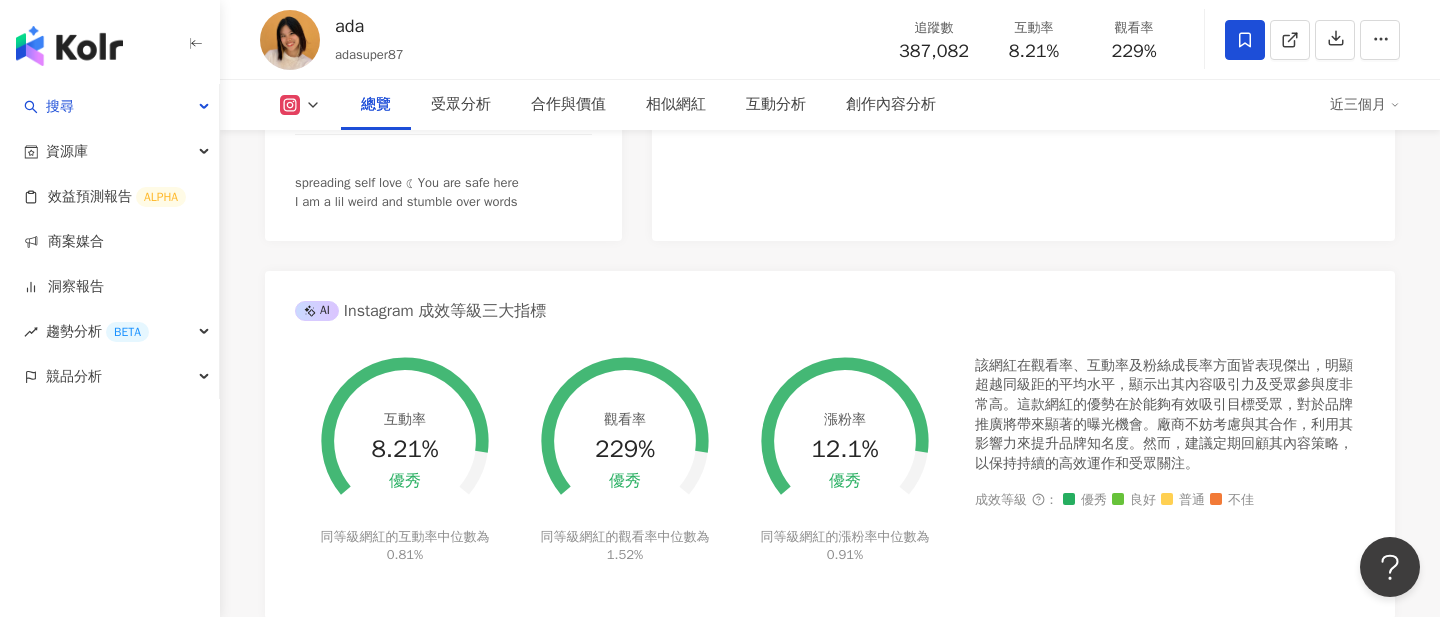 scroll, scrollTop: 568, scrollLeft: 0, axis: vertical 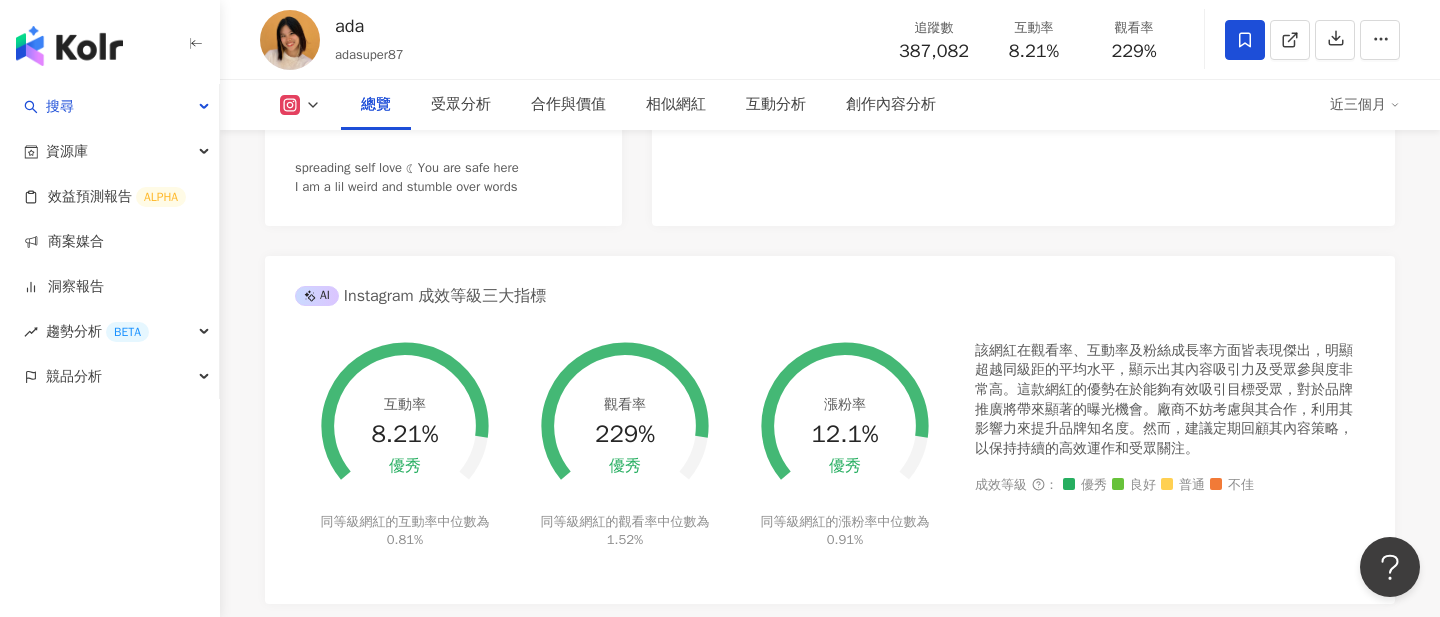drag, startPoint x: 324, startPoint y: 510, endPoint x: 429, endPoint y: 541, distance: 109.48059 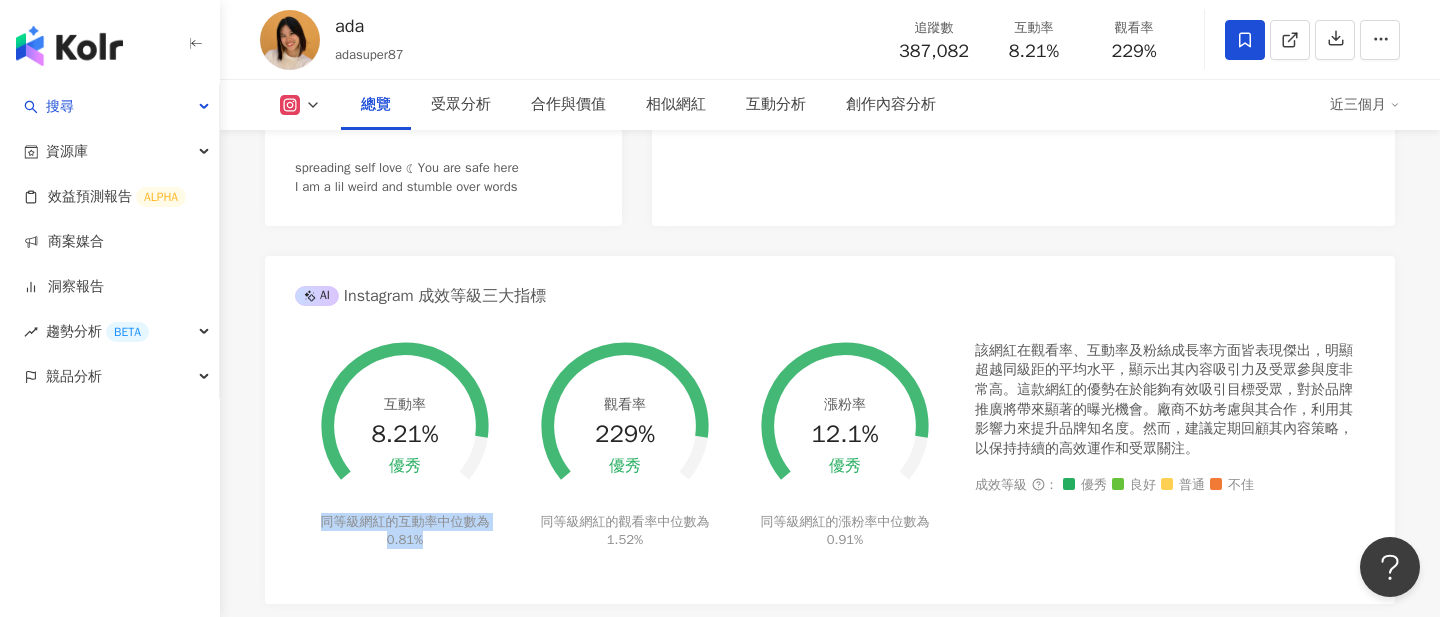drag, startPoint x: 427, startPoint y: 539, endPoint x: 323, endPoint y: 518, distance: 106.09901 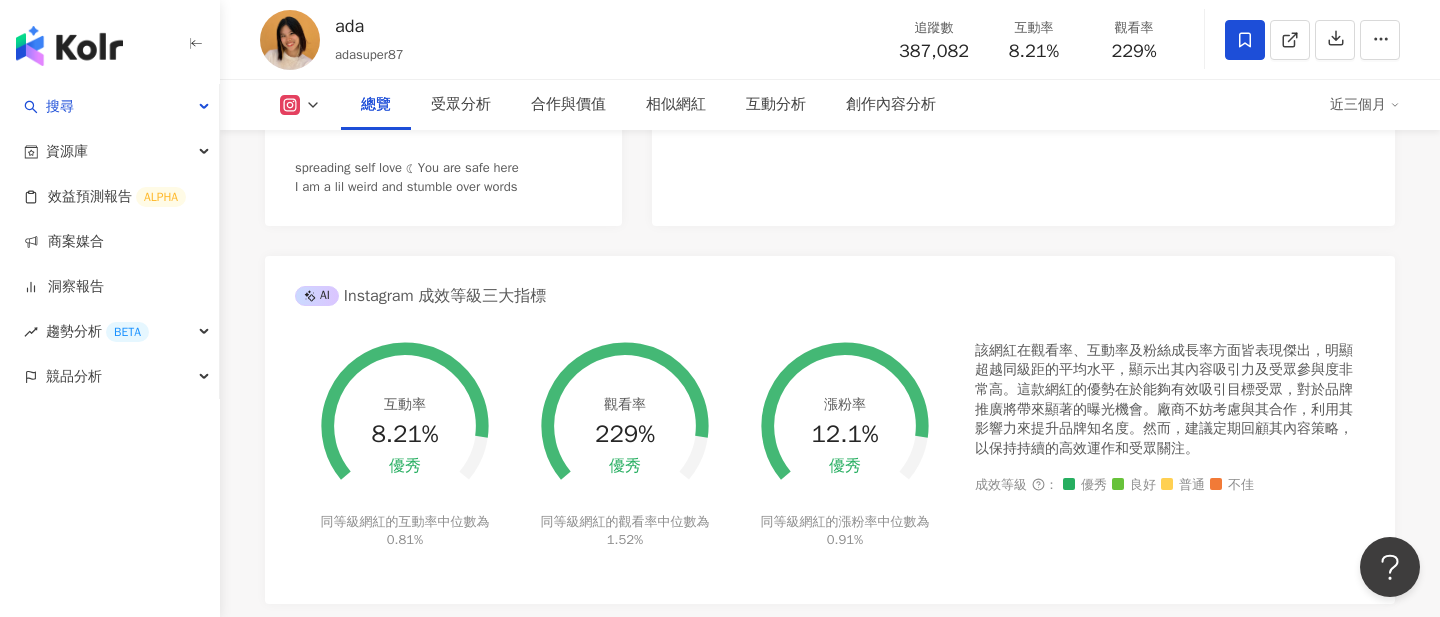 click on "同等級網紅的互動率中位數為  0.81%" at bounding box center (405, 531) 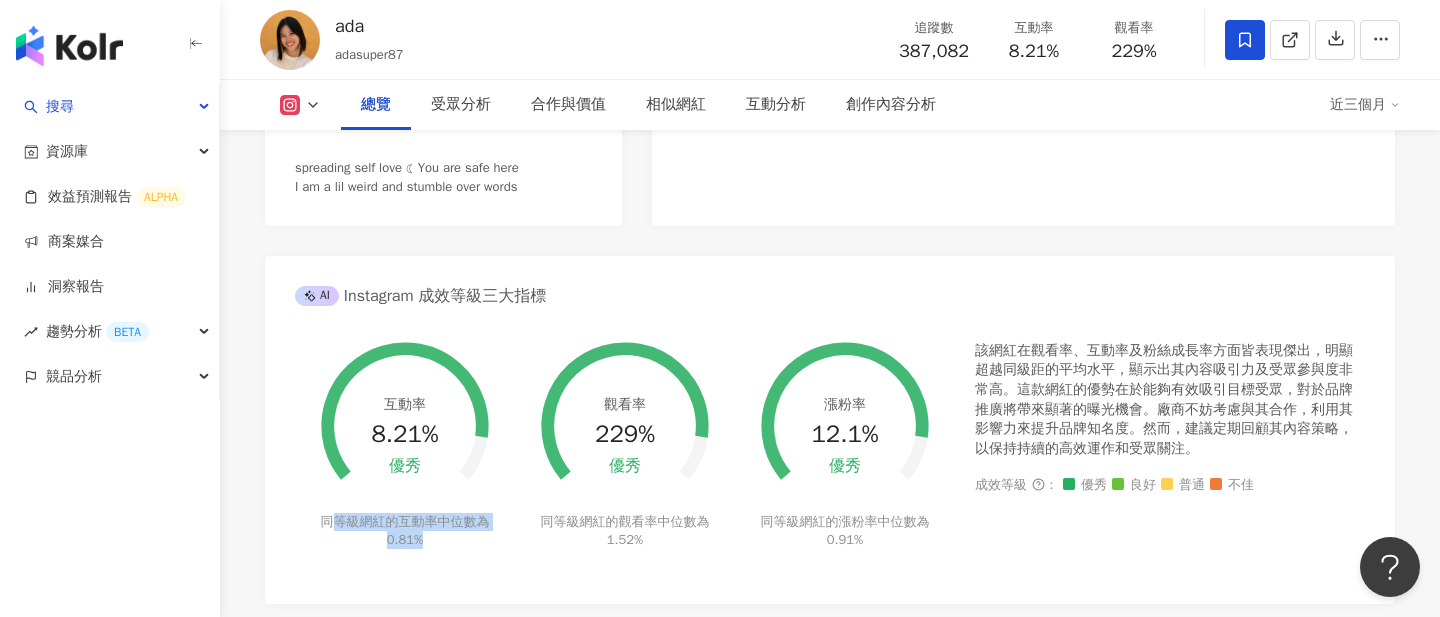 drag, startPoint x: 469, startPoint y: 539, endPoint x: 328, endPoint y: 519, distance: 142.41138 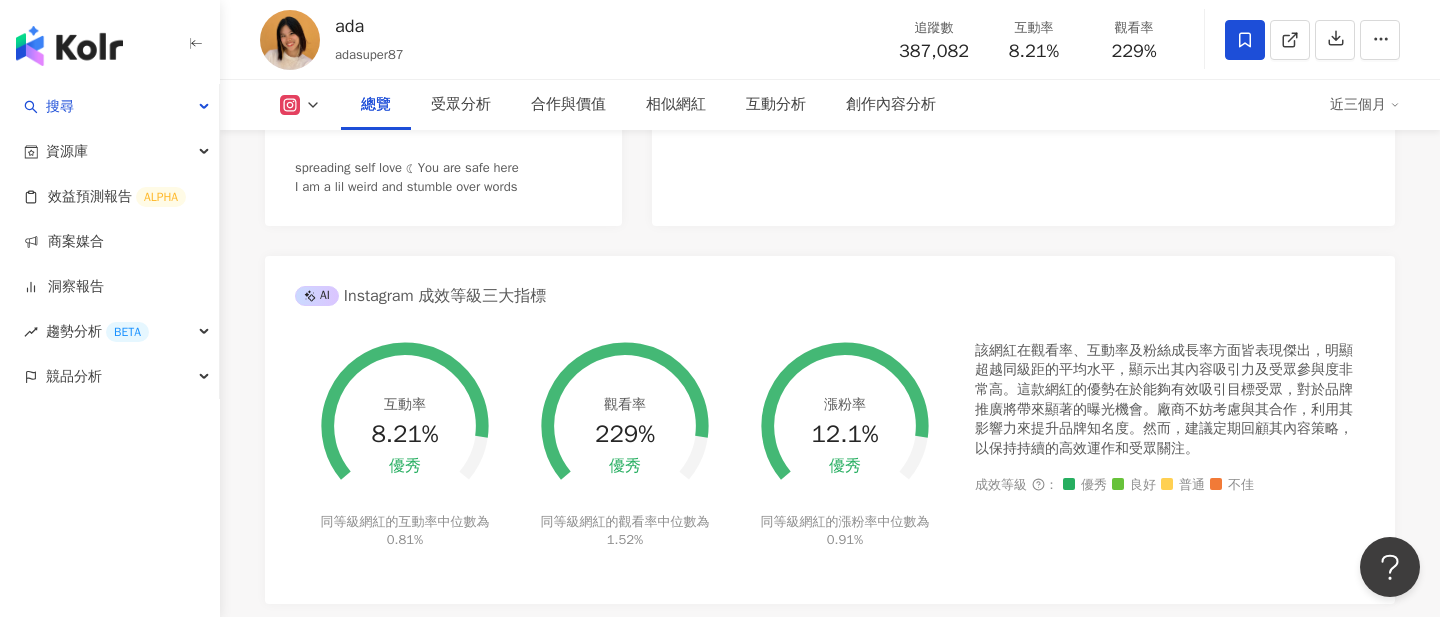 click on "0.81%" at bounding box center (405, 539) 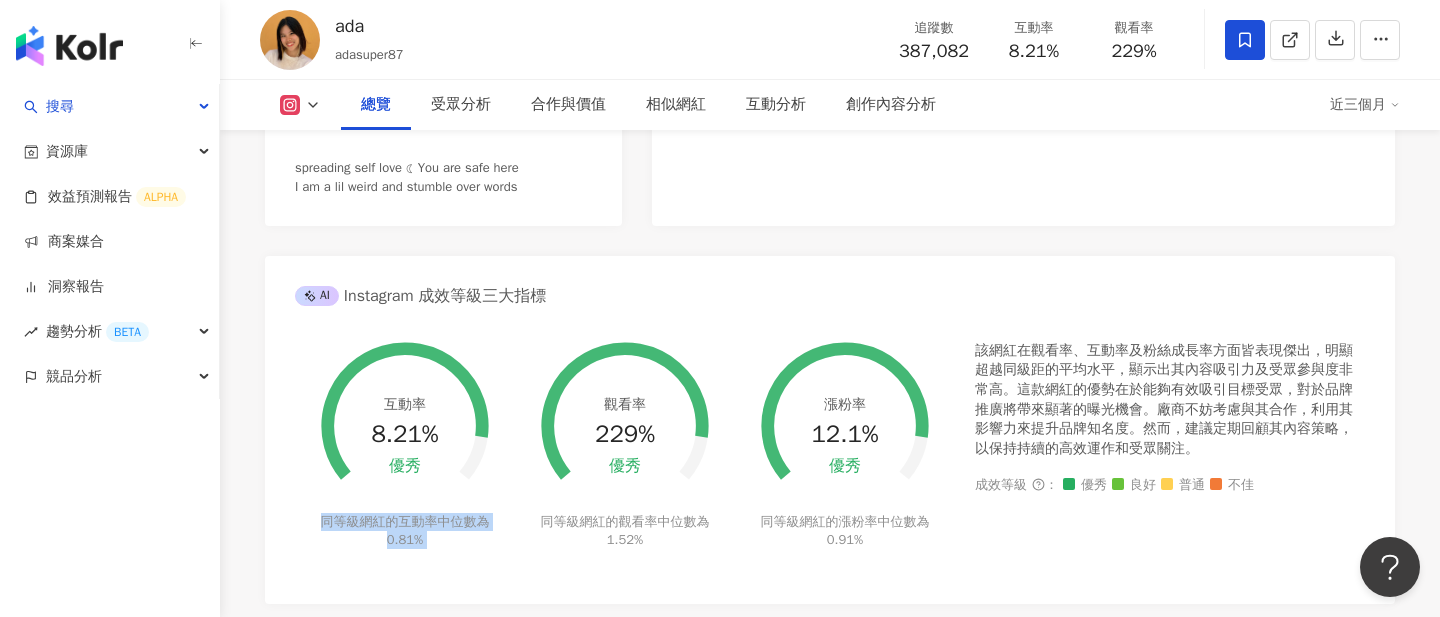 click on "0.81%" at bounding box center [405, 539] 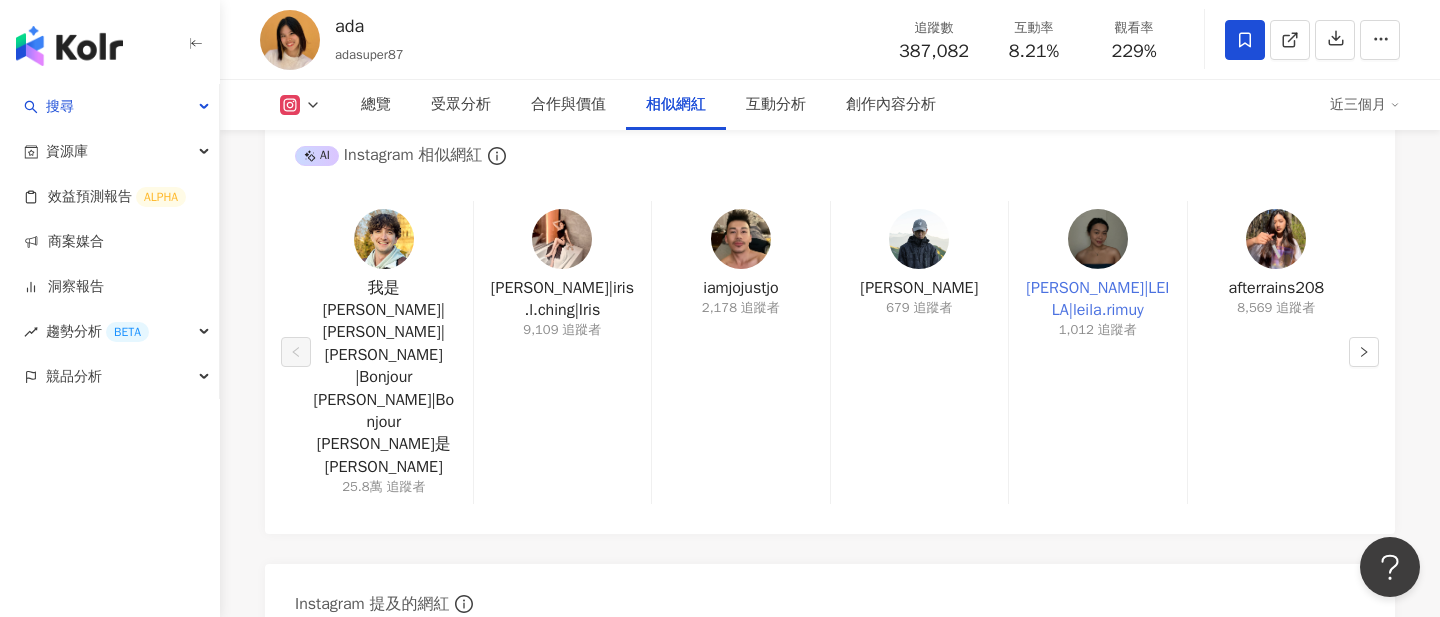 scroll, scrollTop: 3296, scrollLeft: 0, axis: vertical 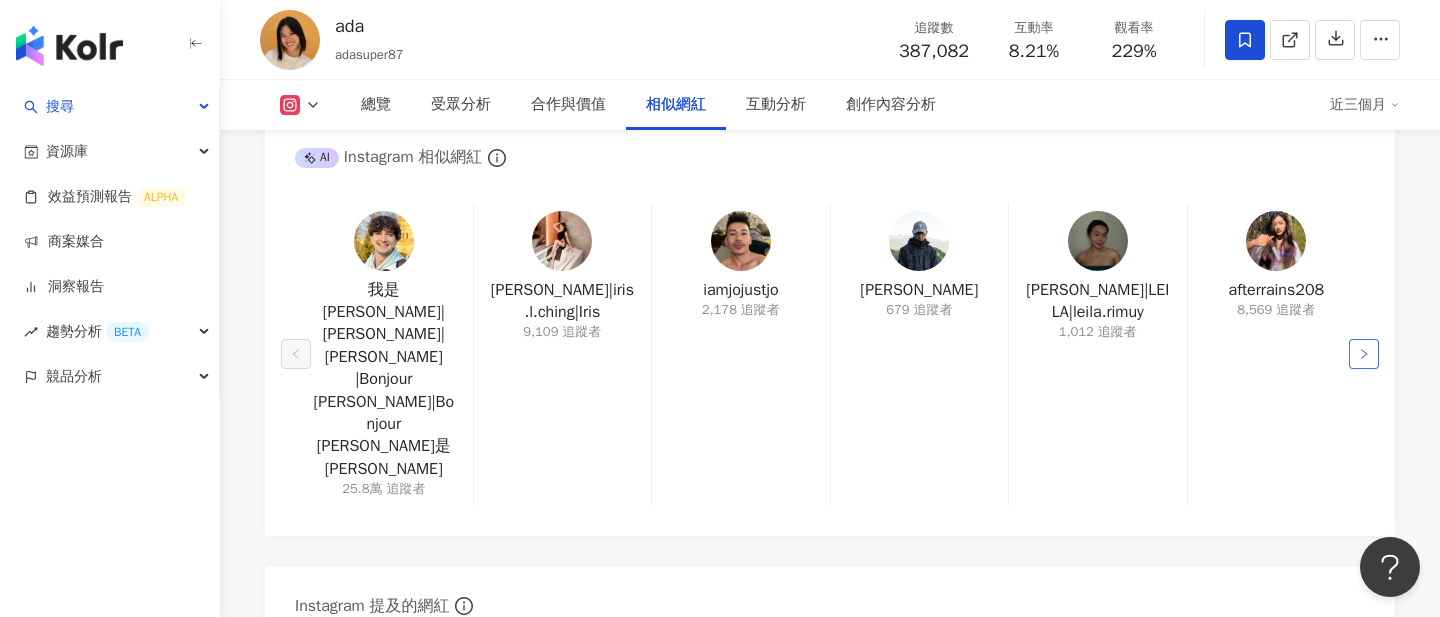 click 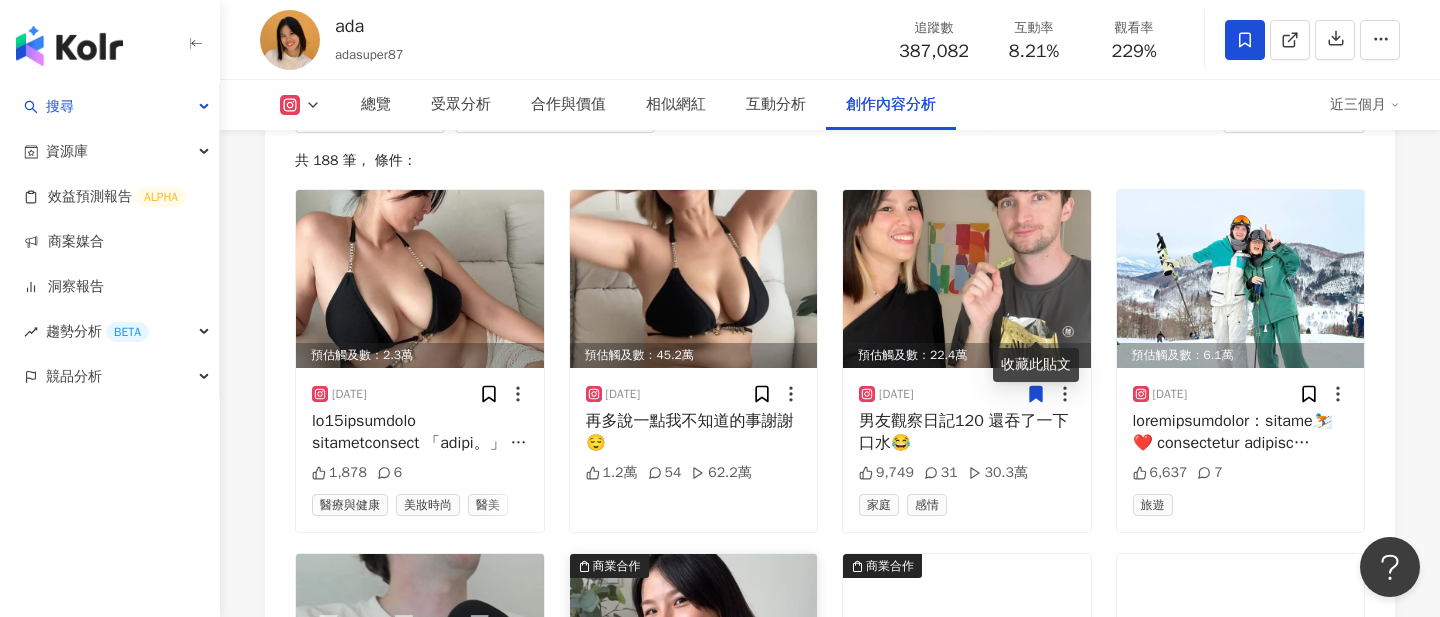 scroll, scrollTop: 6040, scrollLeft: 0, axis: vertical 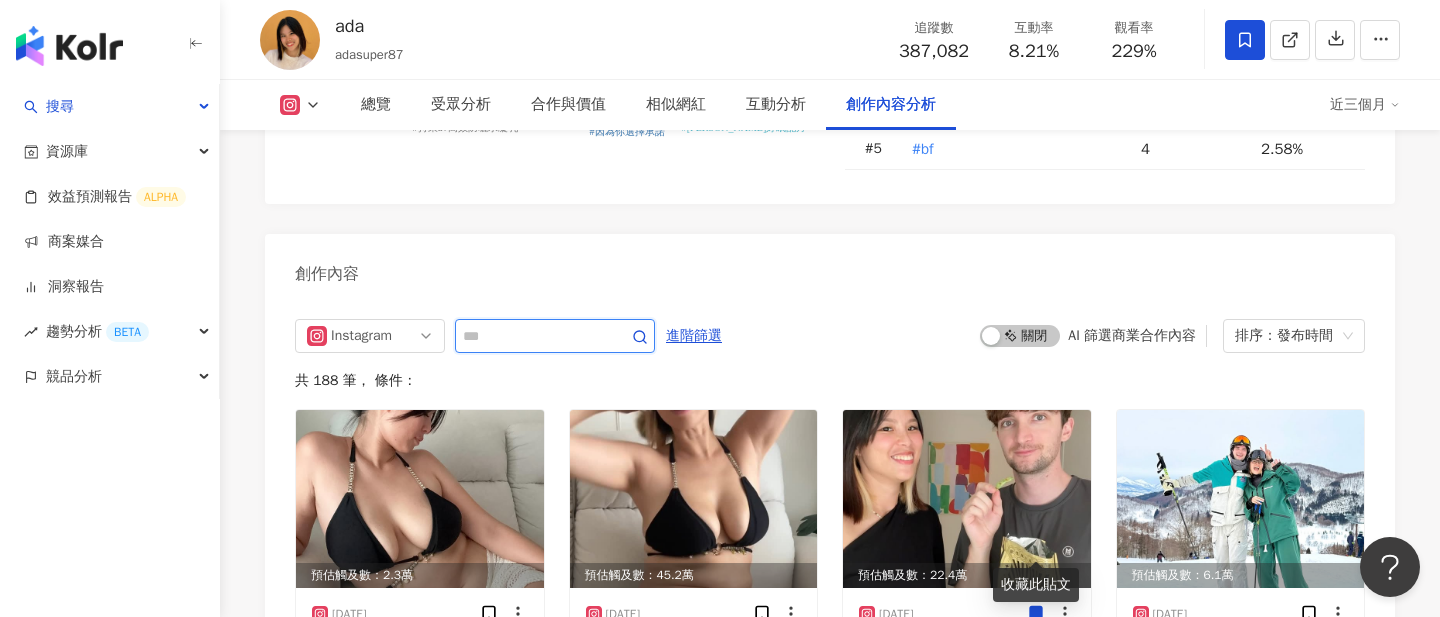 click at bounding box center [533, 336] 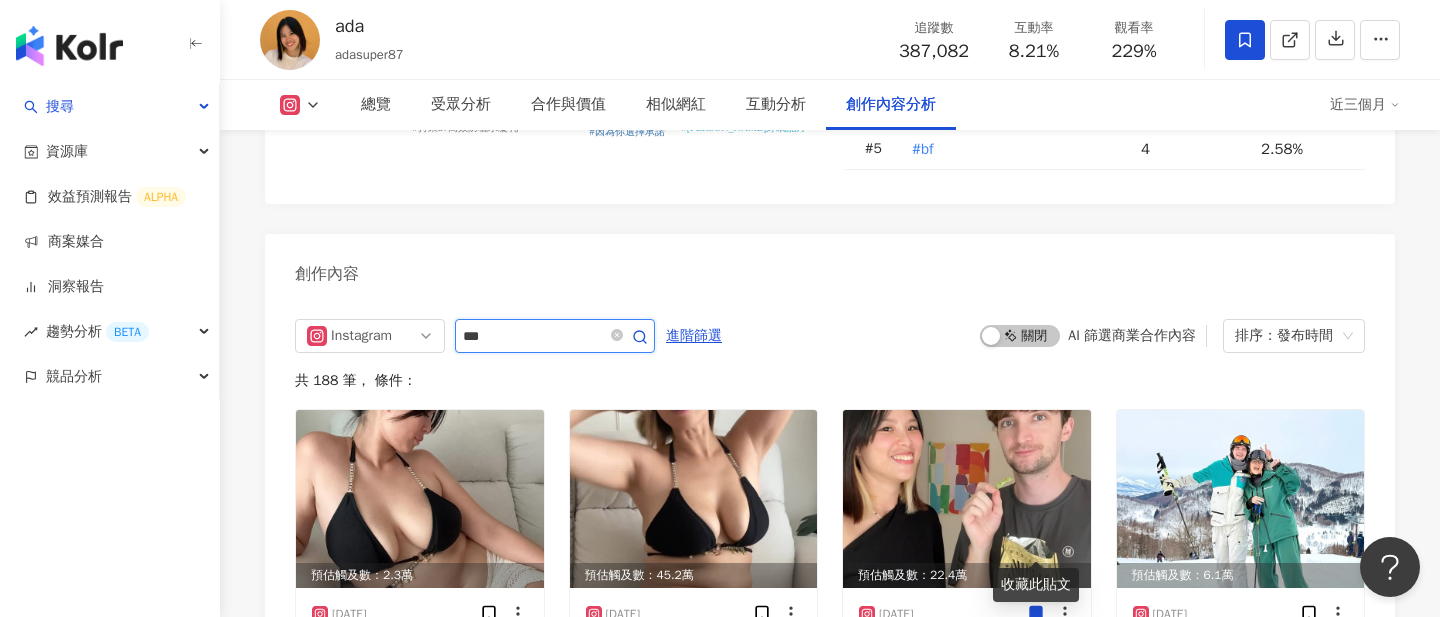 type on "*" 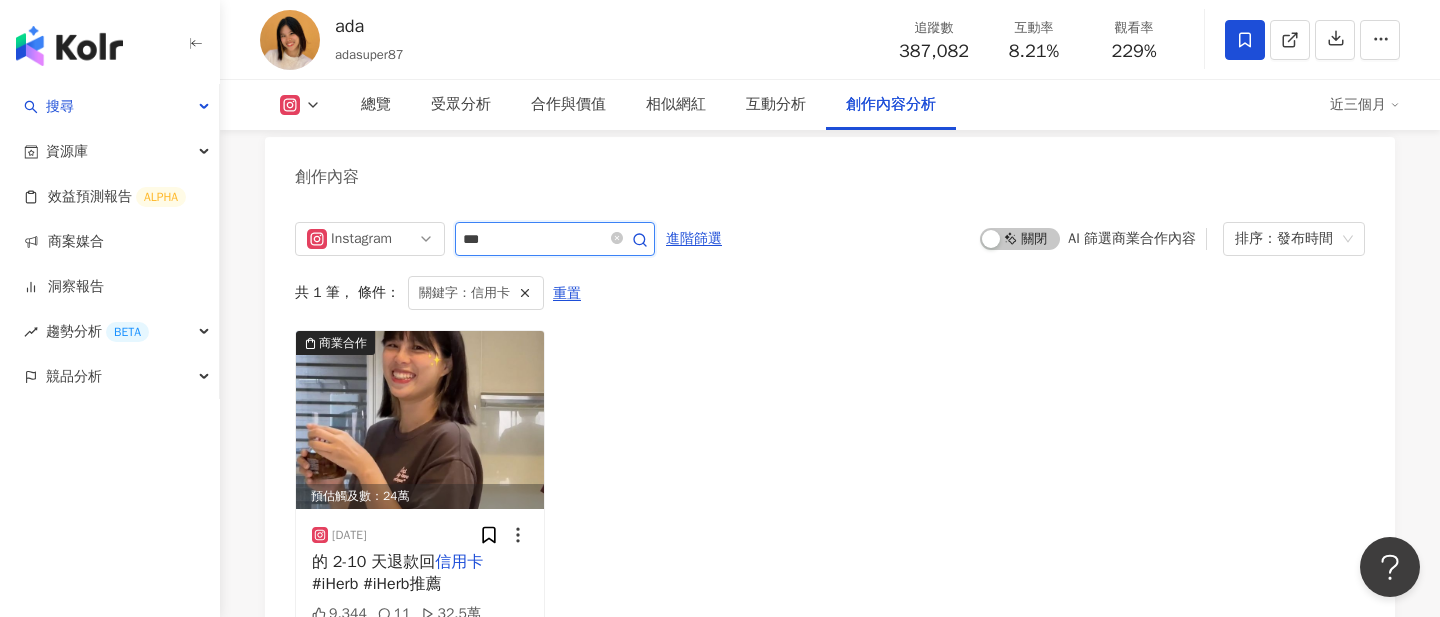 scroll, scrollTop: 6146, scrollLeft: 0, axis: vertical 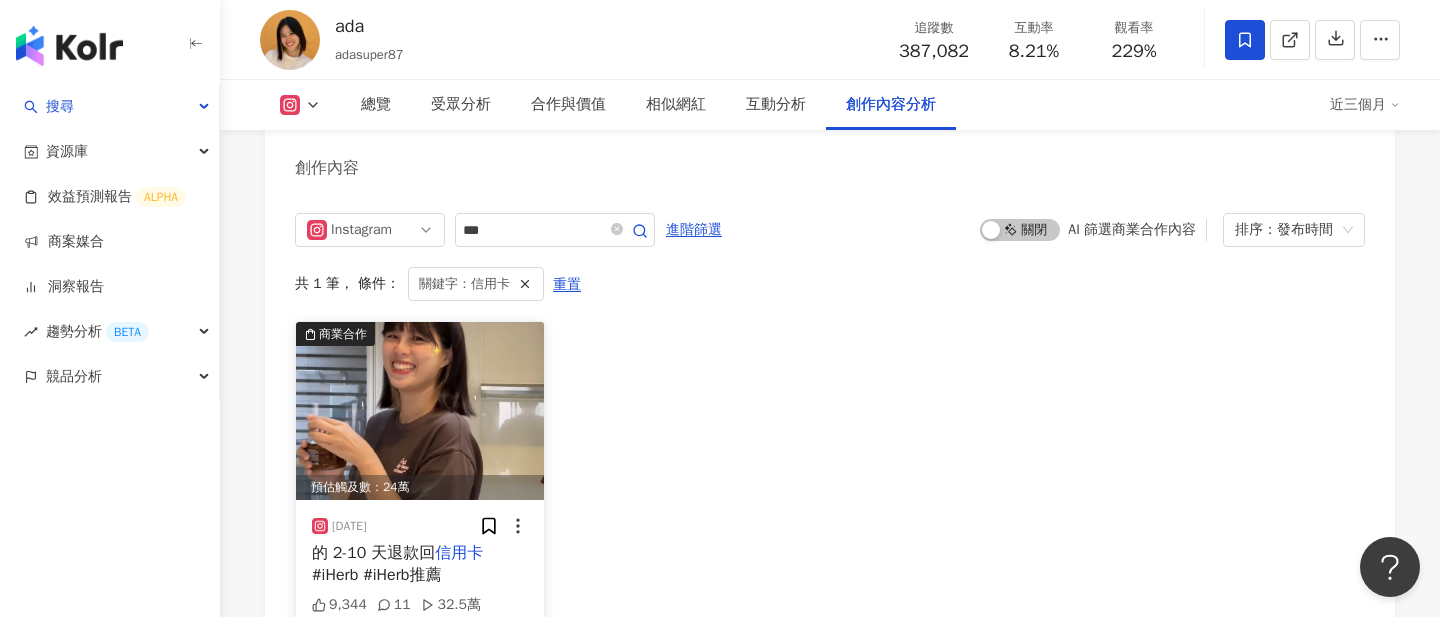 click at bounding box center (420, 411) 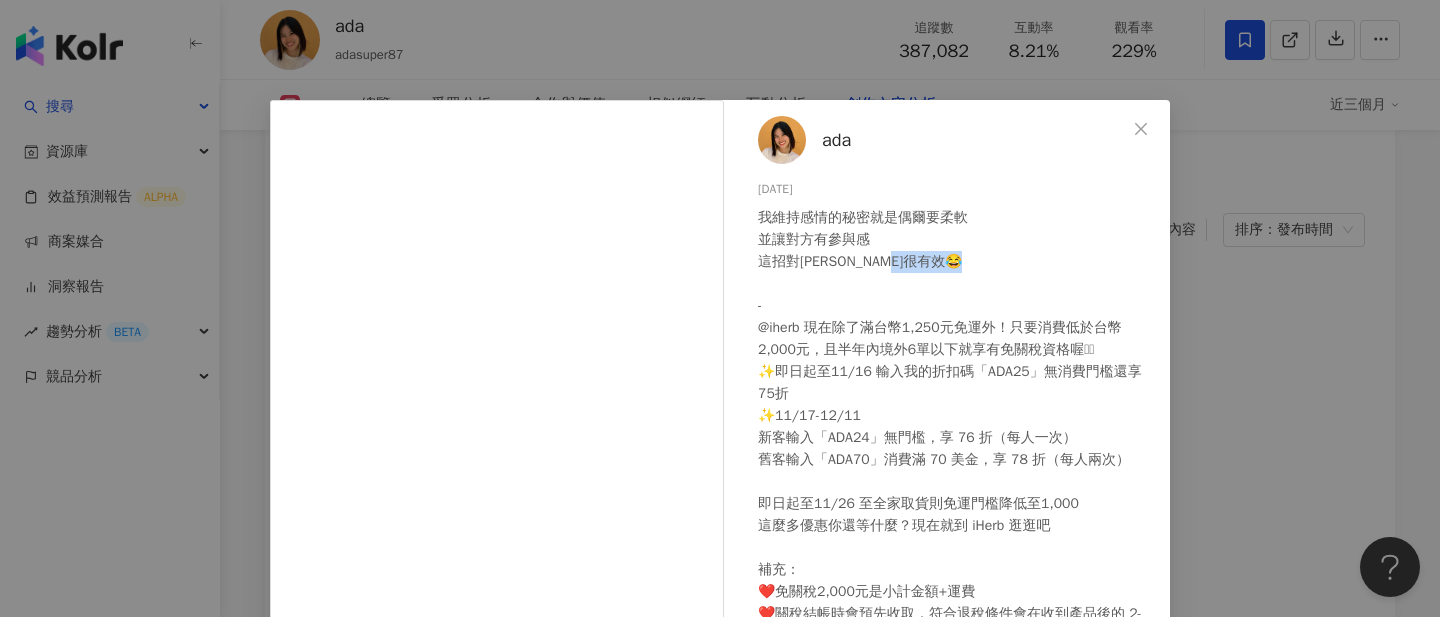drag, startPoint x: 756, startPoint y: 325, endPoint x: 806, endPoint y: 331, distance: 50.358715 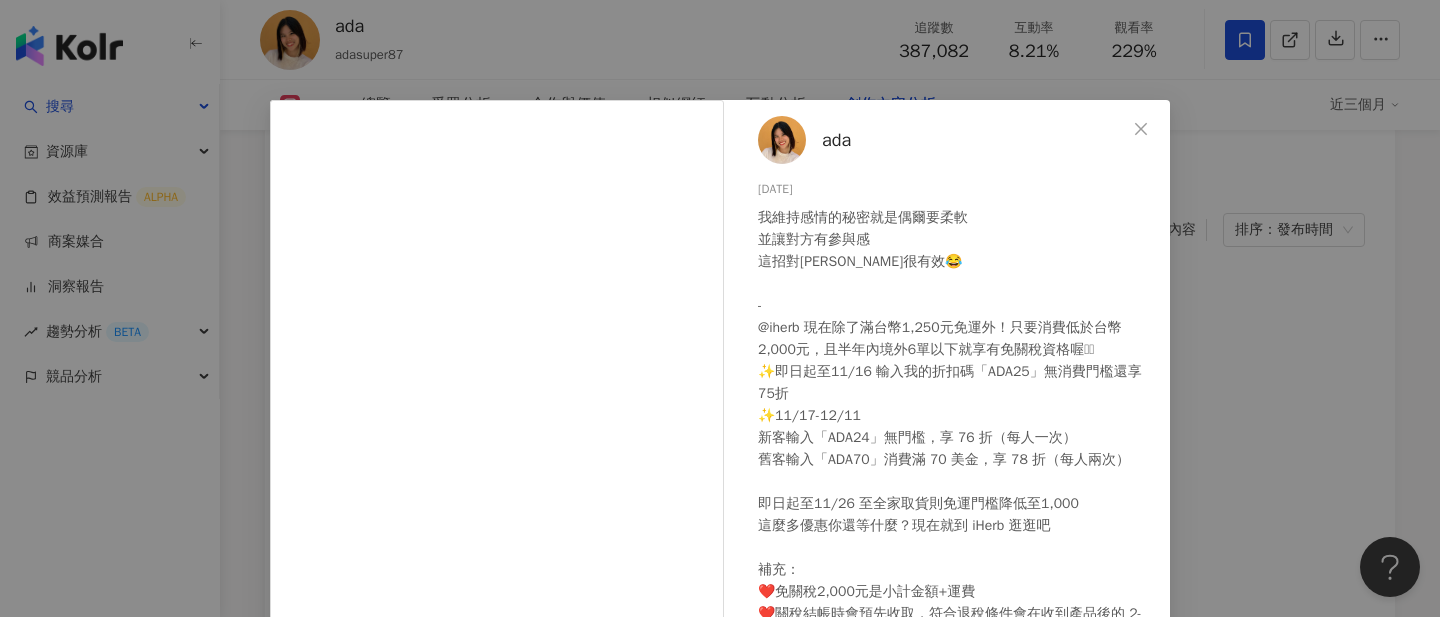 click on "我維持感情的秘密就是偶爾要柔軟
並讓對方有參與感
這招對路易很有效😂
-
@iherb 現在除了滿台幣1,250元免運外！只要消費低於台幣 2,000元，且半年內境外6單以下就享有免關稅資格喔🫶🏻
✨即日起至11/16 輸入我的折扣碼「ADA25」無消費門檻還享75折
✨11/17-12/11
新客輸入「ADA24」無門檻，享 76 折（每人一次）
舊客輸入「ADA70」消費滿 70 美金，享 78 折（每人兩次）
即日起至11/26 至全家取貨則免運門檻降低至1,000
這麼多優惠你還等什麼？現在就到 iHerb 逛逛吧
補充：
❤️免關稅2,000元是小計金額+運費
❤️關稅結帳時會預先收取，符合退稅條件會在收到產品後的 2-10 天退款回信用卡
#iHerb #iHerb推薦" at bounding box center [956, 438] 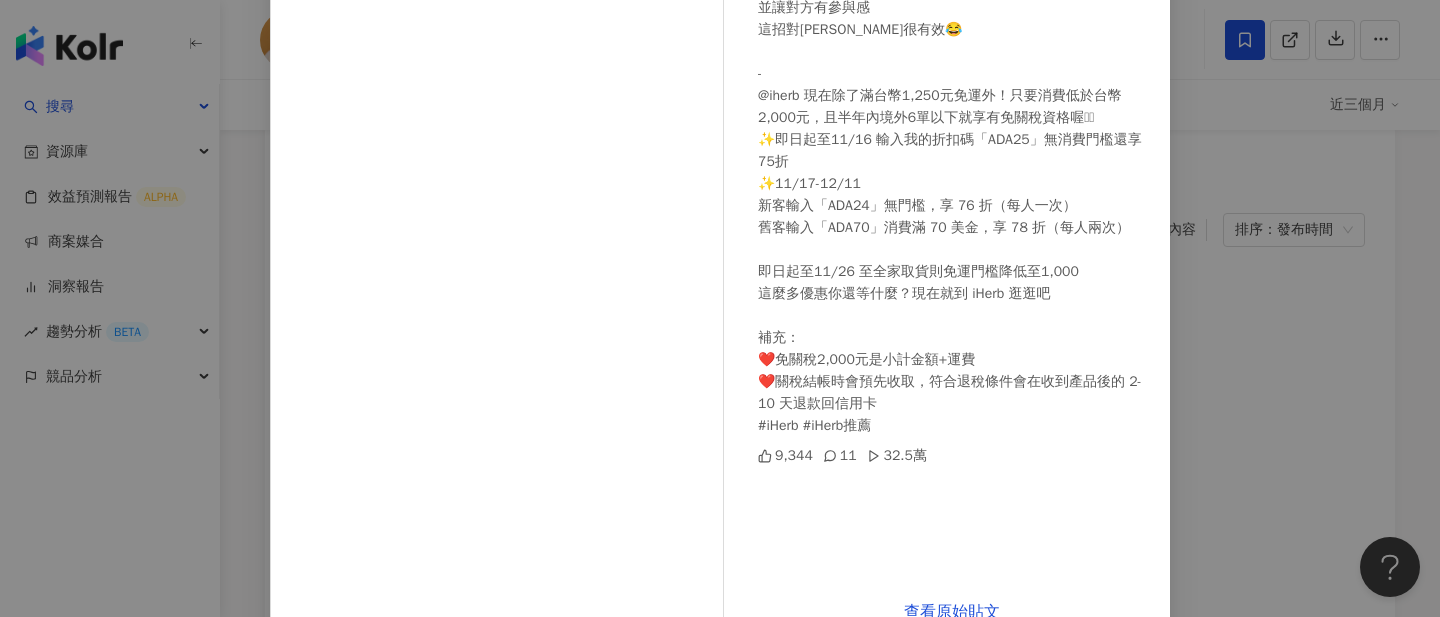 scroll, scrollTop: 228, scrollLeft: 0, axis: vertical 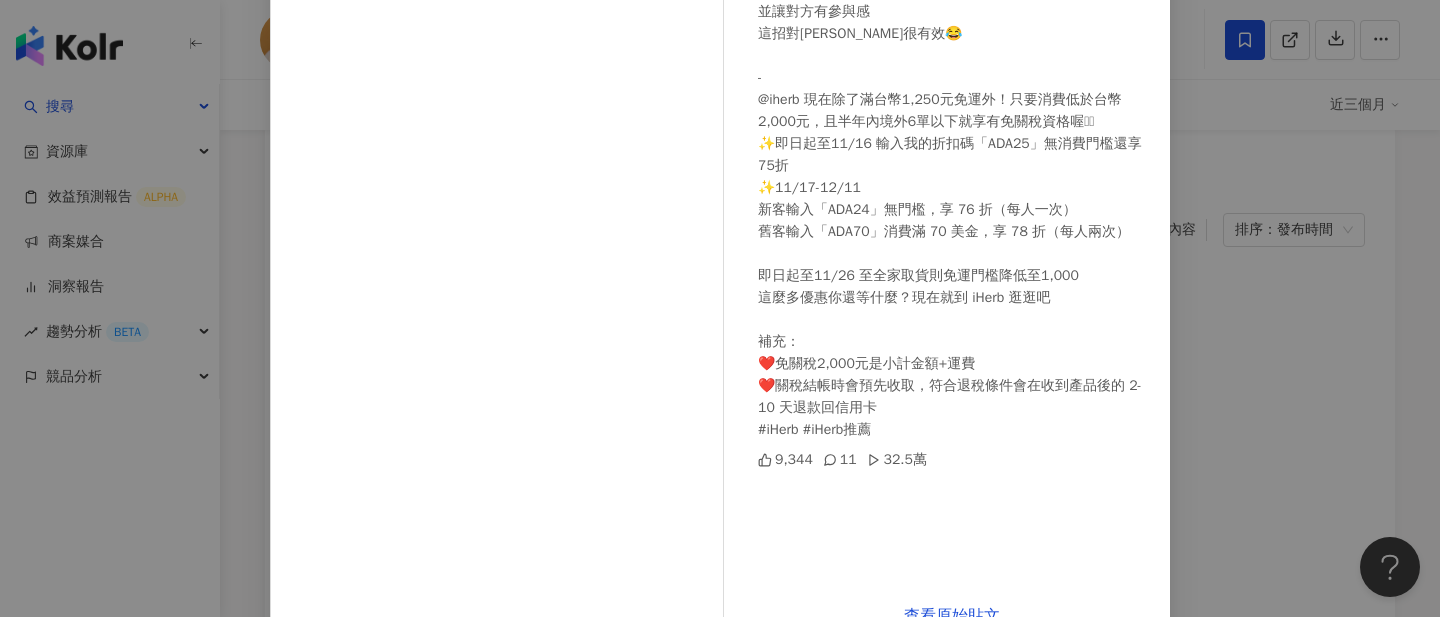 click on "ada 2024/11/12 我維持感情的秘密就是偶爾要柔軟
並讓對方有參與感
這招對路易很有效😂
-
@iherb 現在除了滿台幣1,250元免運外！只要消費低於台幣 2,000元，且半年內境外6單以下就享有免關稅資格喔🫶🏻
✨即日起至11/16 輸入我的折扣碼「ADA25」無消費門檻還享75折
✨11/17-12/11
新客輸入「ADA24」無門檻，享 76 折（每人一次）
舊客輸入「ADA70」消費滿 70 美金，享 78 折（每人兩次）
即日起至11/26 至全家取貨則免運門檻降低至1,000
這麼多優惠你還等什麼？現在就到 iHerb 逛逛吧
補充：
❤️免關稅2,000元是小計金額+運費
❤️關稅結帳時會預先收取，符合退稅條件會在收到產品後的 2-10 天退款回信用卡
#iHerb #iHerb推薦 9,344 11 32.5萬 查看原始貼文" at bounding box center (720, 308) 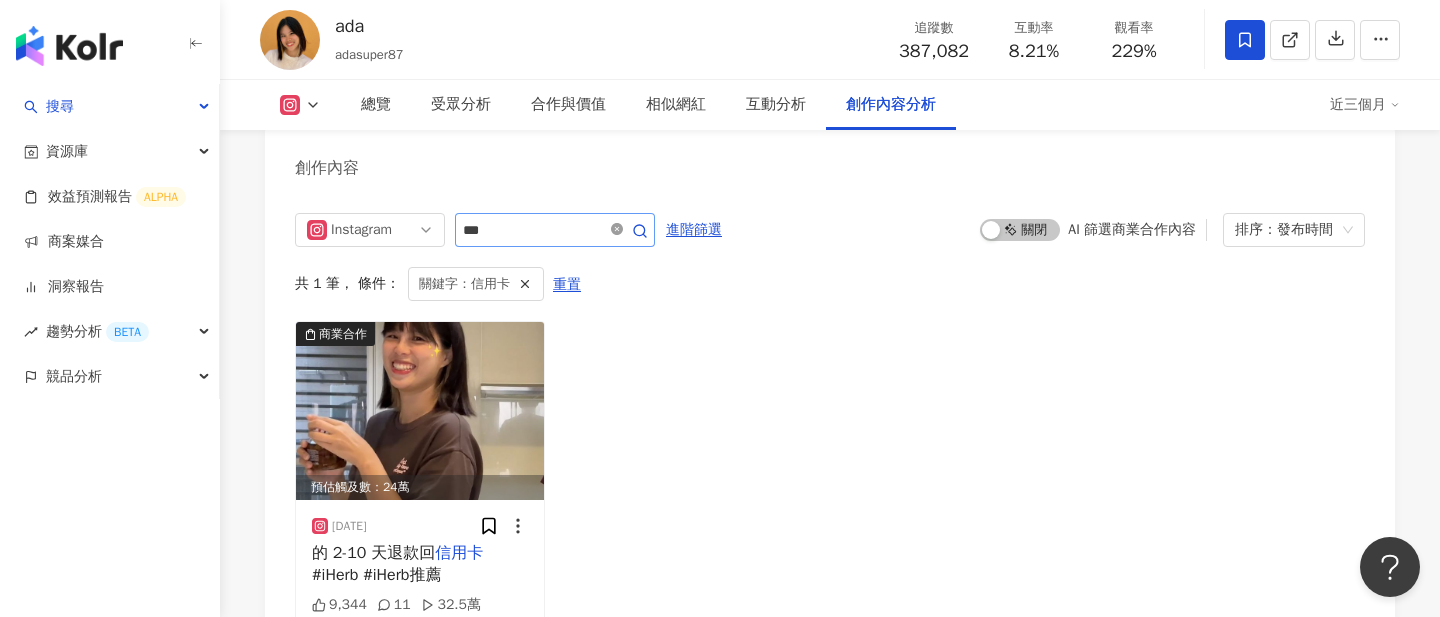 click 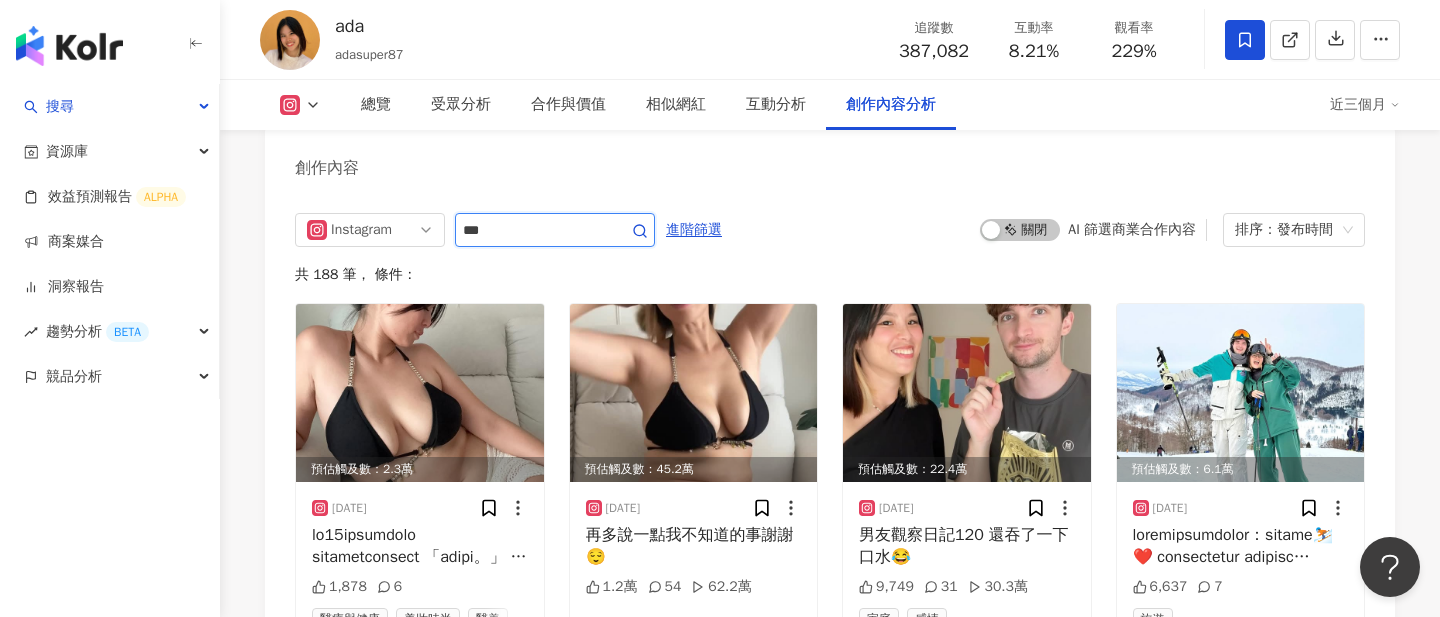 type 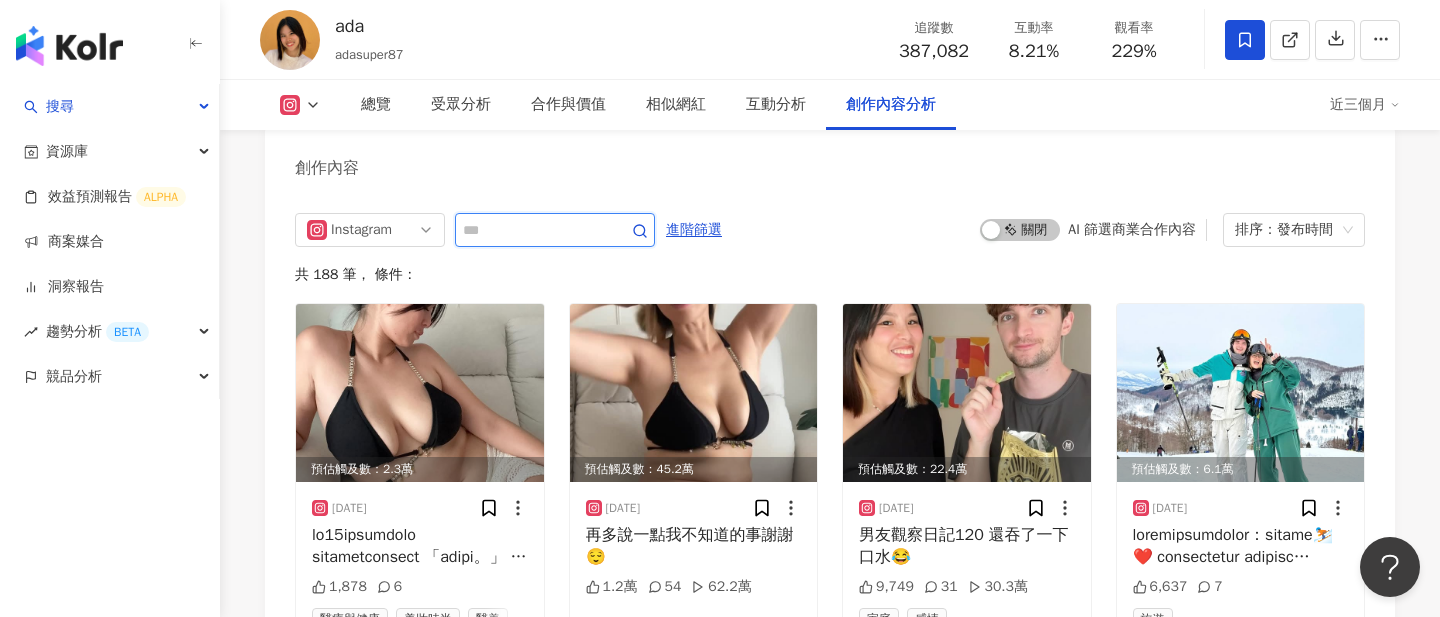 scroll, scrollTop: 6076, scrollLeft: 0, axis: vertical 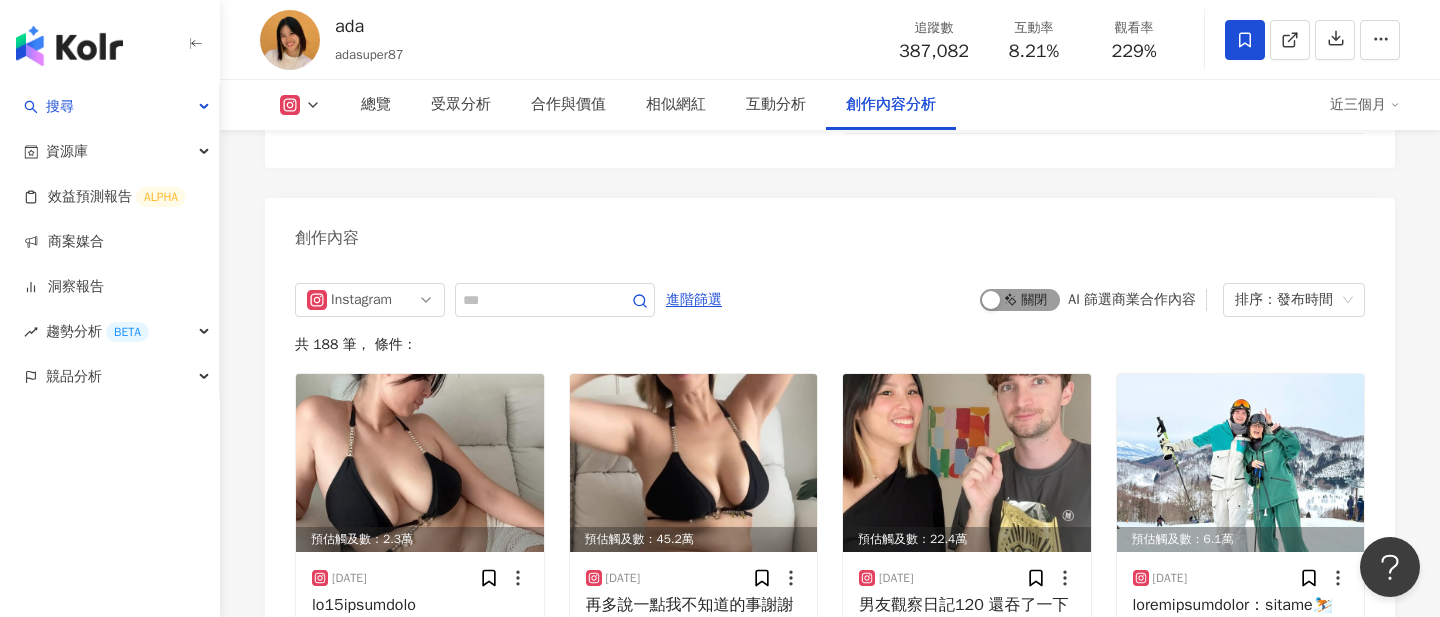 click on "啟動 關閉" at bounding box center (1020, 300) 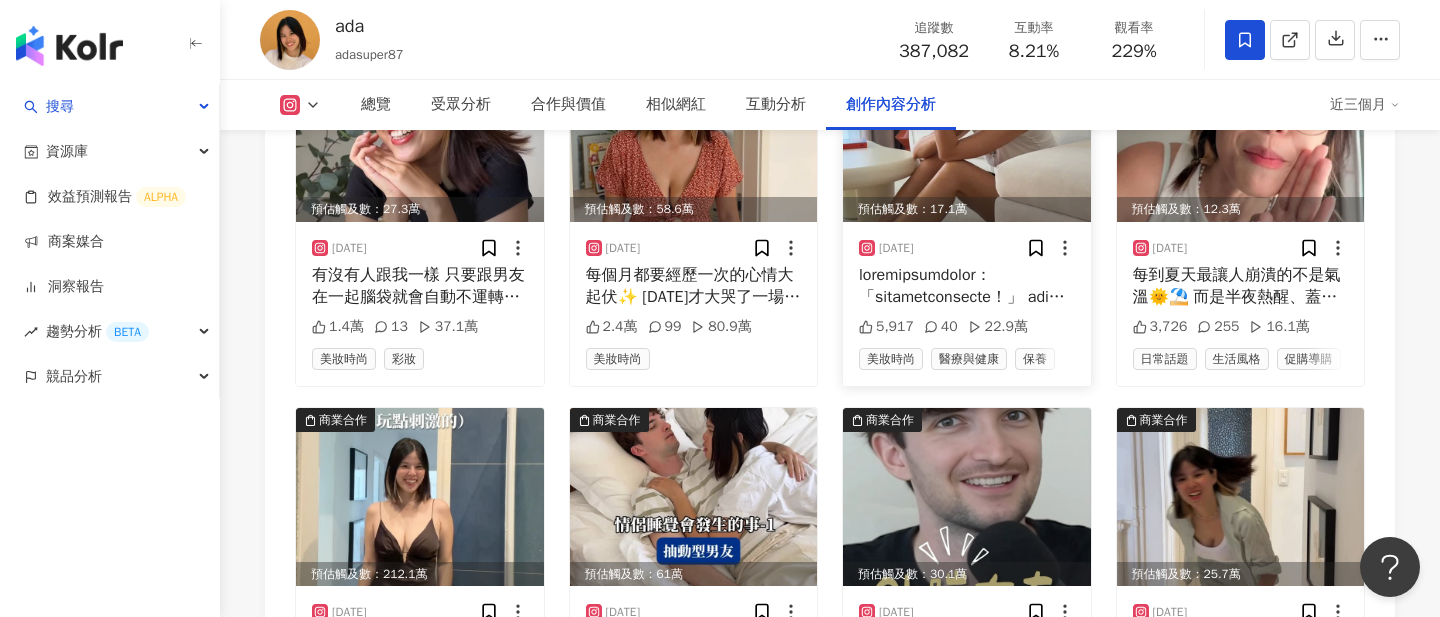 scroll, scrollTop: 6311, scrollLeft: 0, axis: vertical 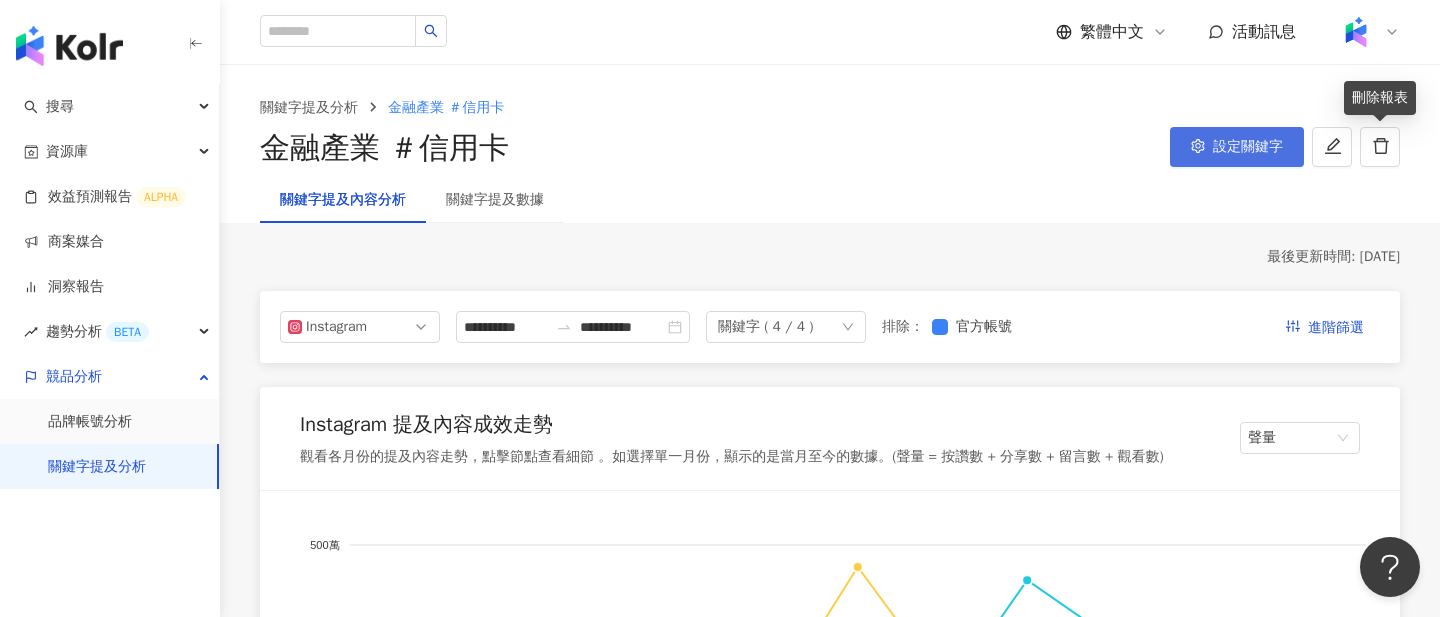 click on "設定關鍵字" at bounding box center [1237, 147] 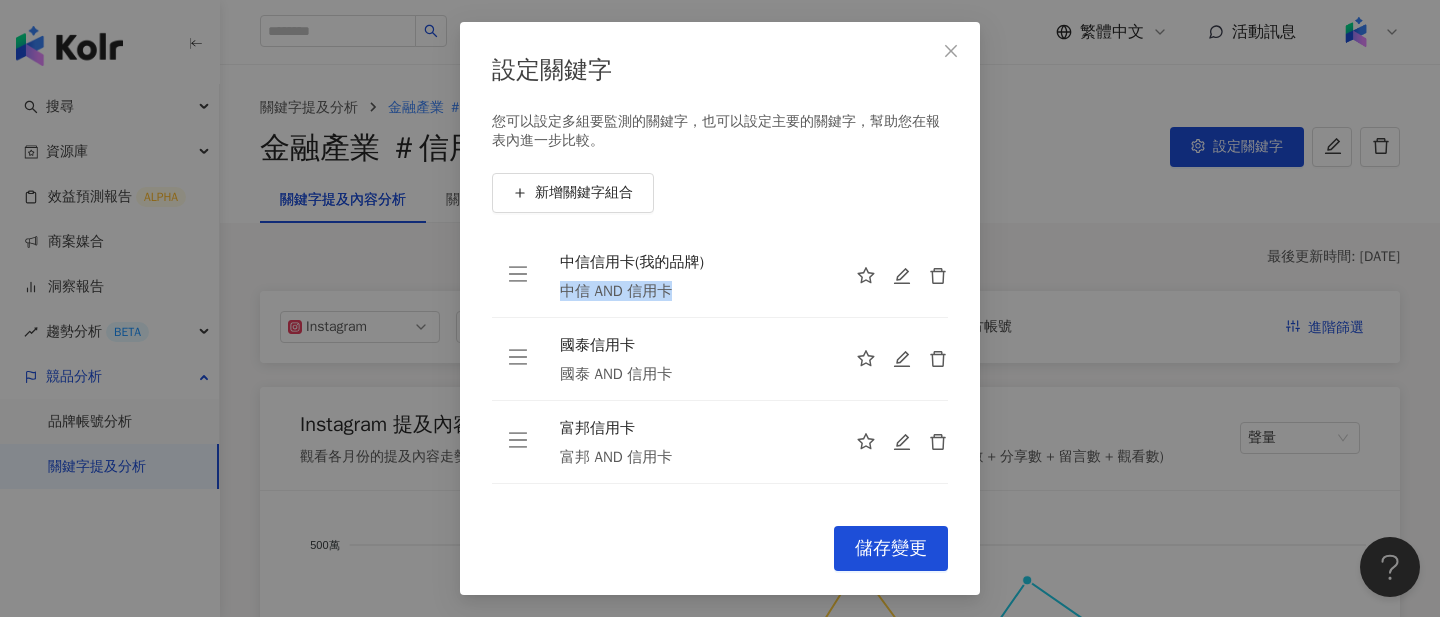 drag, startPoint x: 565, startPoint y: 286, endPoint x: 668, endPoint y: 285, distance: 103.00485 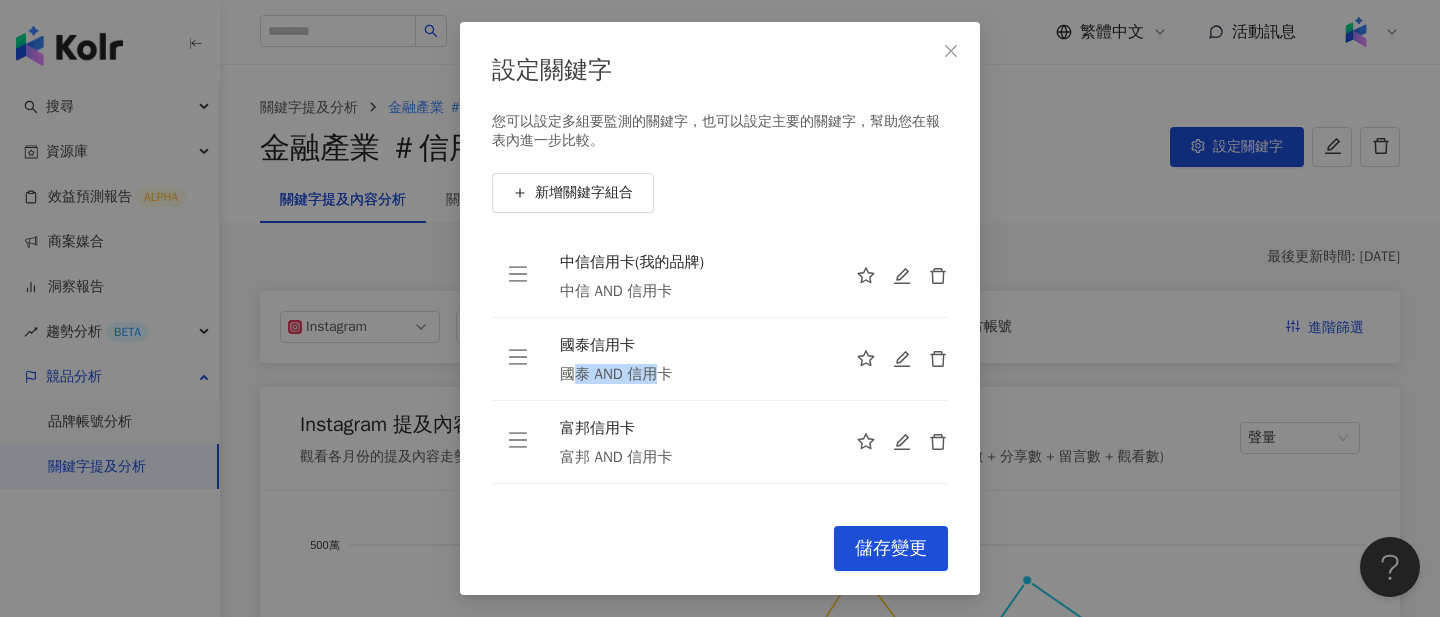 drag, startPoint x: 560, startPoint y: 374, endPoint x: 647, endPoint y: 372, distance: 87.02299 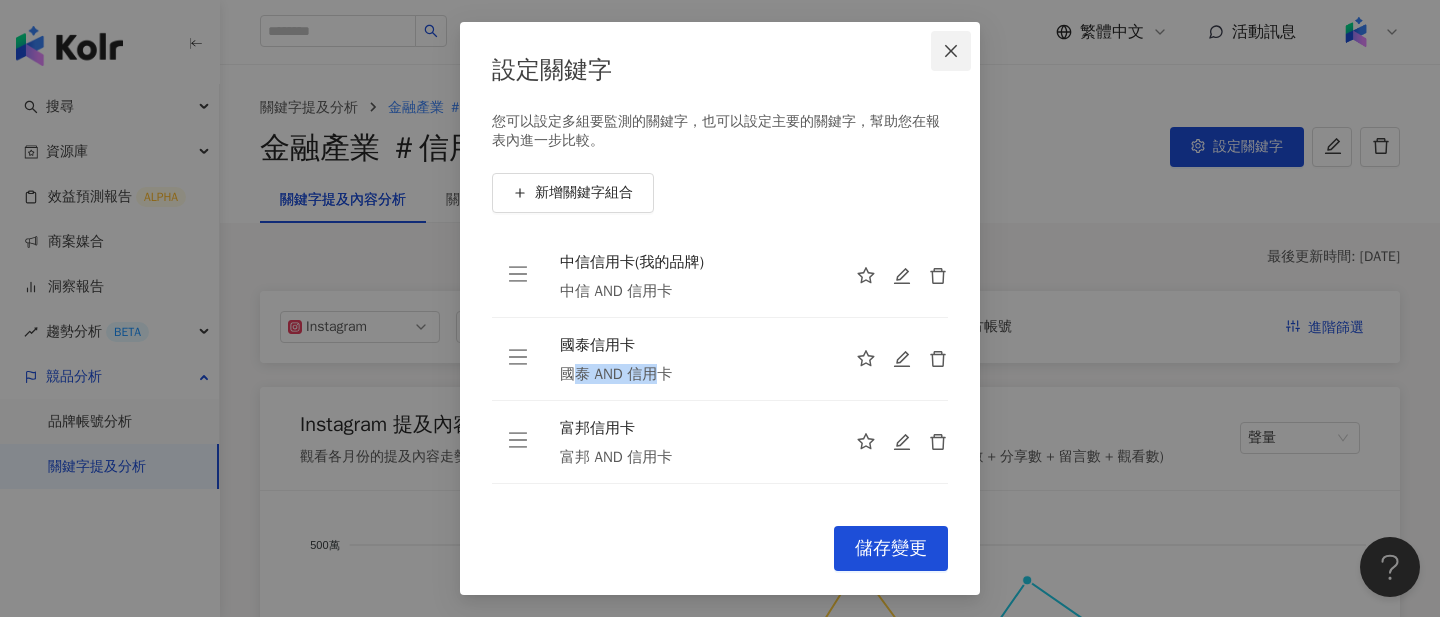 click 